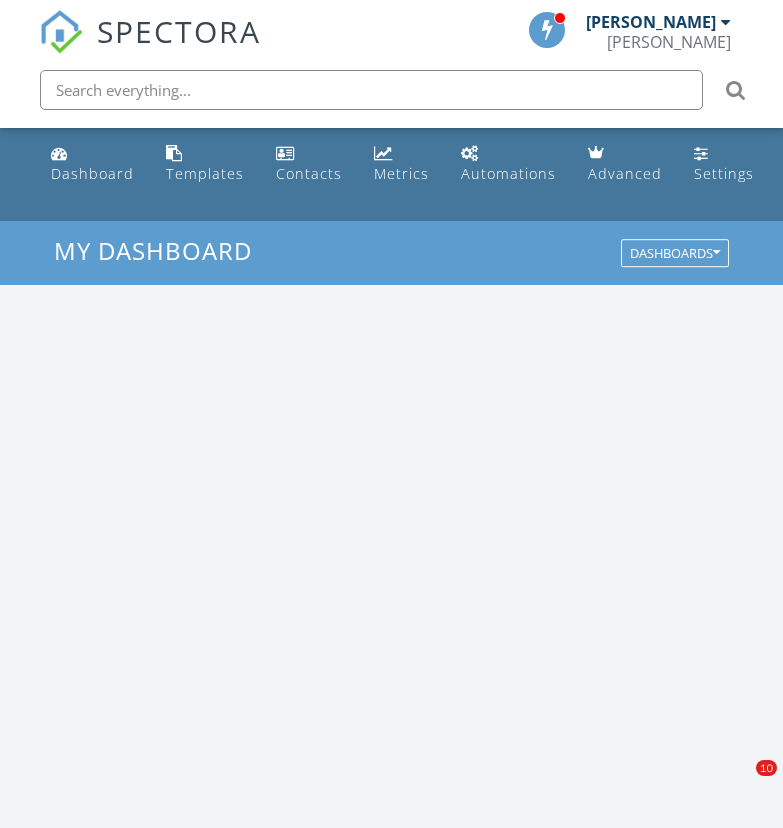 scroll, scrollTop: 0, scrollLeft: 0, axis: both 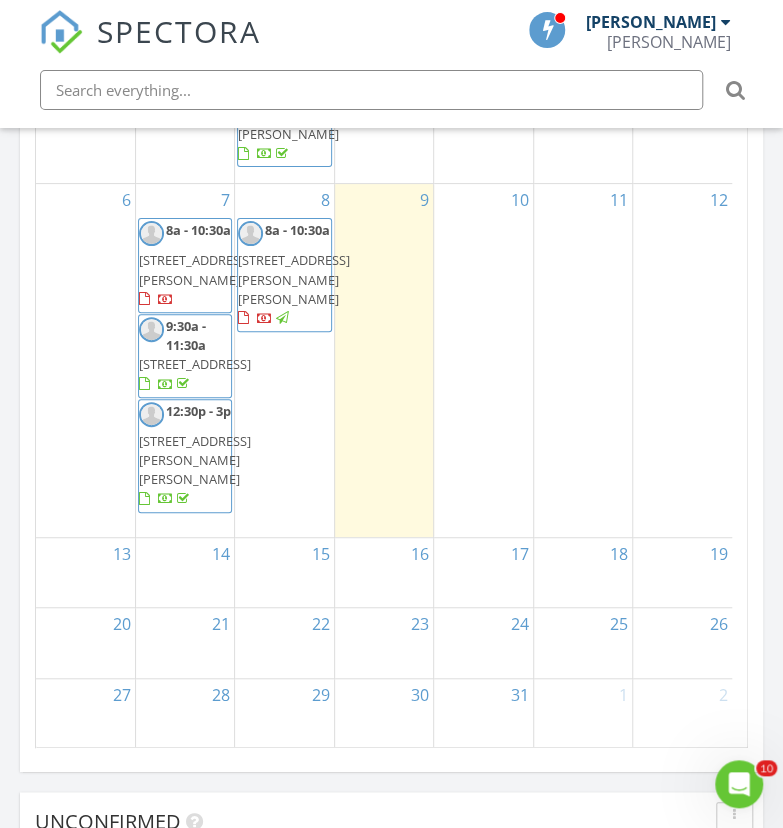 click on "64515 Del Oro Rd, Joshua Tree 92252" at bounding box center [195, 269] 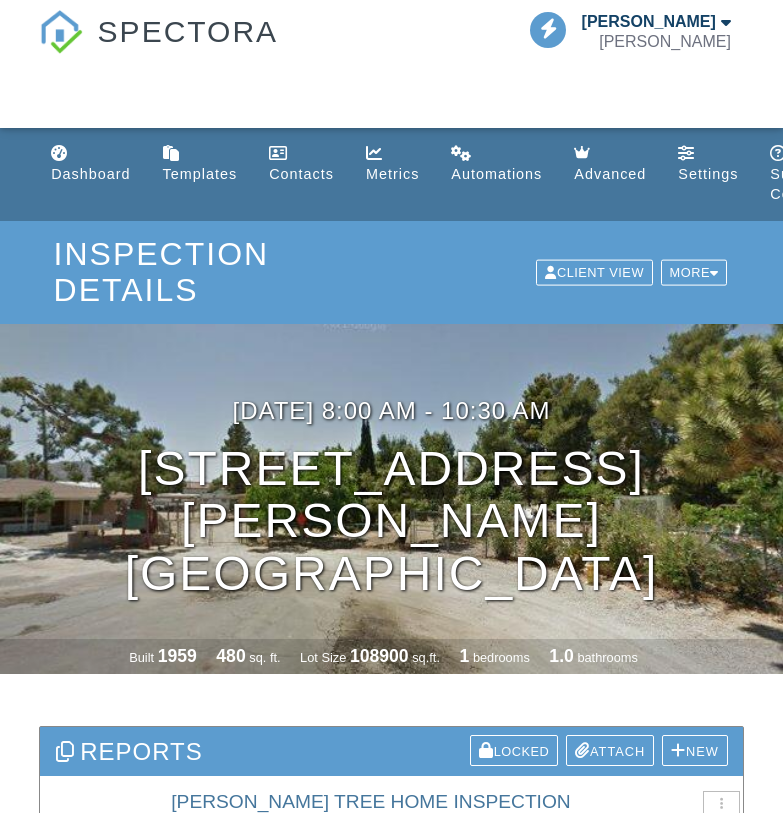 click on "Edit" at bounding box center (188, 841) 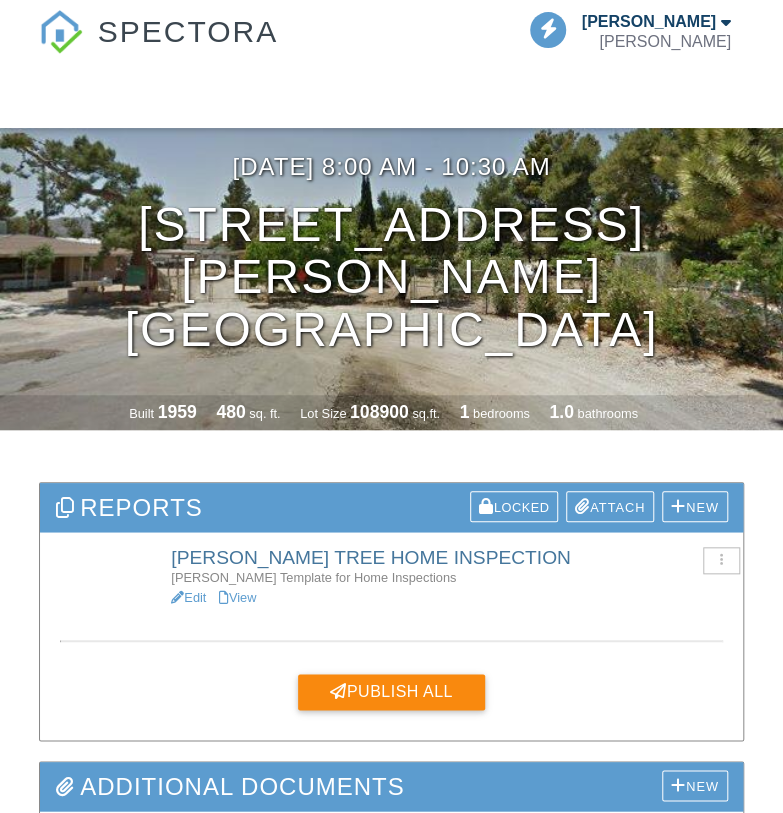 scroll, scrollTop: 0, scrollLeft: 0, axis: both 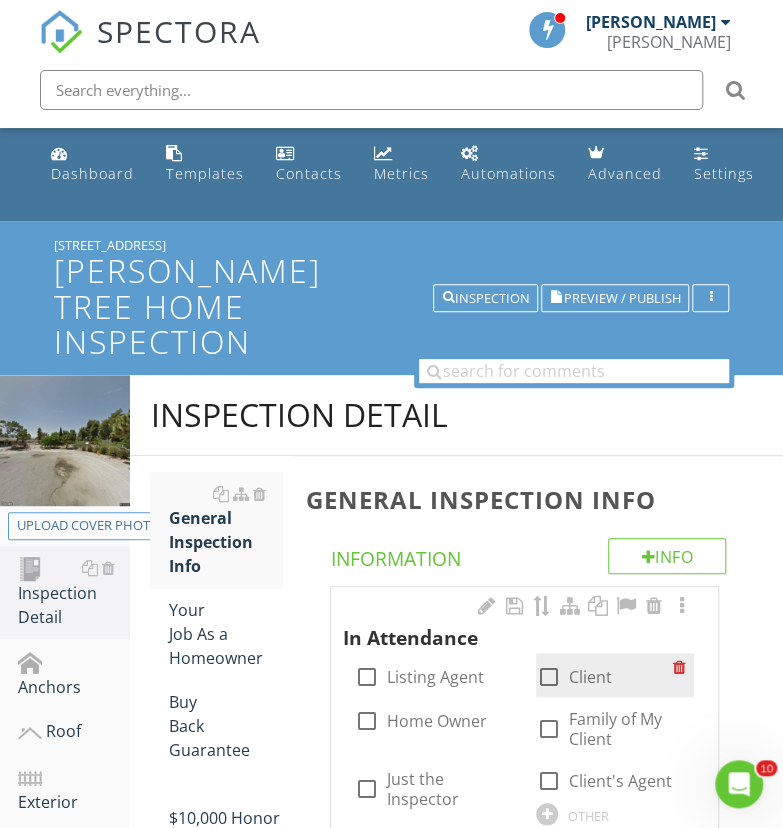 click at bounding box center [548, 677] 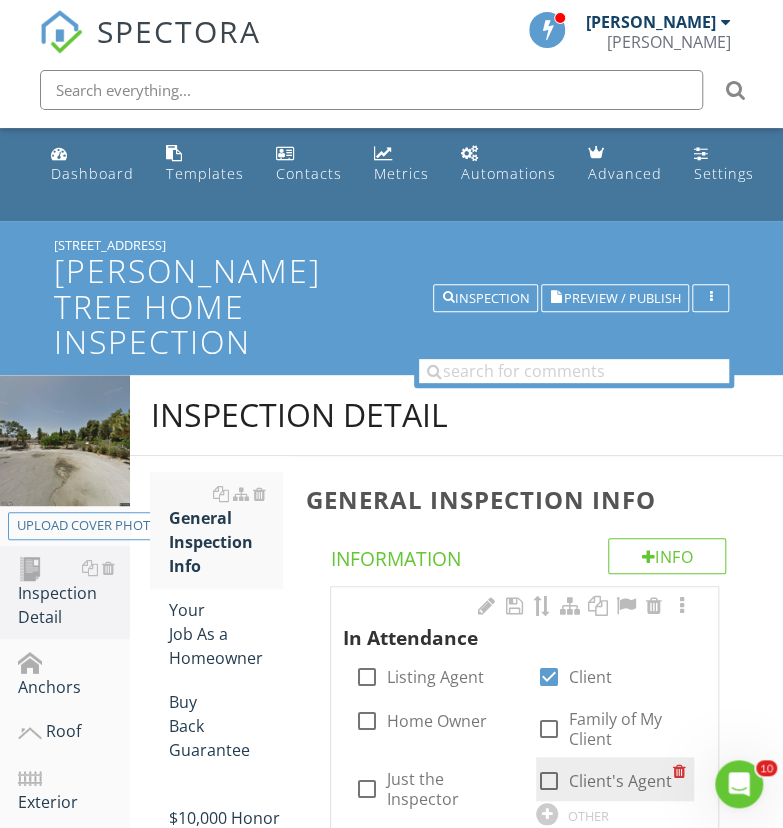 click at bounding box center [548, 781] 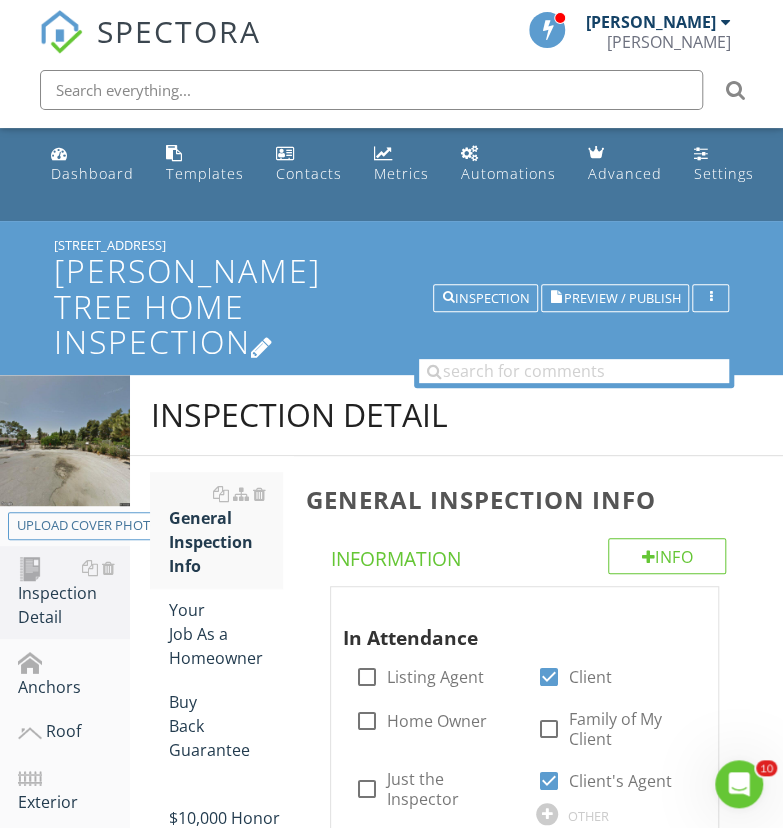 click on "[PERSON_NAME] Tree Home Inspection" at bounding box center (392, 306) 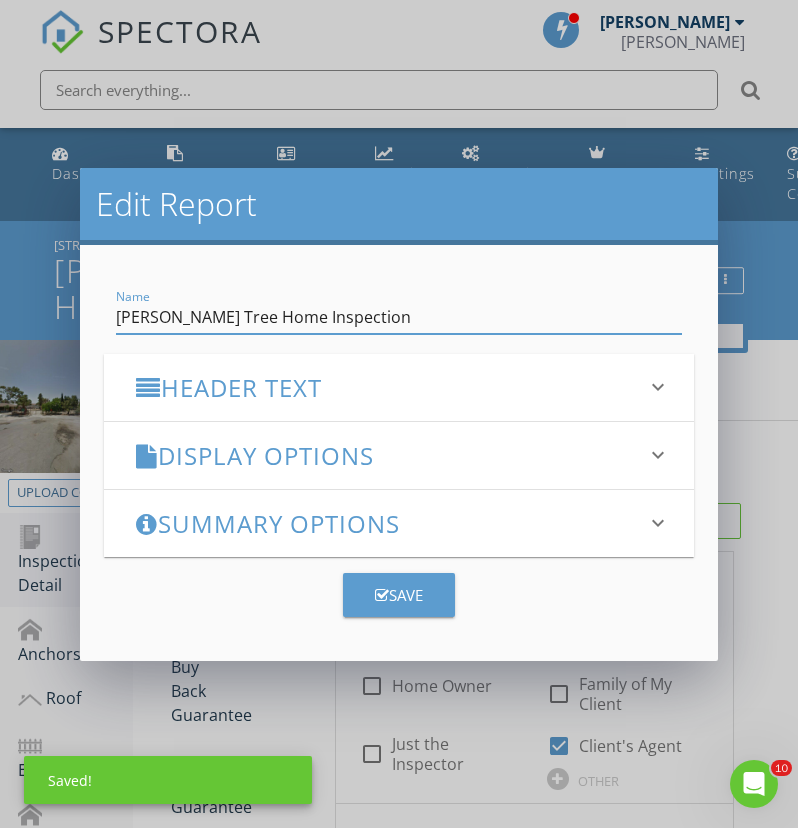 click on "Header Text" at bounding box center (387, 387) 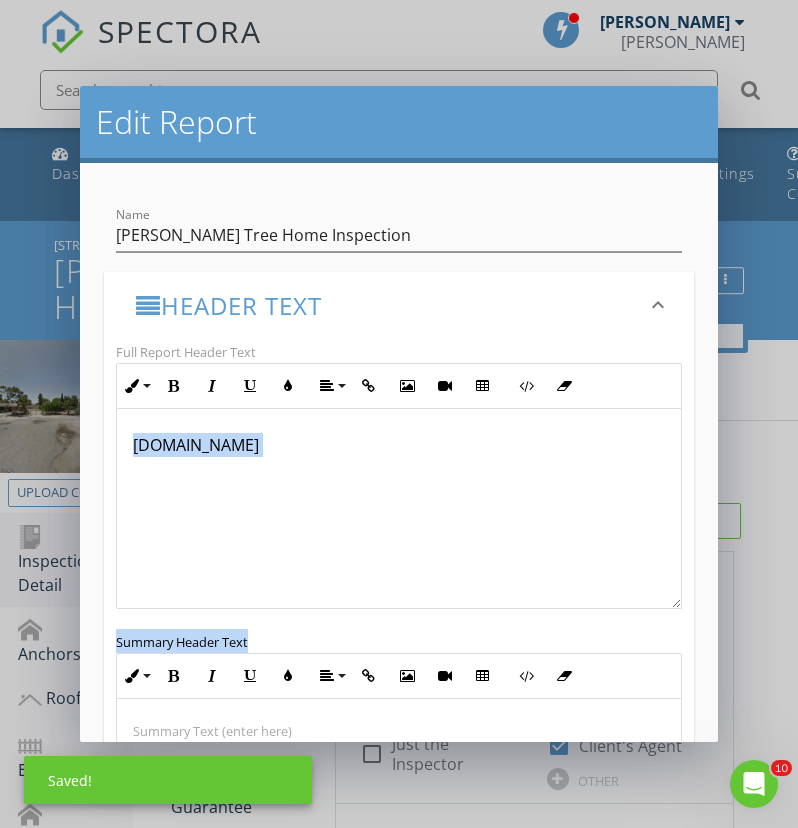 scroll, scrollTop: 0, scrollLeft: 0, axis: both 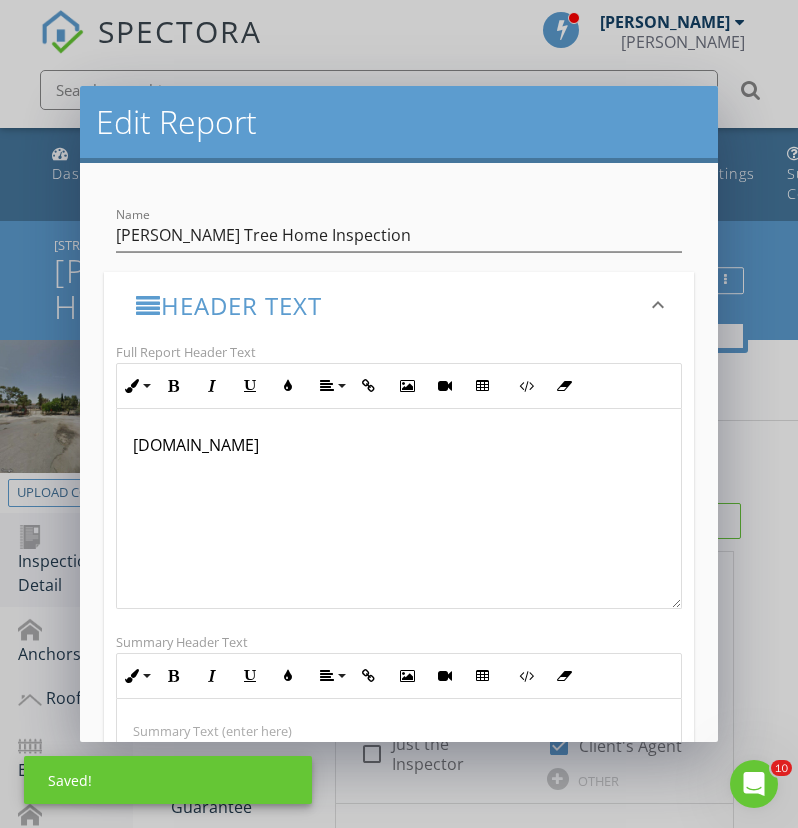 drag, startPoint x: 256, startPoint y: 438, endPoint x: -8, endPoint y: 433, distance: 264.04733 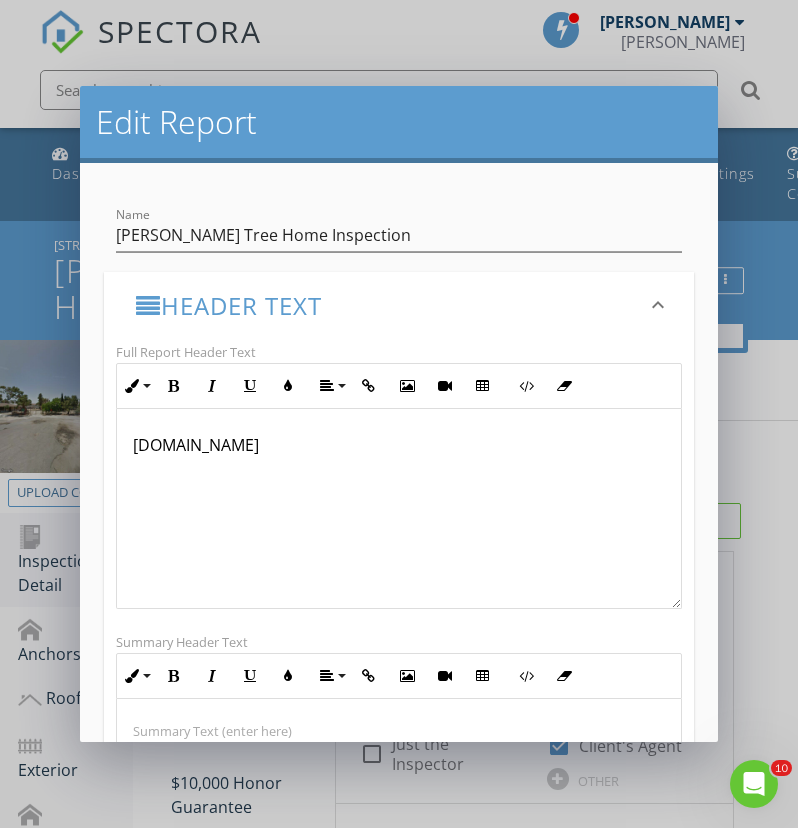drag, startPoint x: 436, startPoint y: 482, endPoint x: -8, endPoint y: 391, distance: 453.22952 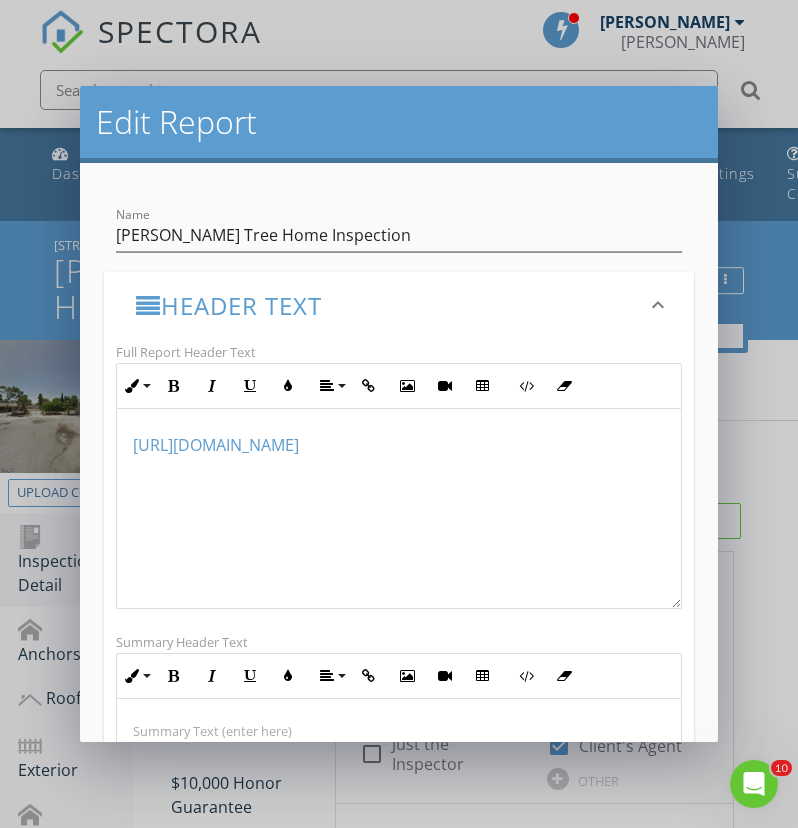 scroll, scrollTop: 0, scrollLeft: 0, axis: both 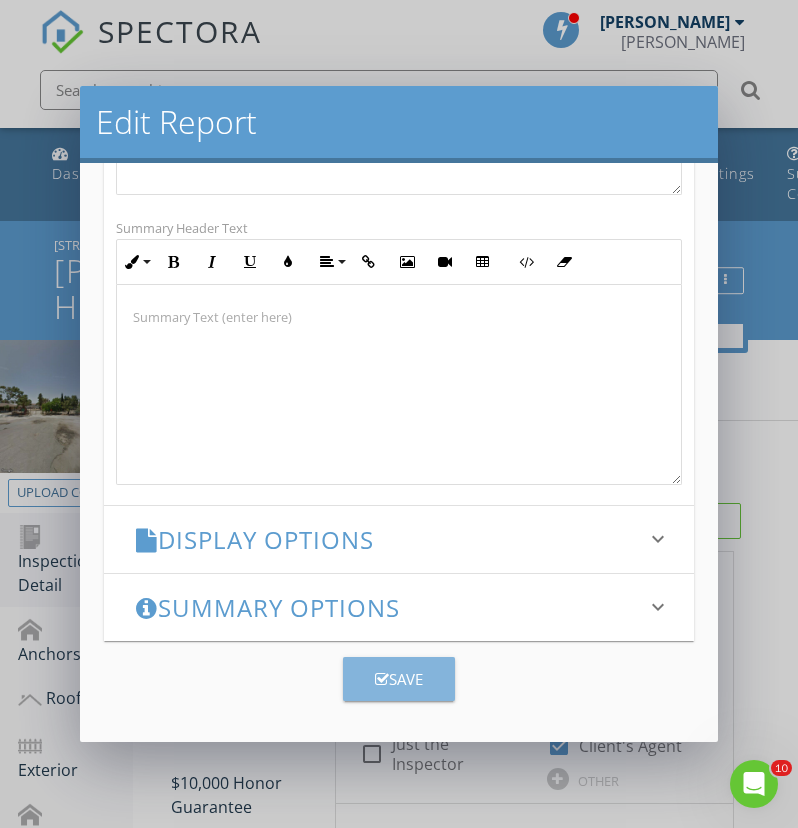 click on "Save" at bounding box center (399, 679) 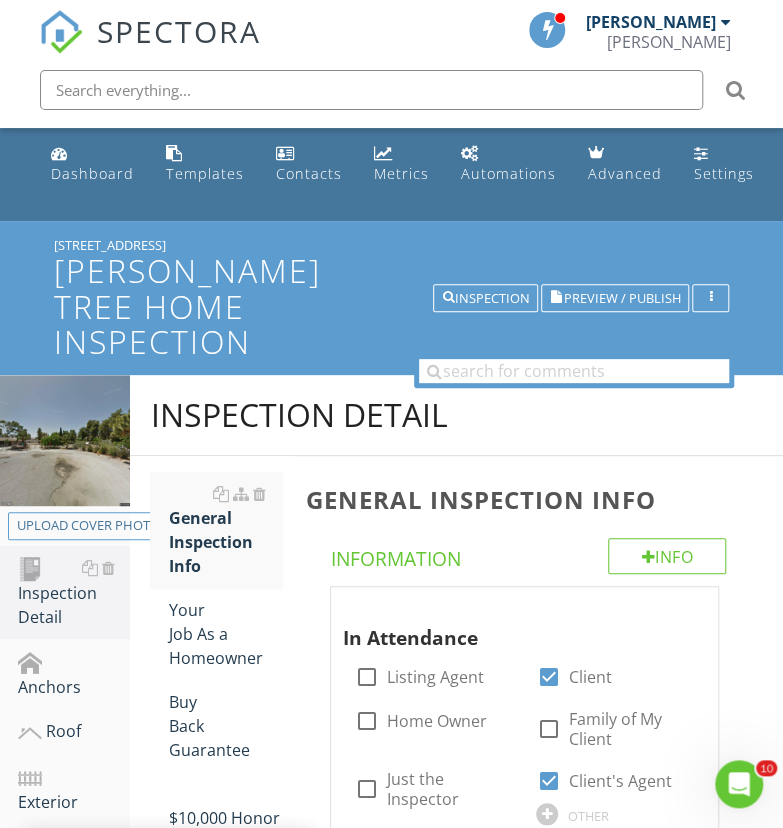 scroll, scrollTop: 215, scrollLeft: 0, axis: vertical 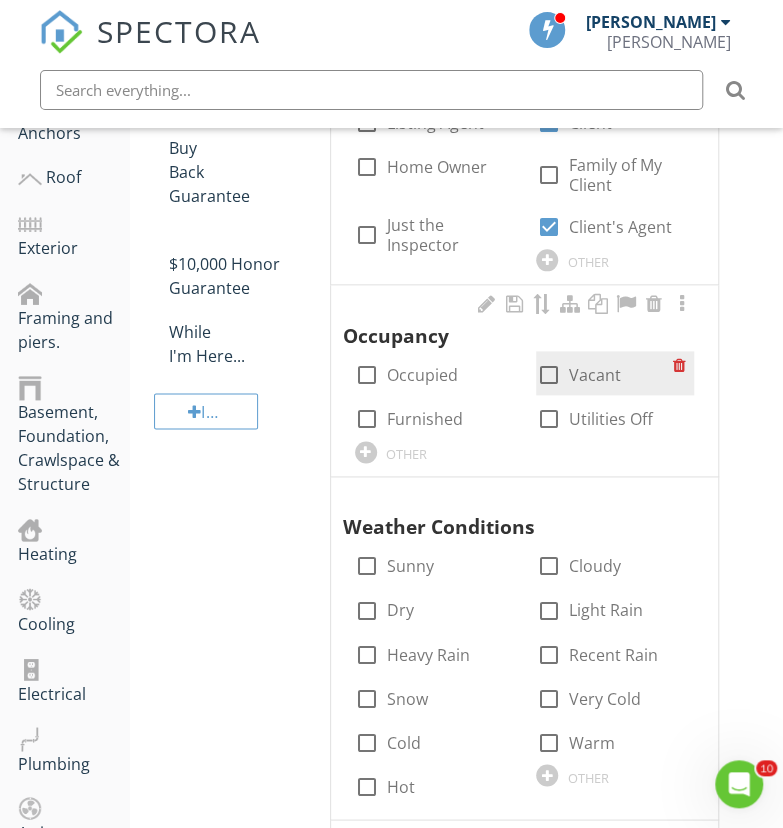 click at bounding box center (548, 375) 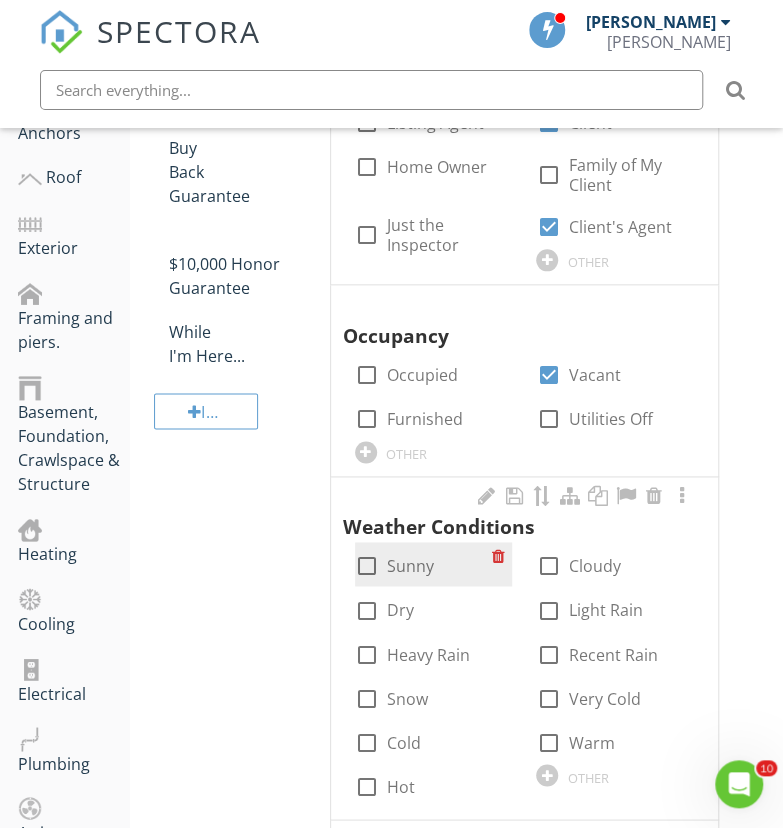 click at bounding box center (367, 566) 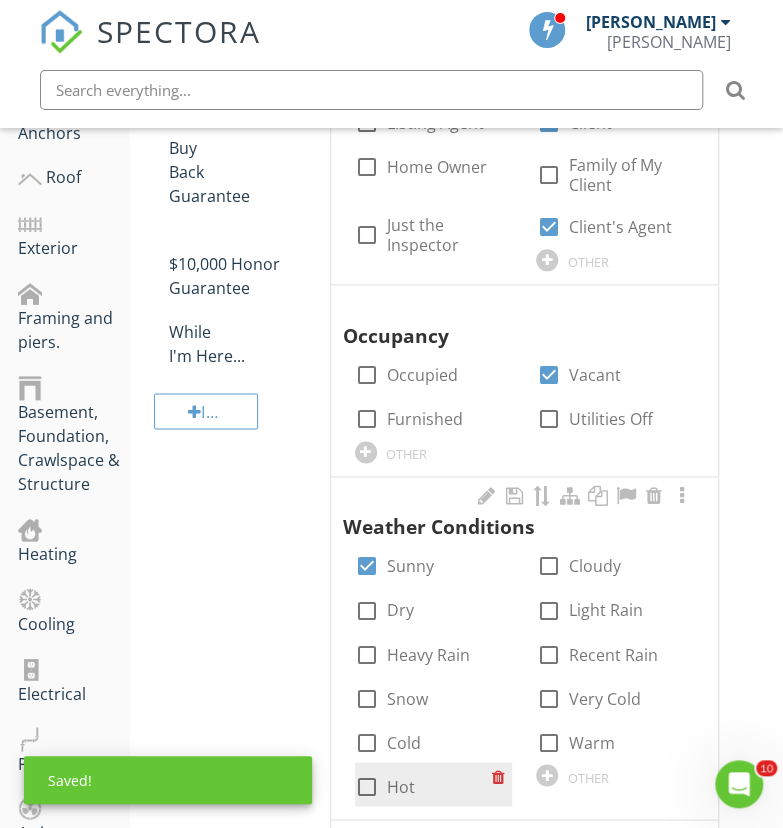 click at bounding box center (367, 786) 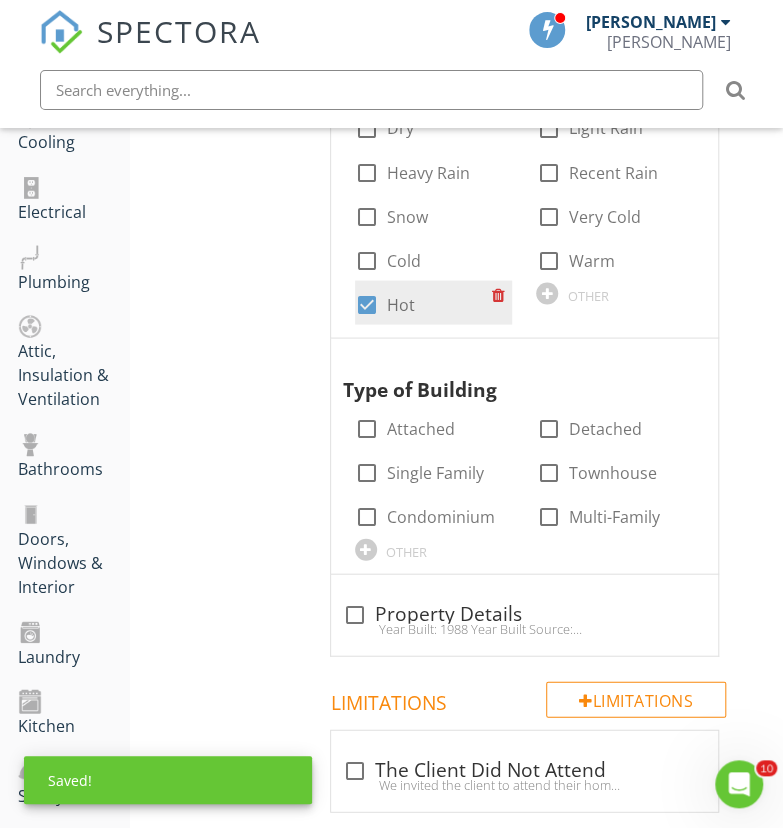scroll, scrollTop: 1030, scrollLeft: 0, axis: vertical 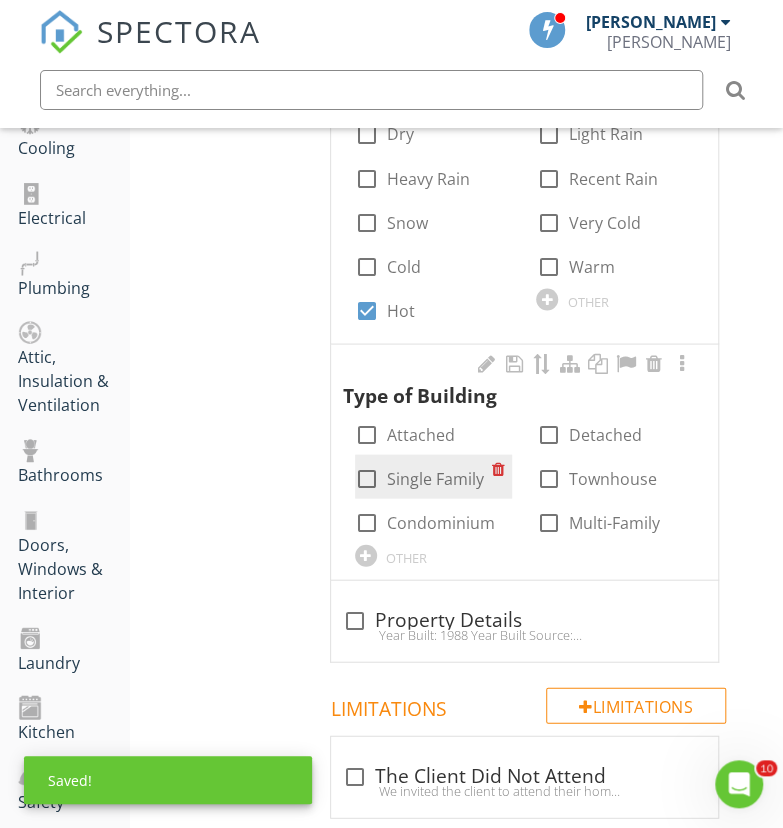 click on "check_box_outline_blank Single Family" at bounding box center (423, 476) 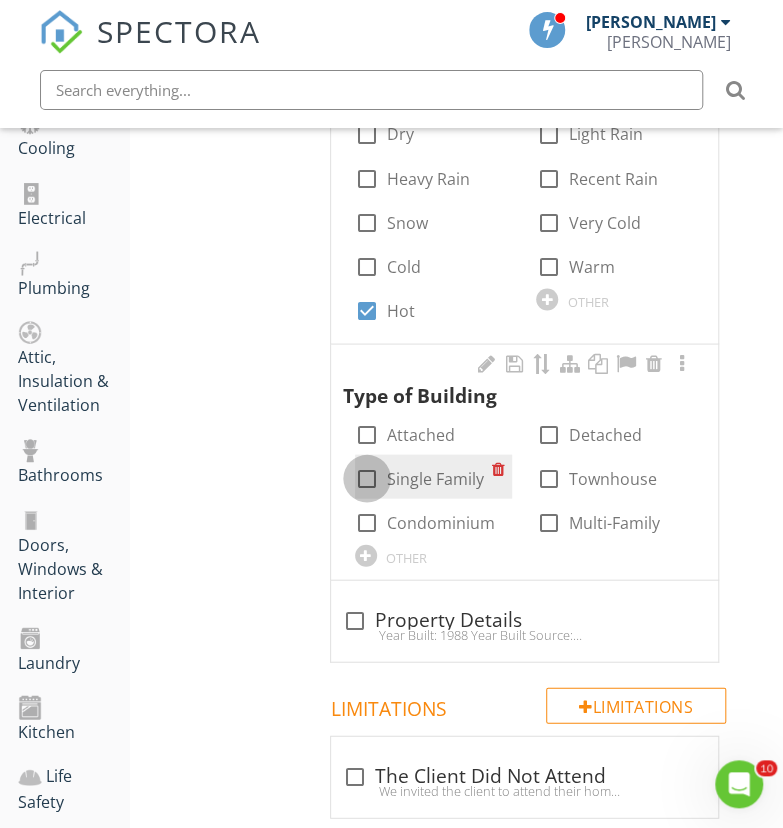 click at bounding box center [367, 478] 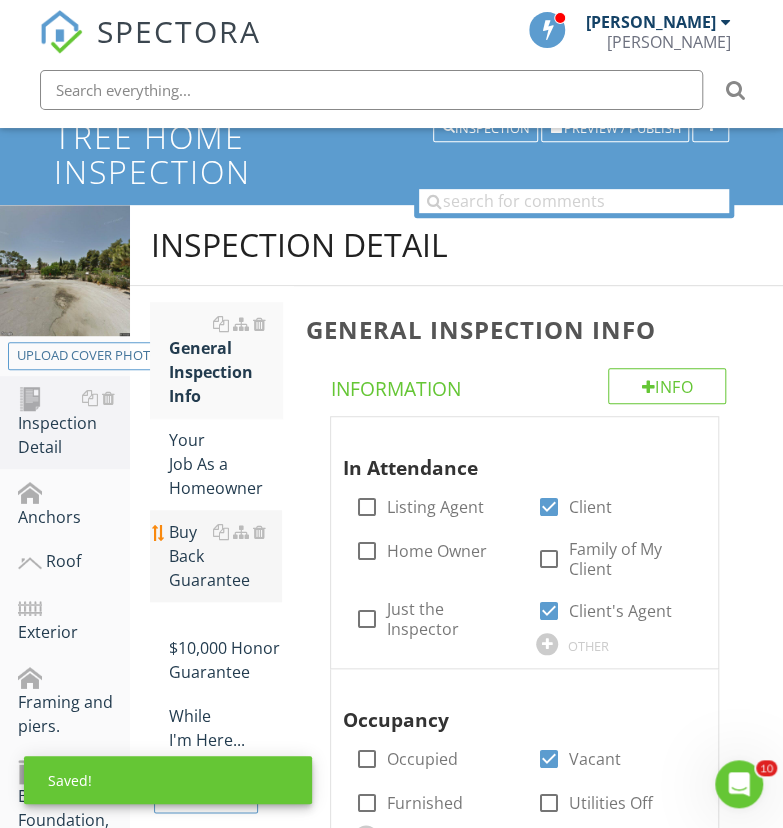 scroll, scrollTop: 168, scrollLeft: 0, axis: vertical 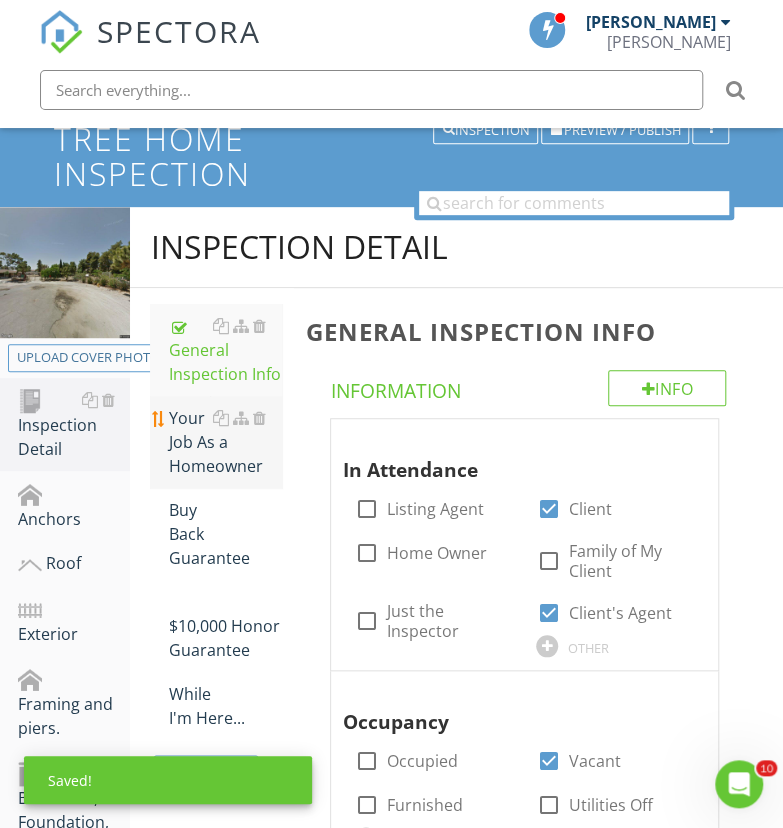 click on "Your Job As a Homeowner" at bounding box center (224, 442) 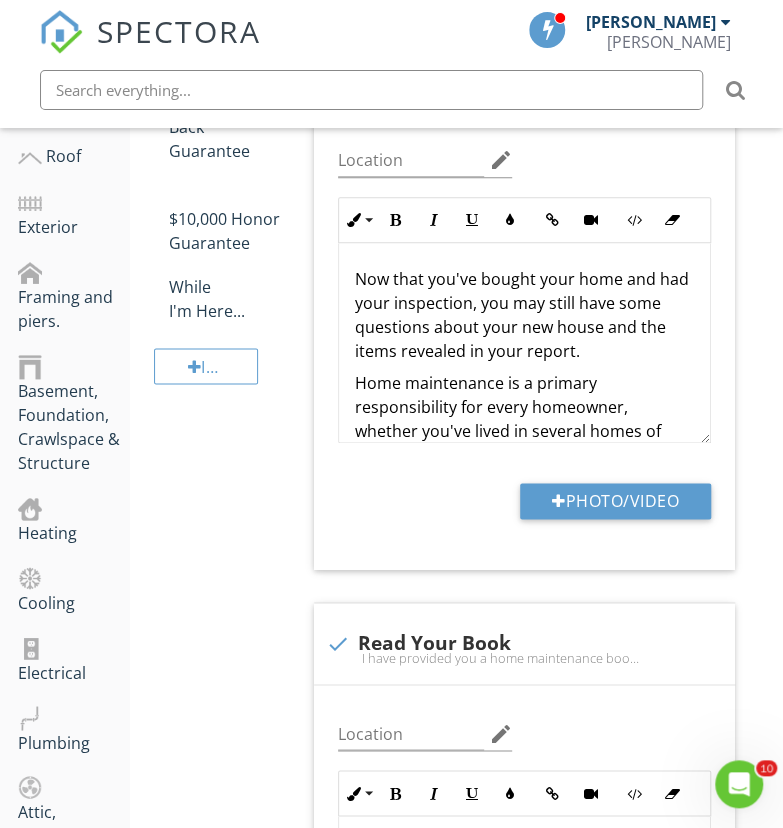 scroll, scrollTop: 576, scrollLeft: 0, axis: vertical 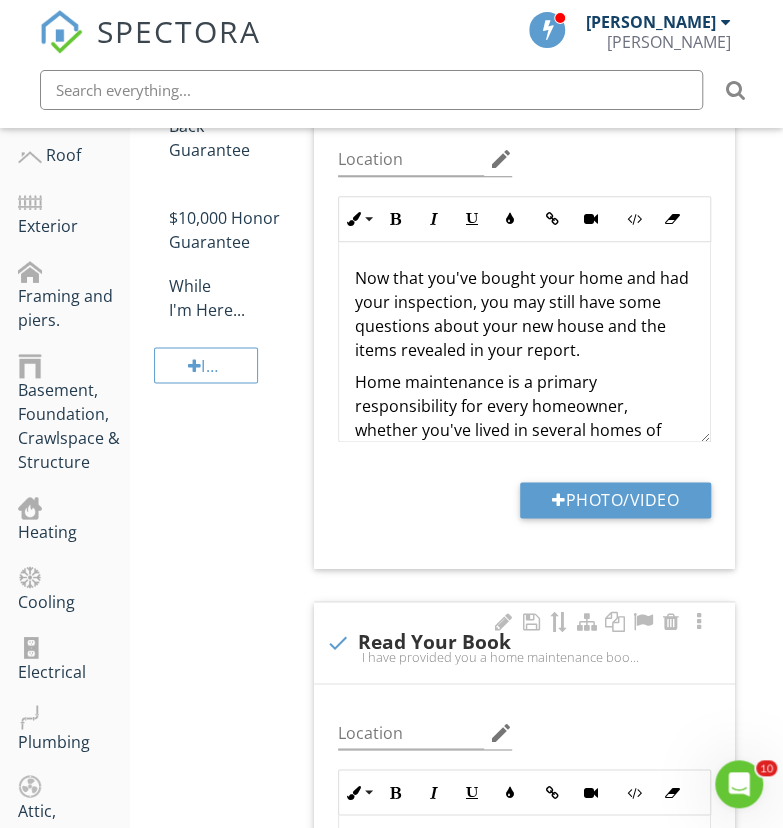 click at bounding box center [338, 642] 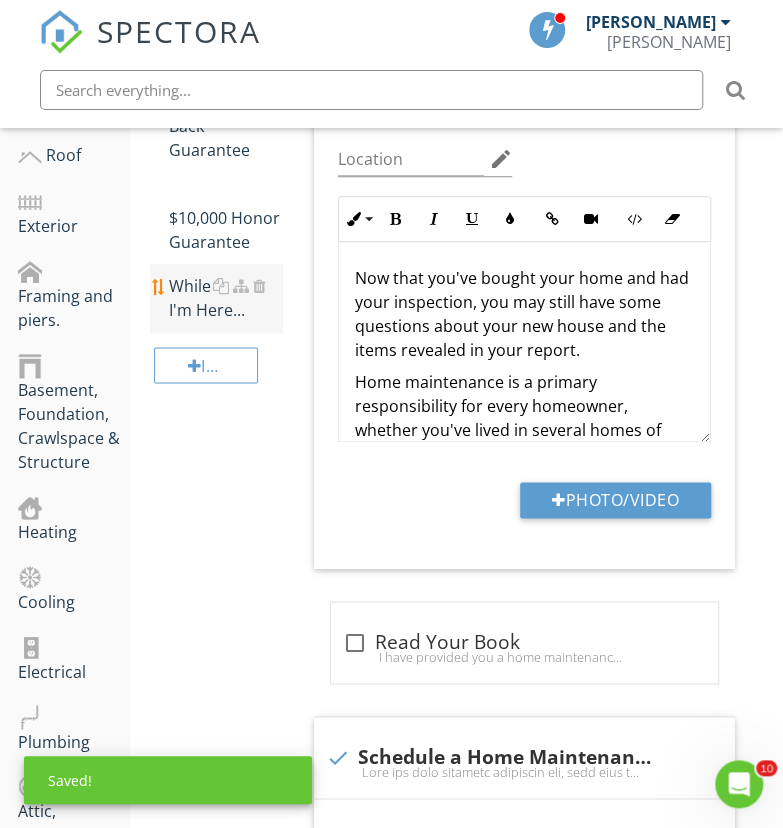 drag, startPoint x: 182, startPoint y: 272, endPoint x: 171, endPoint y: 255, distance: 20.248457 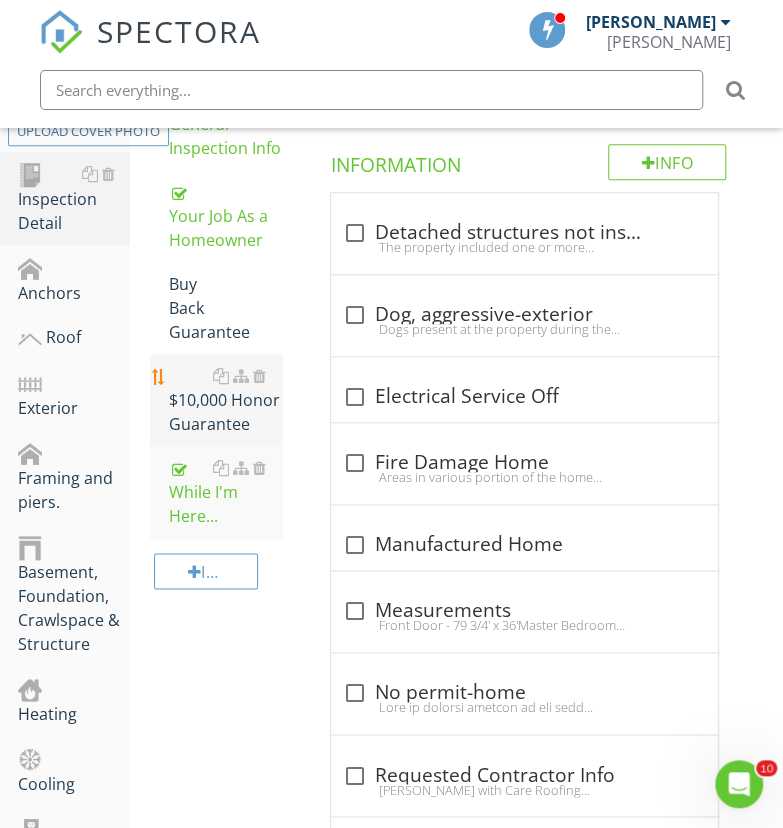 scroll, scrollTop: 389, scrollLeft: 0, axis: vertical 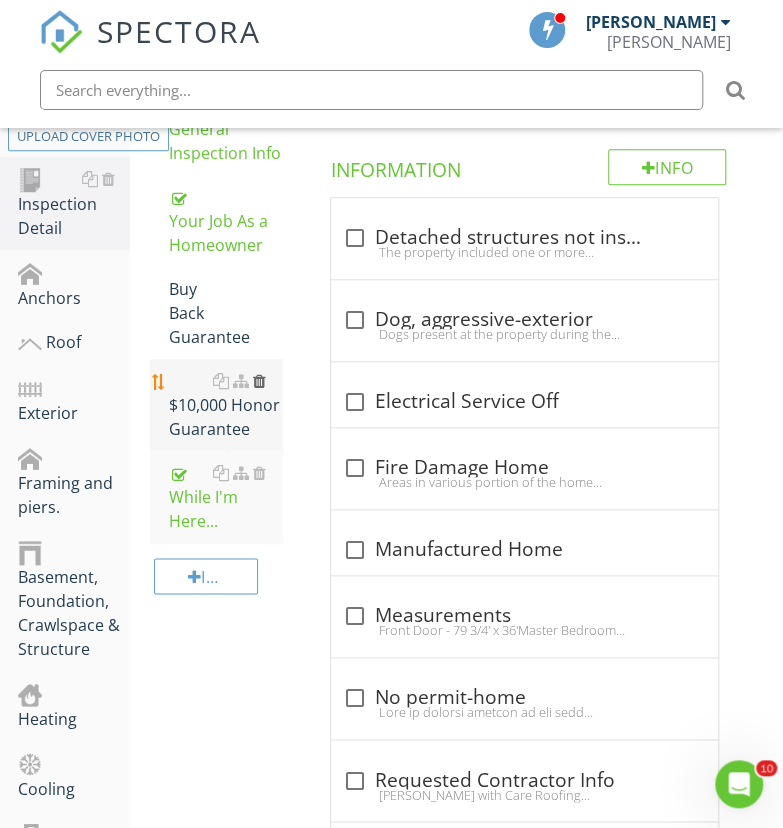 click at bounding box center (259, 381) 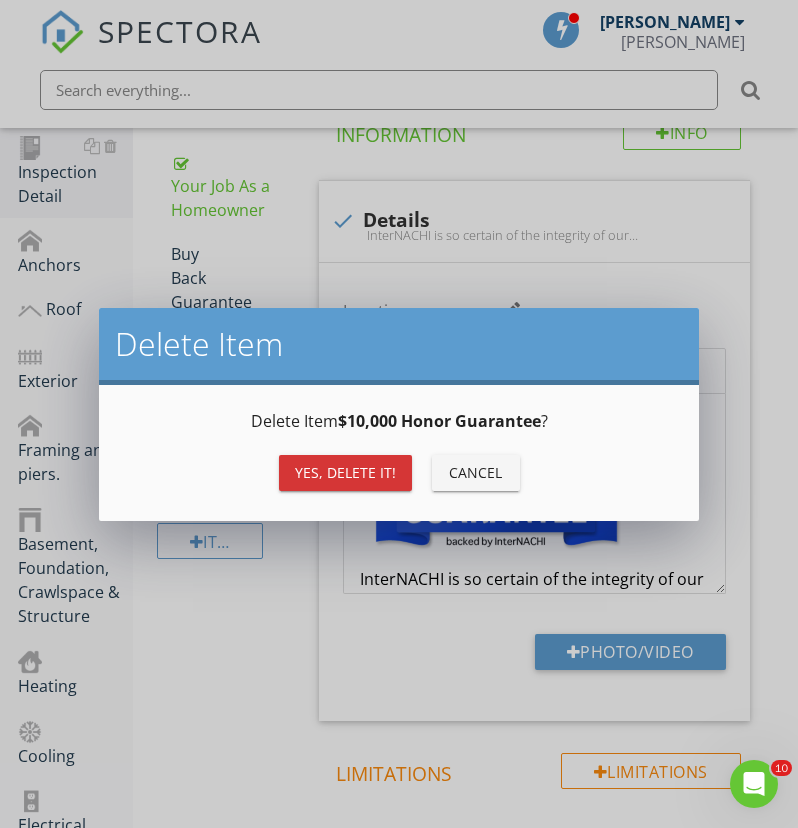 click on "Yes, Delete it!" at bounding box center (345, 472) 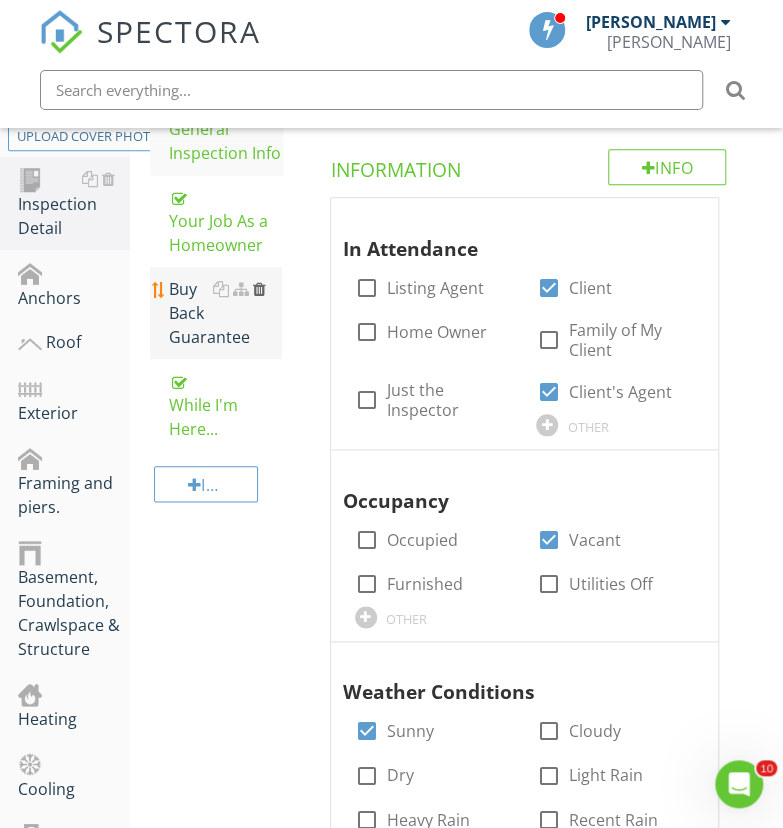 click at bounding box center (259, 289) 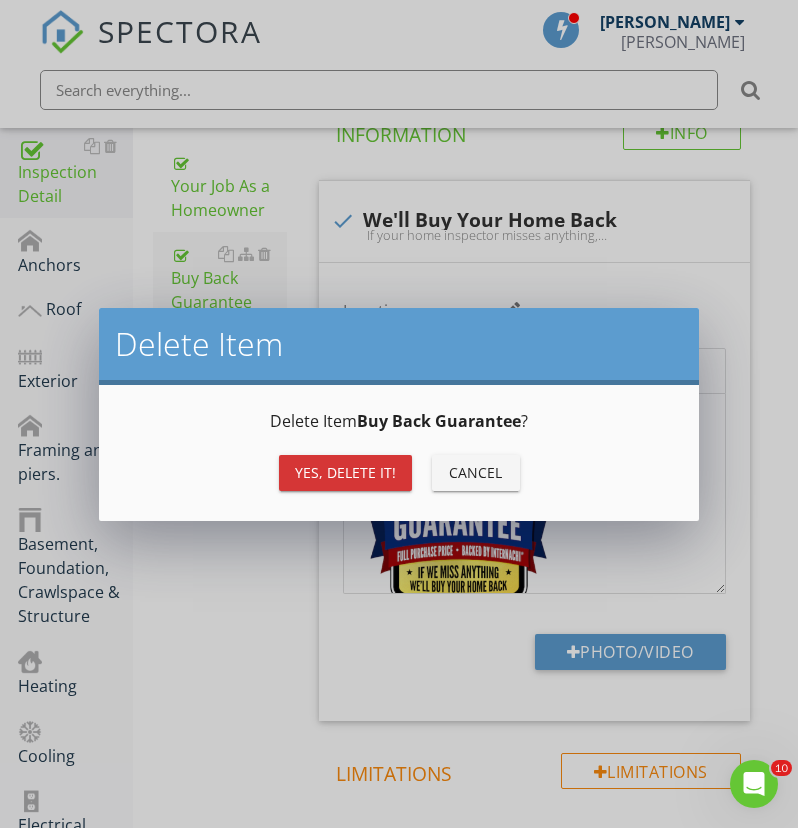 click on "Yes, Delete it!" at bounding box center (345, 472) 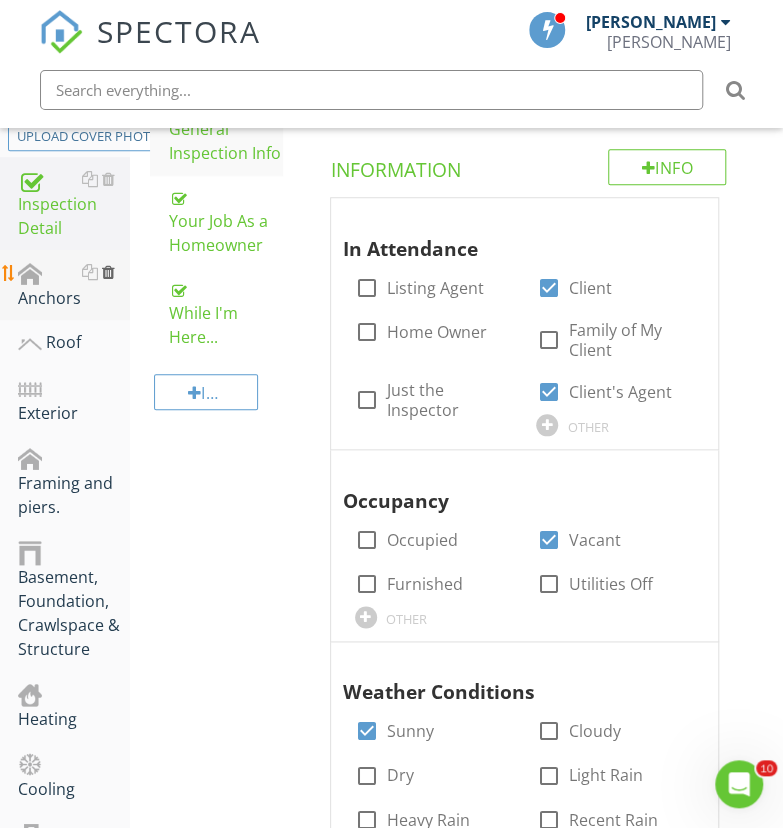click at bounding box center [107, 272] 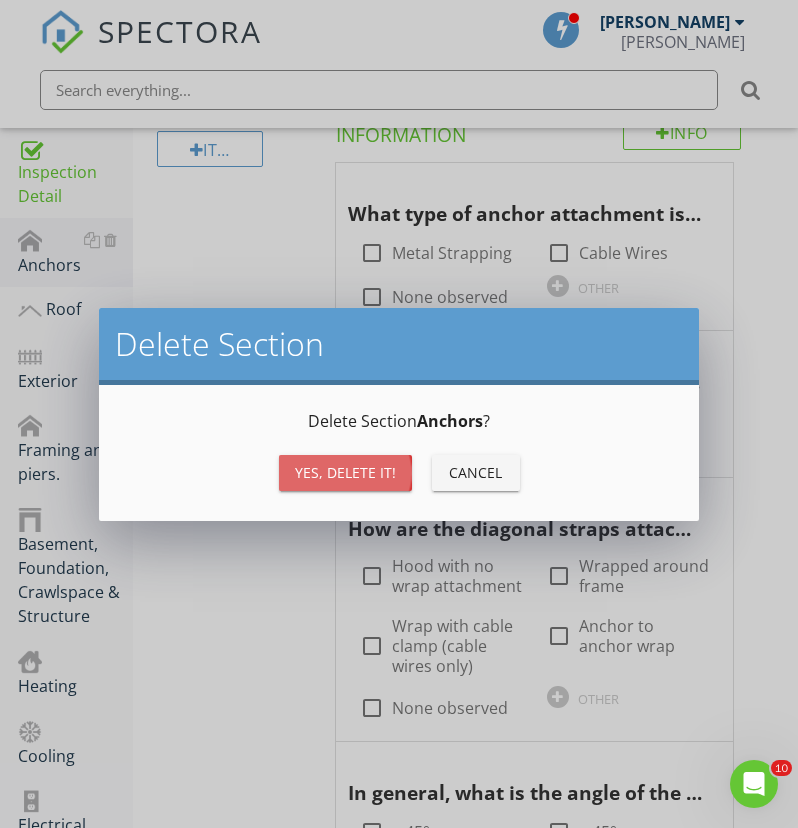 click on "Yes, Delete it!" at bounding box center [345, 472] 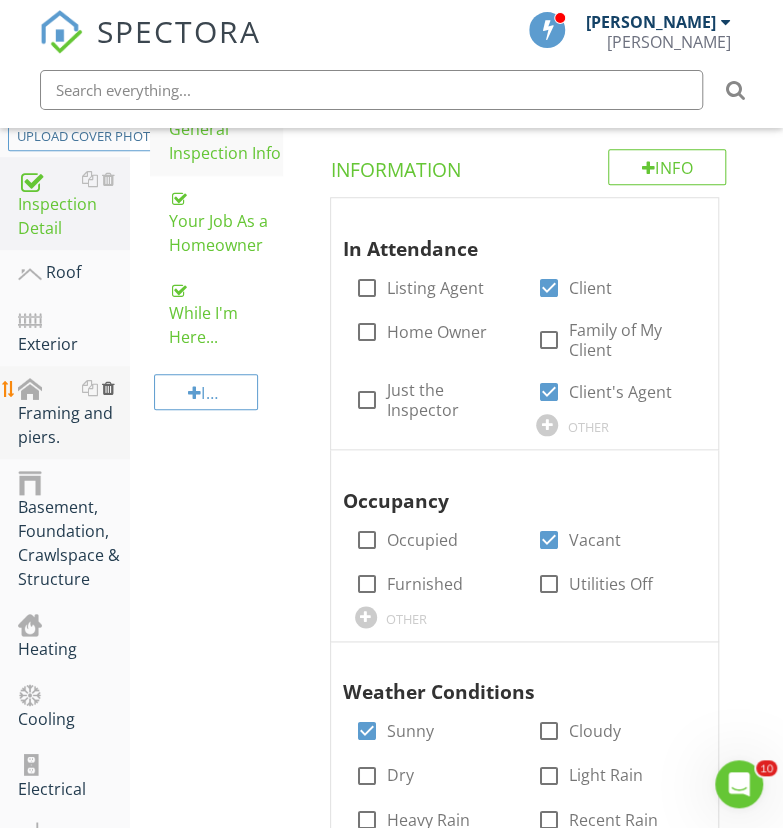 click at bounding box center [107, 388] 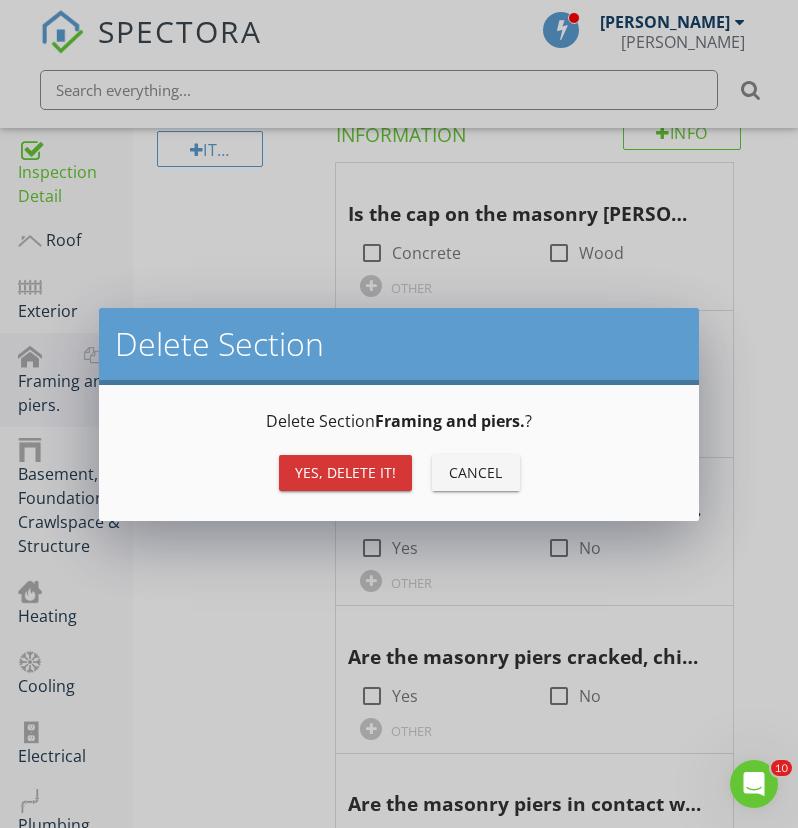 click on "Yes, Delete it!" at bounding box center [345, 473] 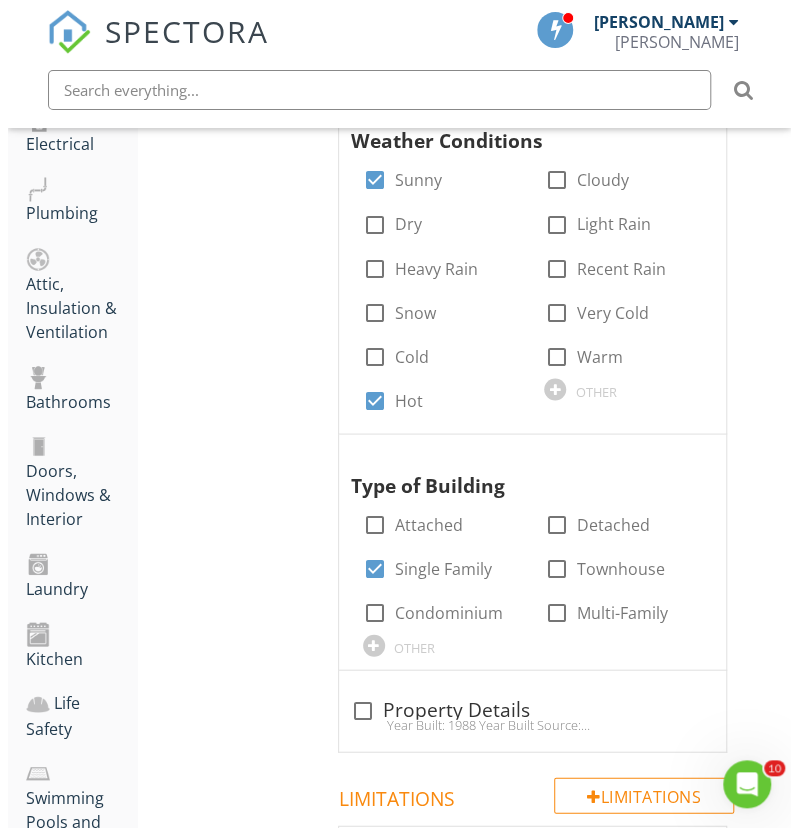 scroll, scrollTop: 941, scrollLeft: 0, axis: vertical 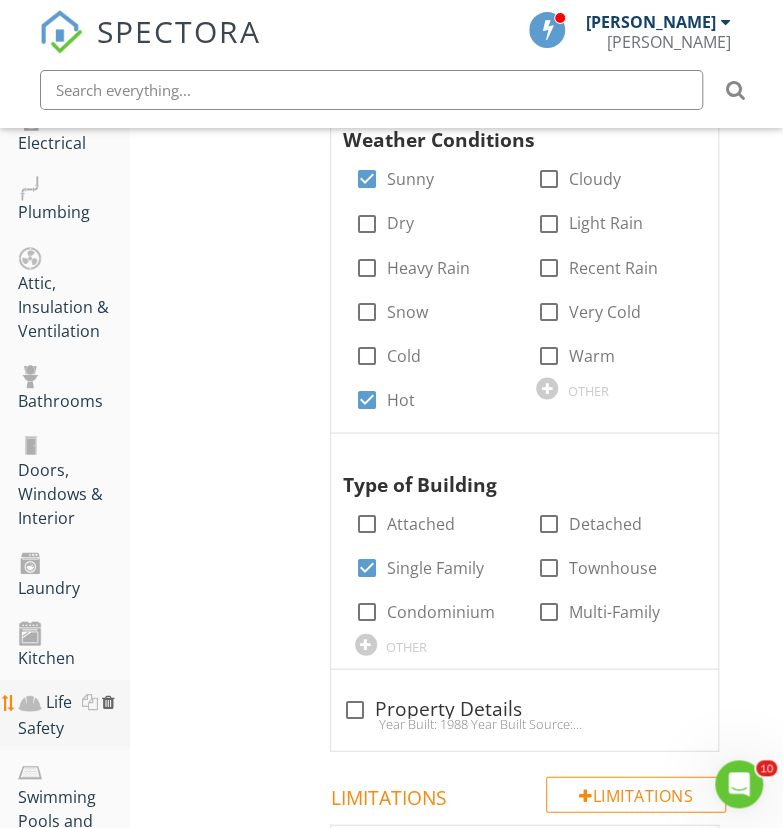 click at bounding box center [107, 701] 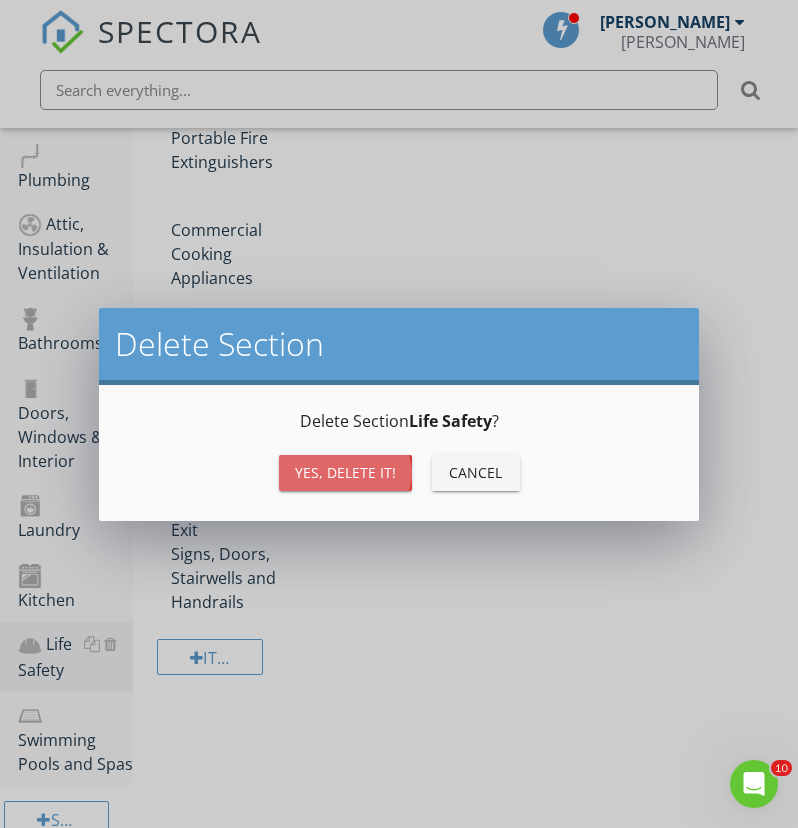 click on "Yes, Delete it!" at bounding box center [345, 472] 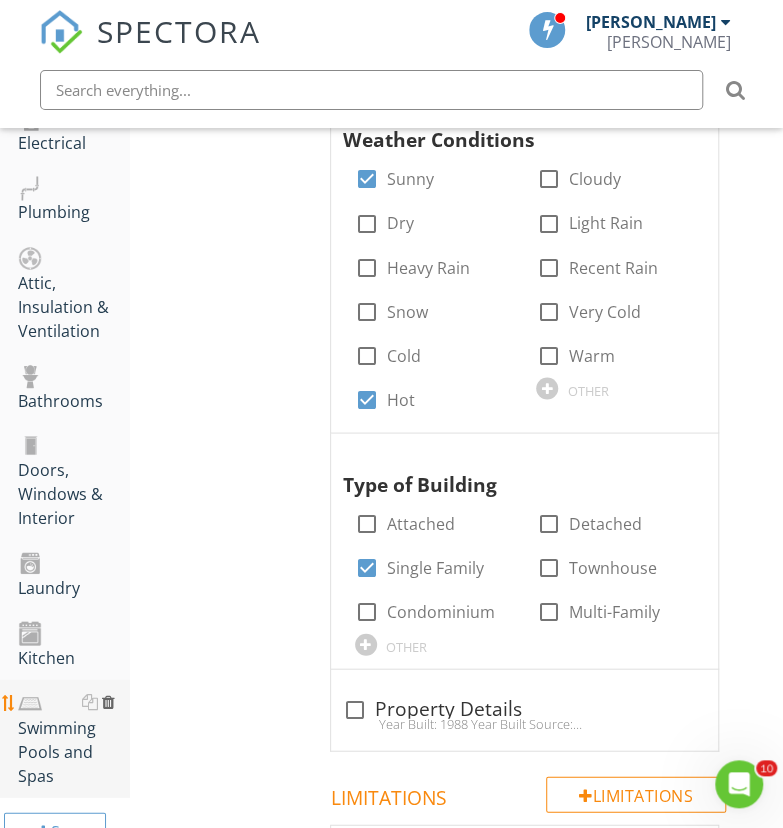 click at bounding box center [107, 701] 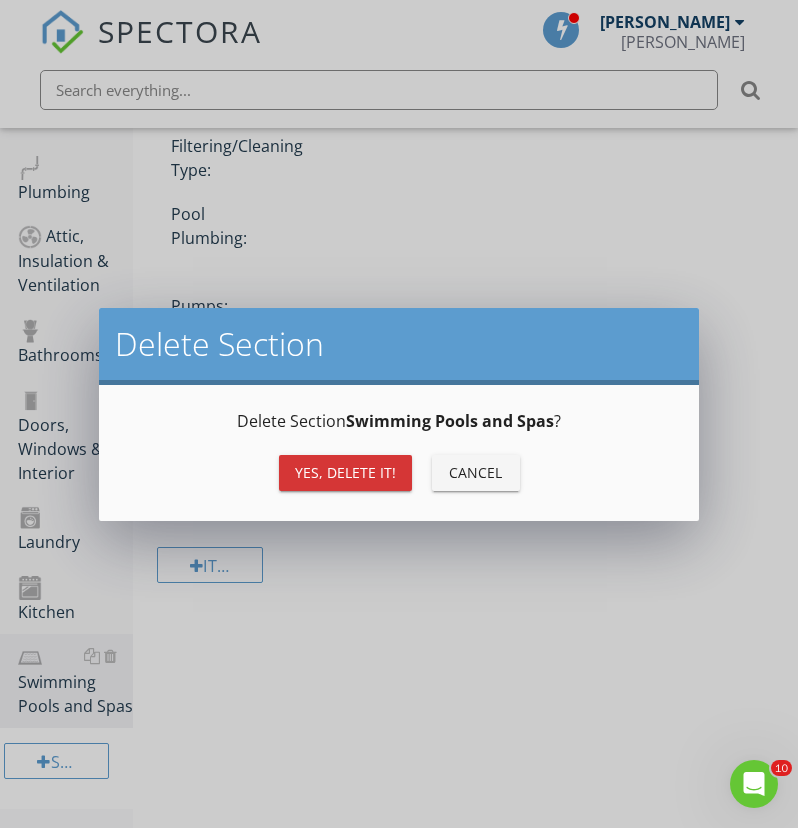 click on "Yes, Delete it!" at bounding box center [345, 472] 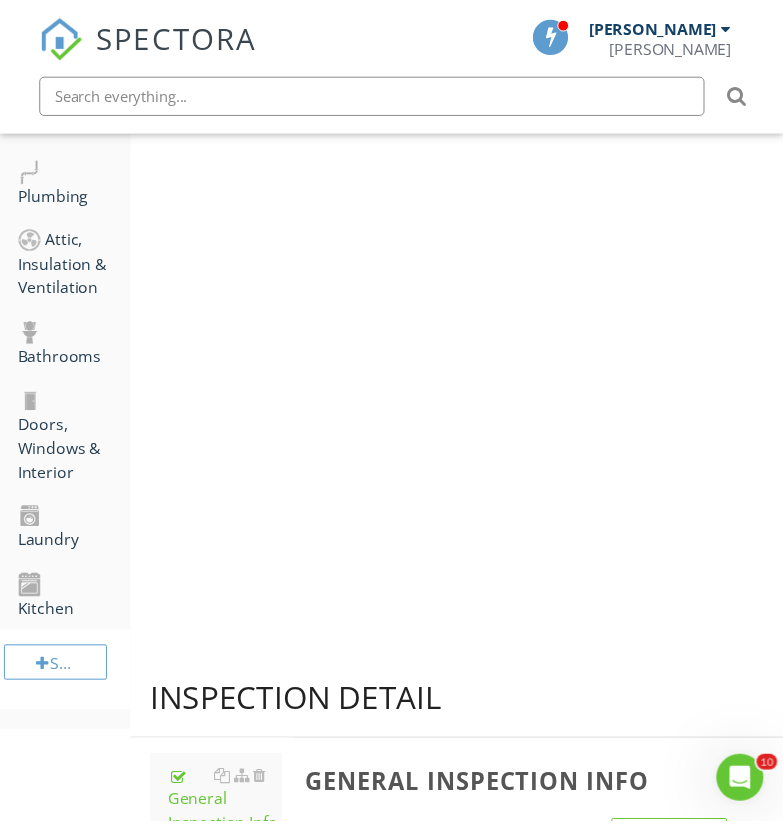 scroll, scrollTop: 857, scrollLeft: 0, axis: vertical 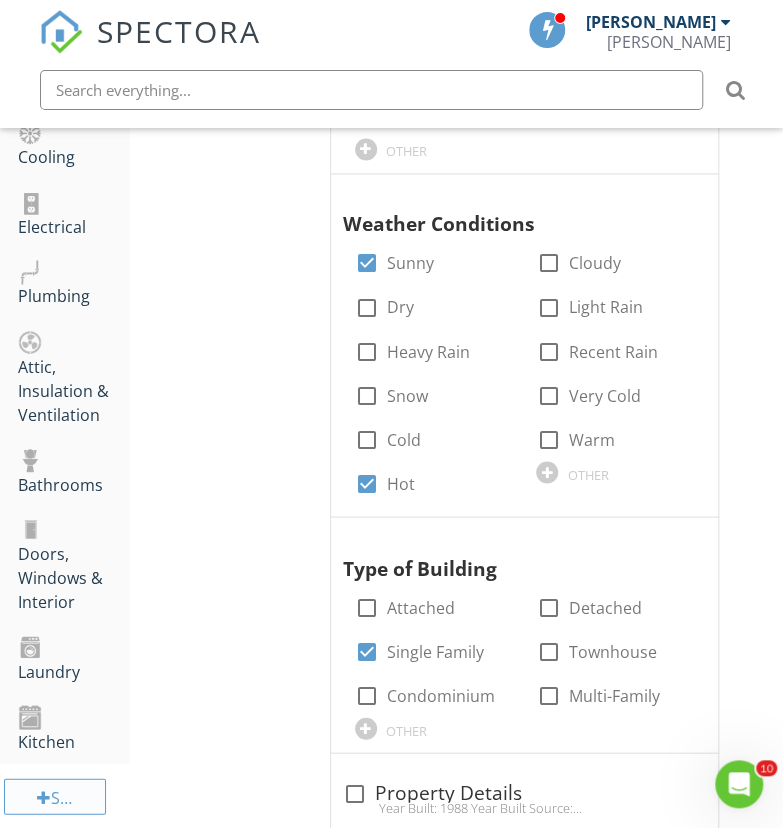 click on "Section" at bounding box center (55, 796) 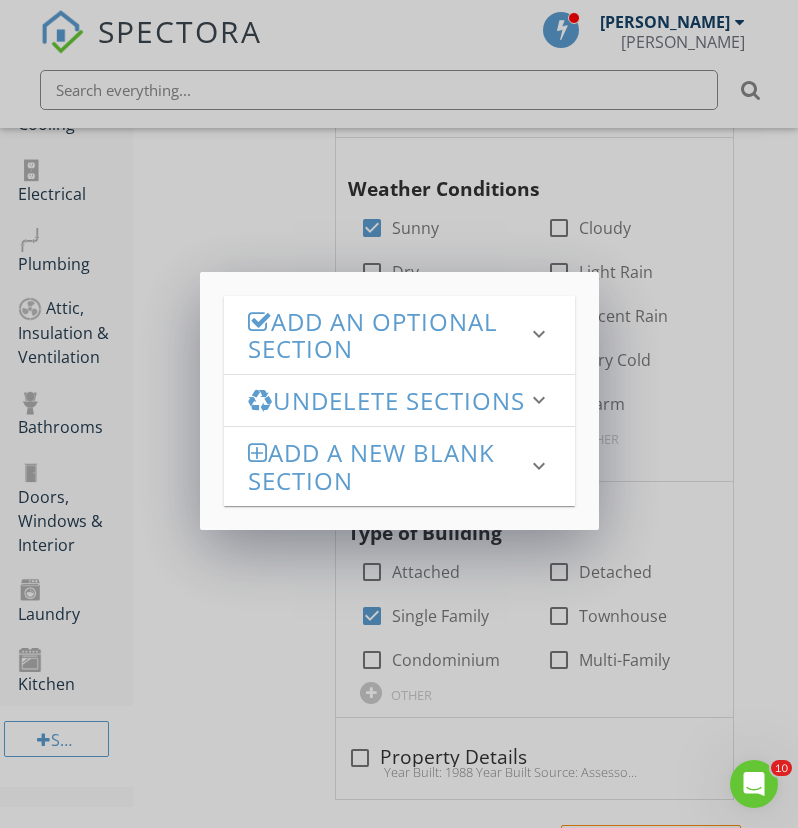 click on "Add an Optional Section" at bounding box center [387, 335] 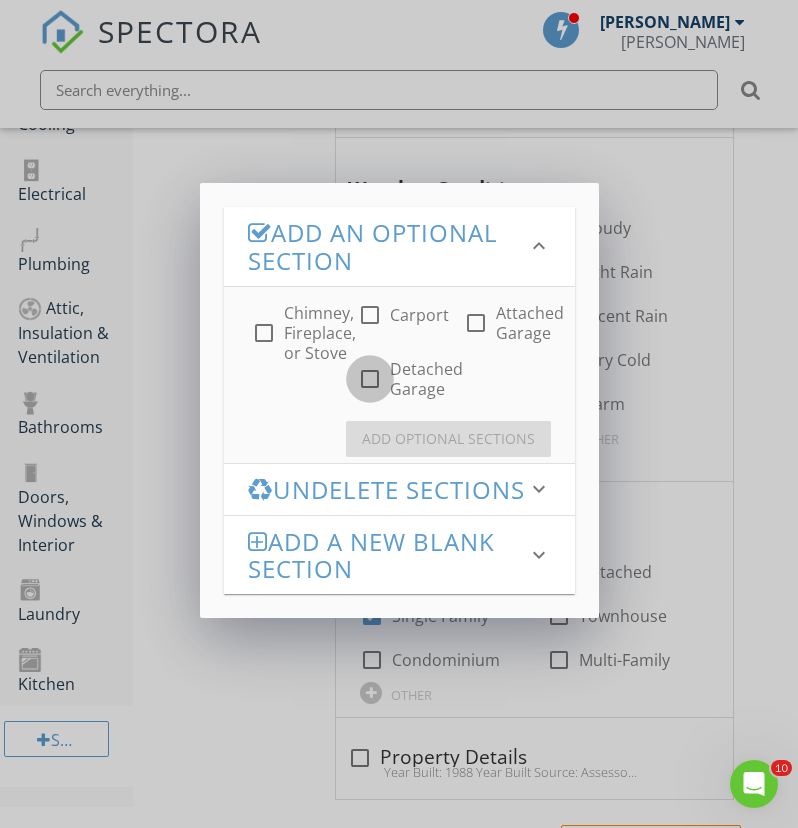 click at bounding box center (370, 379) 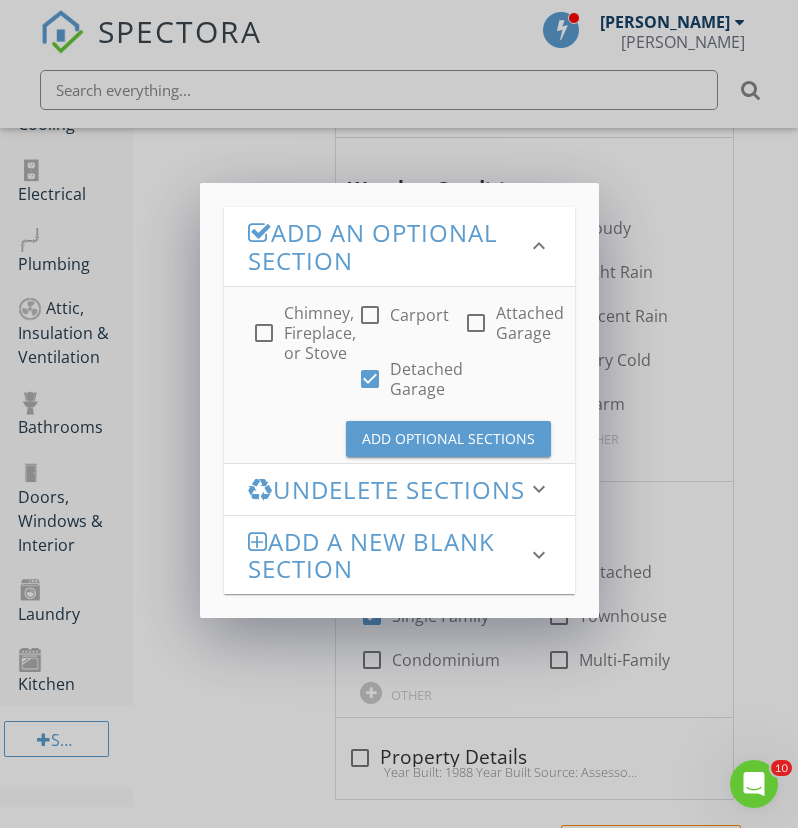 click on "Add Optional Sections" at bounding box center (448, 438) 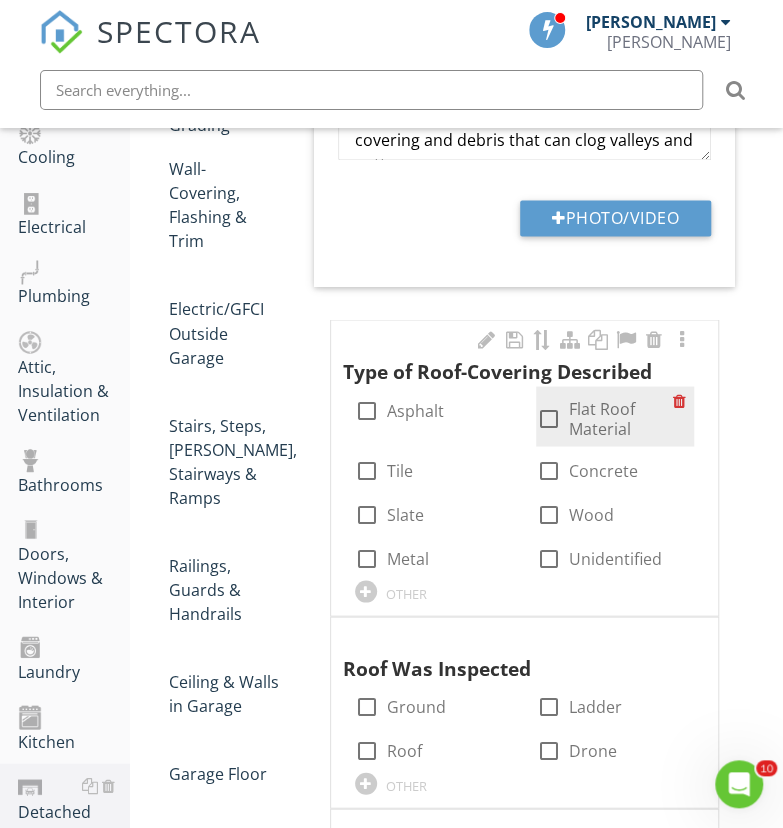 click at bounding box center [548, 418] 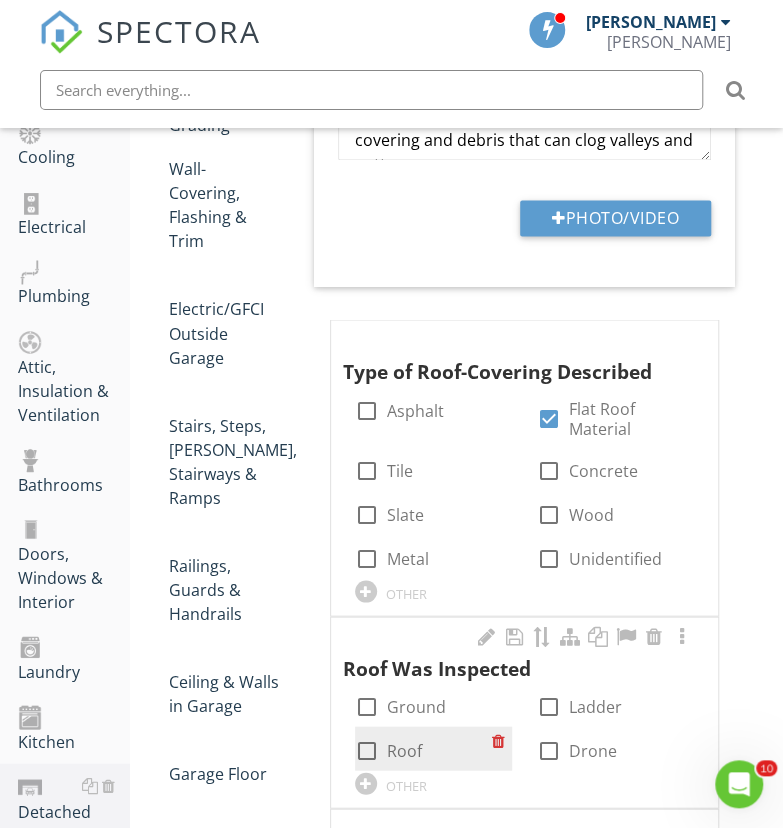 click on "Roof" at bounding box center (404, 750) 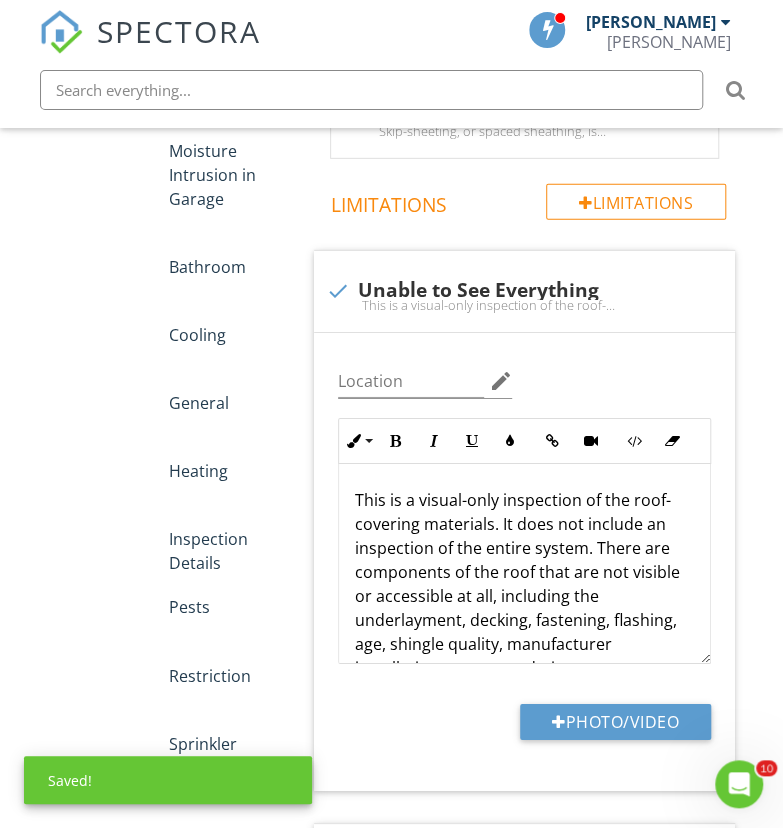 scroll, scrollTop: 2117, scrollLeft: 0, axis: vertical 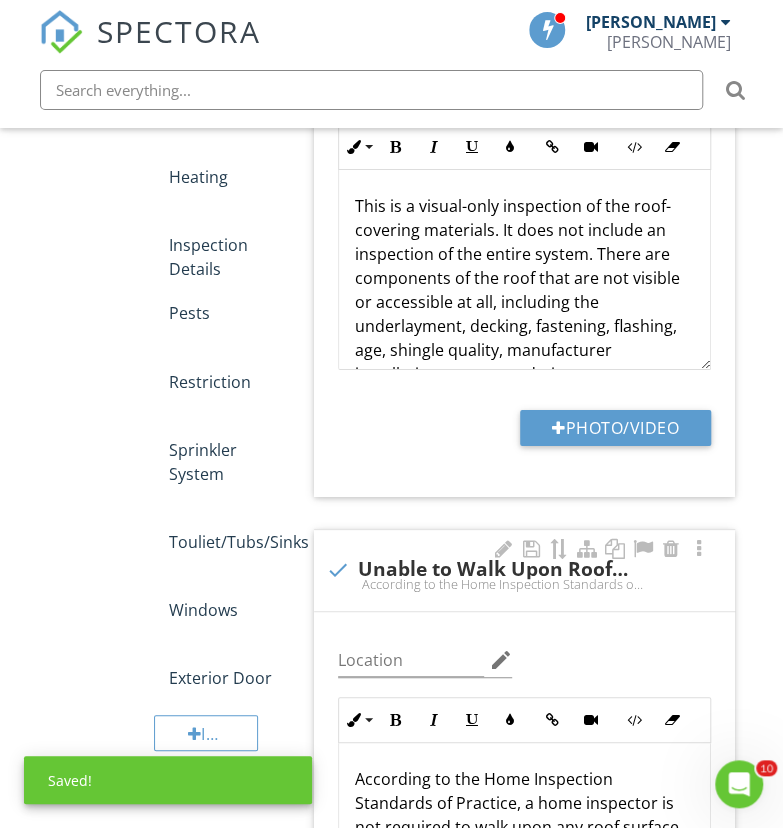 click at bounding box center (338, 570) 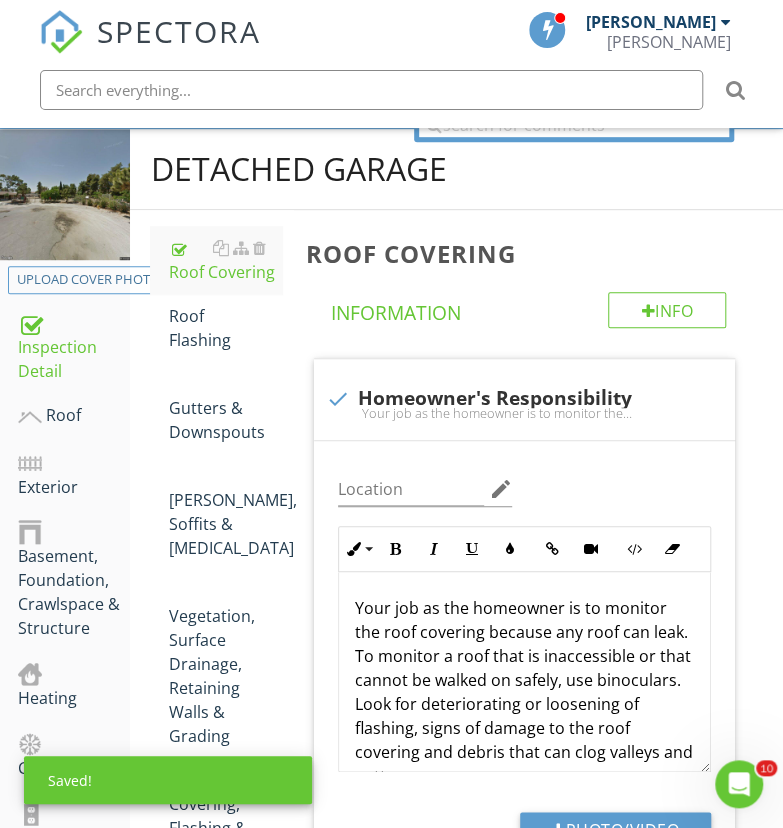 scroll, scrollTop: 238, scrollLeft: 0, axis: vertical 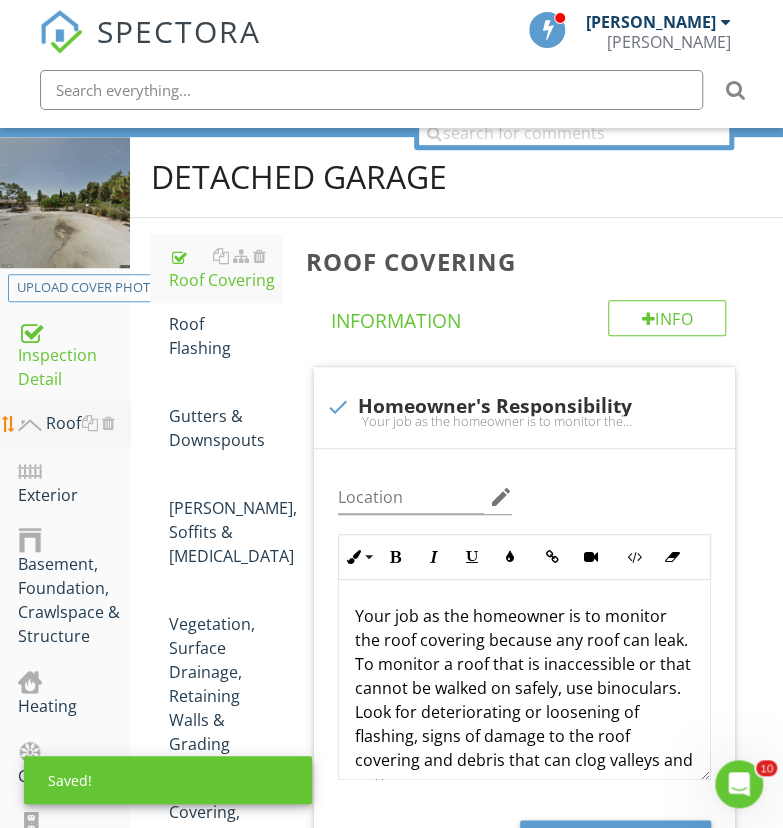 click on "Roof" at bounding box center (74, 424) 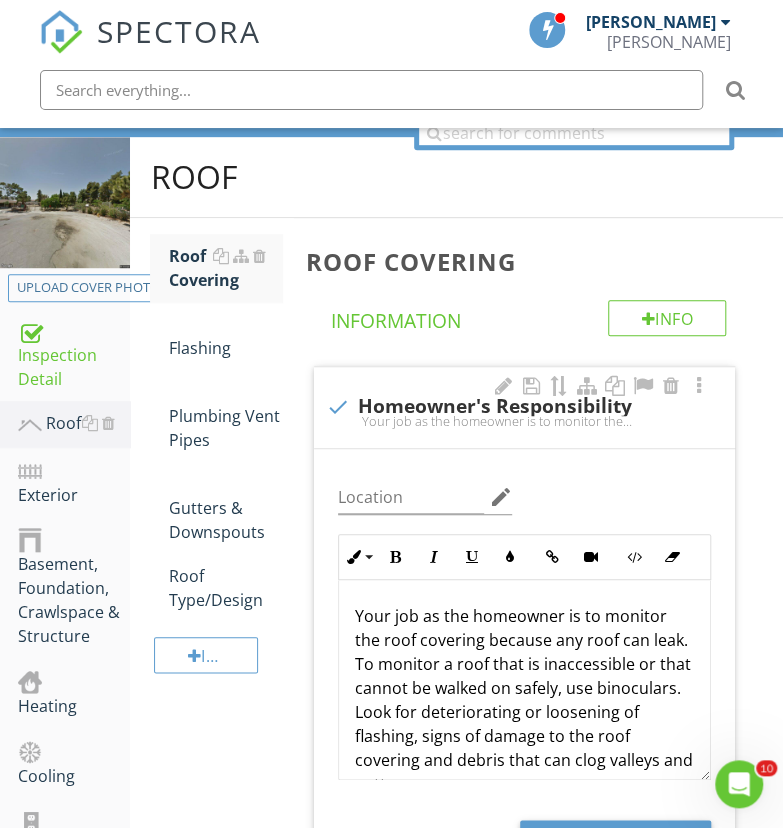 scroll, scrollTop: 304, scrollLeft: 0, axis: vertical 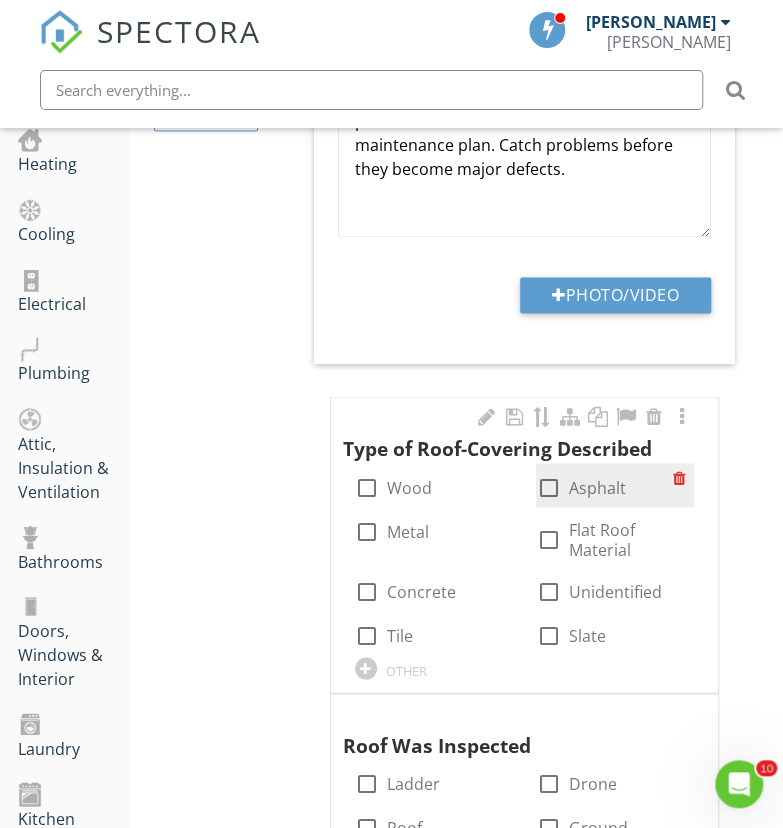 click on "check_box_outline_blank Asphalt" at bounding box center [580, 487] 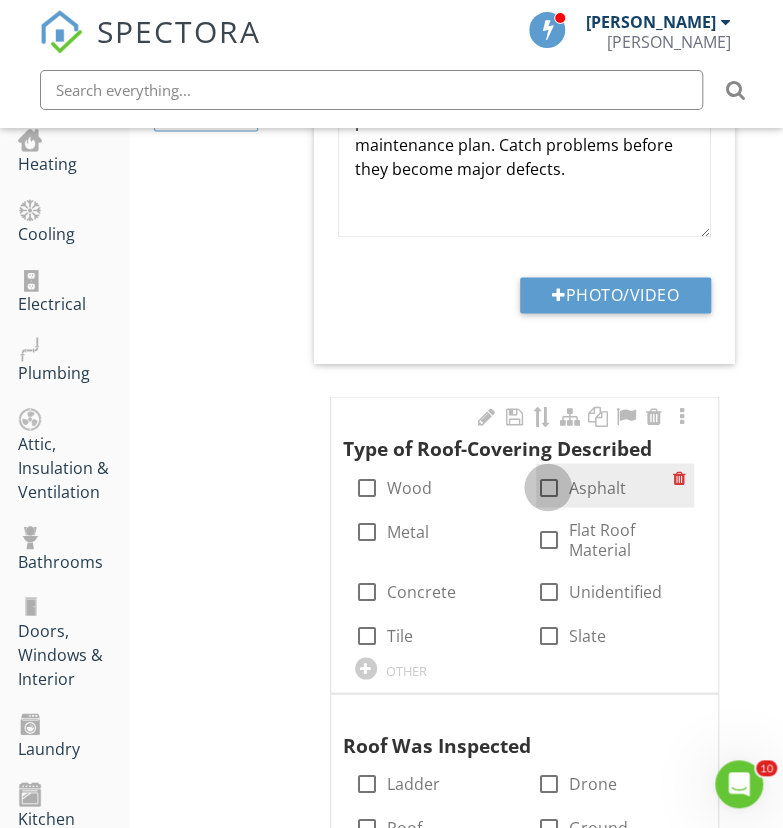 click at bounding box center [548, 487] 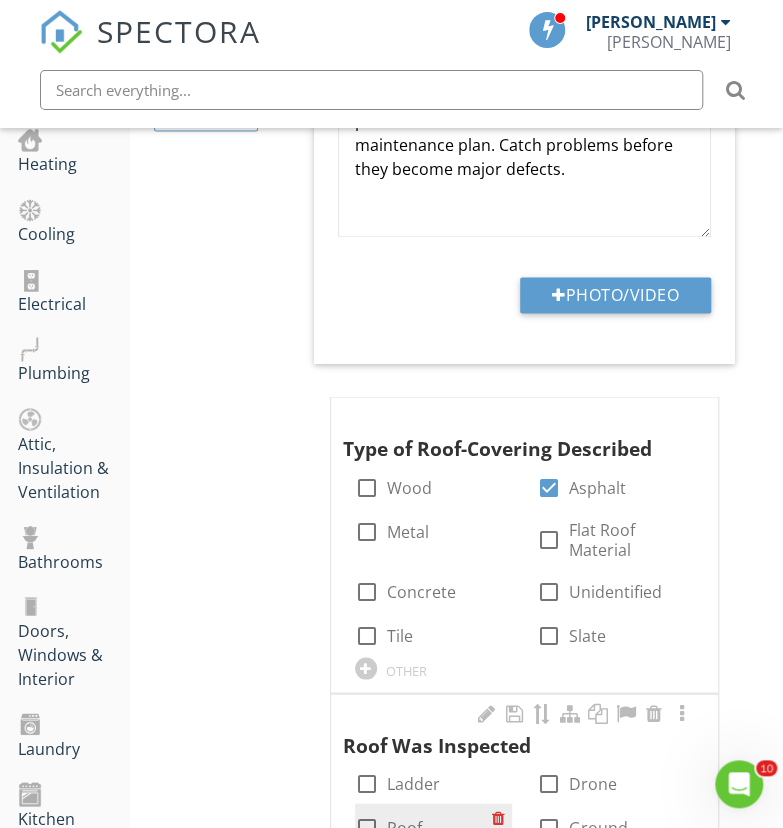 click on "Roof" at bounding box center (404, 827) 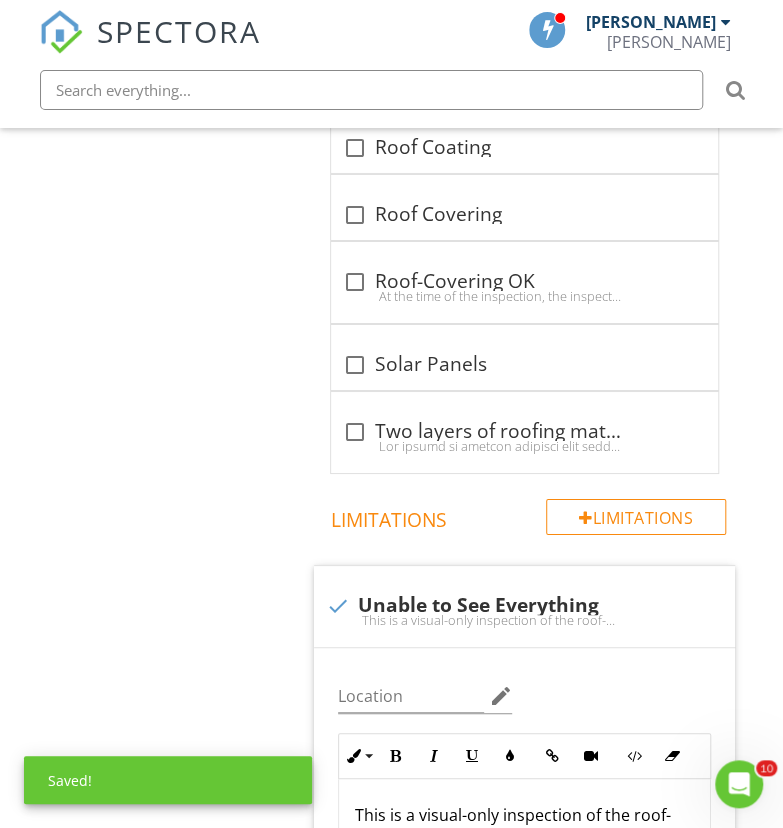 scroll, scrollTop: 2135, scrollLeft: 0, axis: vertical 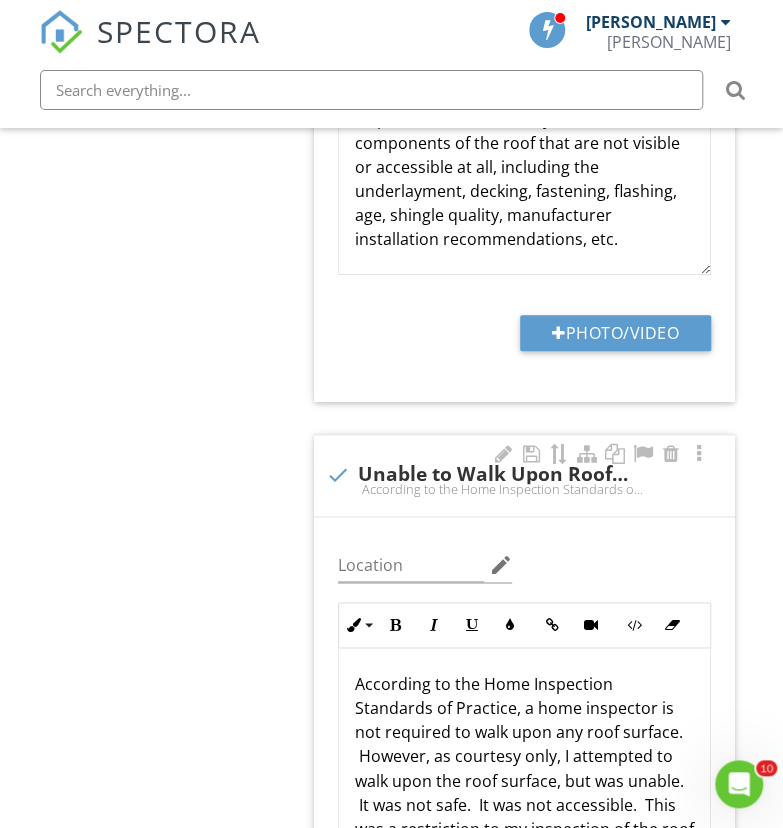 click on "According to the Home Inspection Standards of Practice, a home inspector is not required to walk upon any roof surface. However, as courtesy only, I attempted to walk upon the roof surface, but was unable. It was not safe. It was not accessible. This was a restriction to my inspection of the roof system. You may want to consider hiring a professional roofer with a lift to check your roof system." at bounding box center [524, 489] 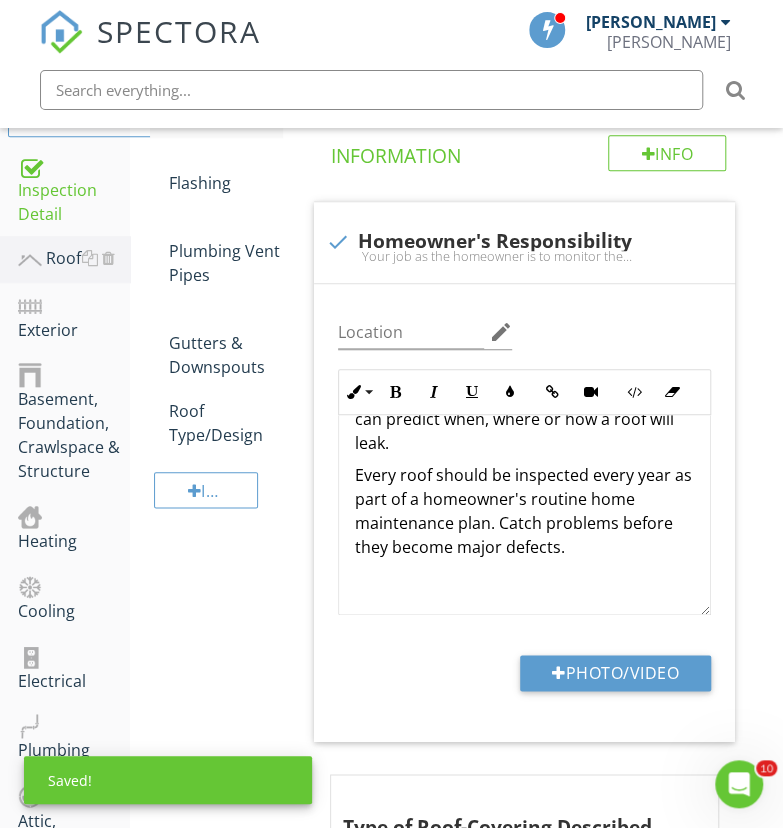 scroll, scrollTop: 381, scrollLeft: 0, axis: vertical 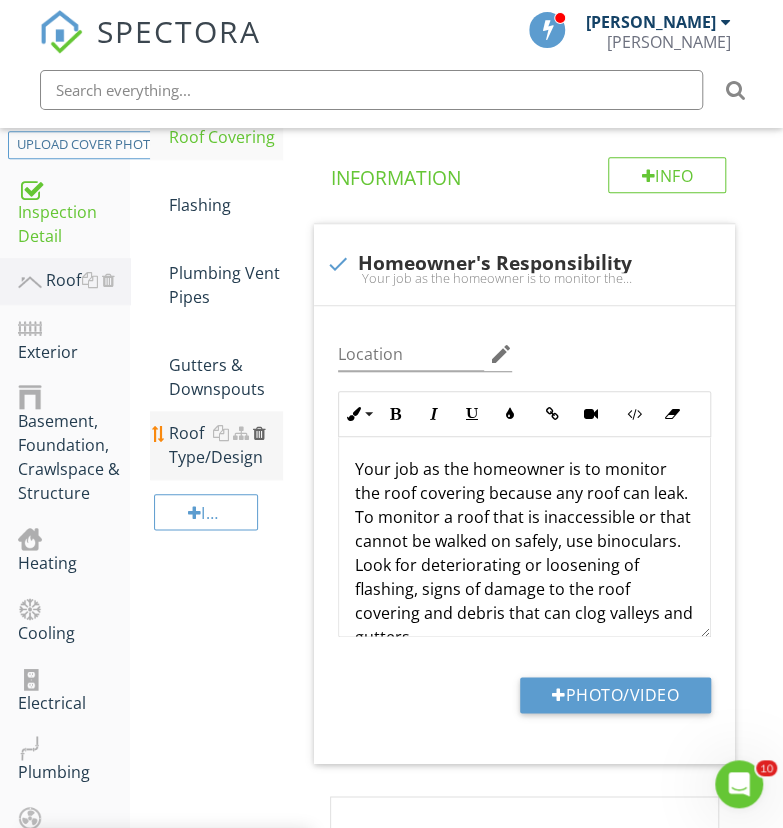 click at bounding box center (259, 433) 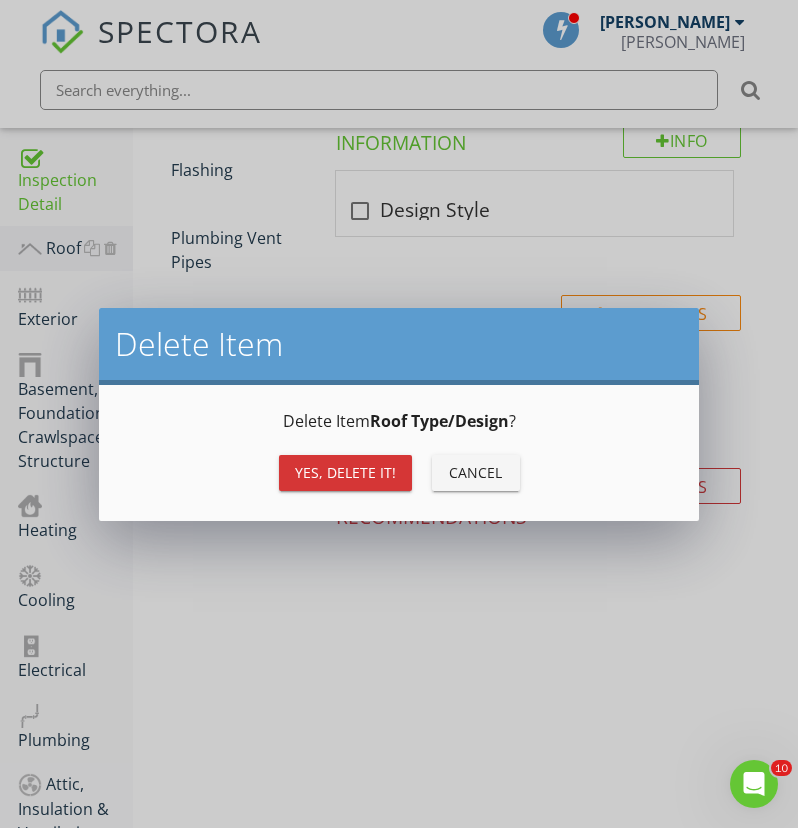 click on "Yes, Delete it!   Cancel" at bounding box center (399, 473) 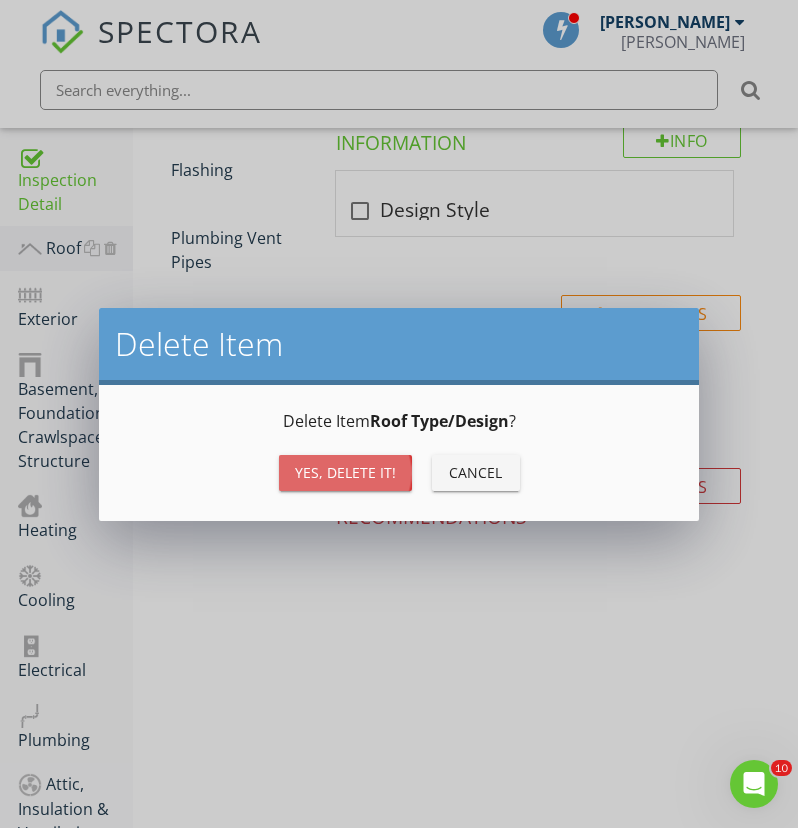 click on "Yes, Delete it!" at bounding box center [345, 472] 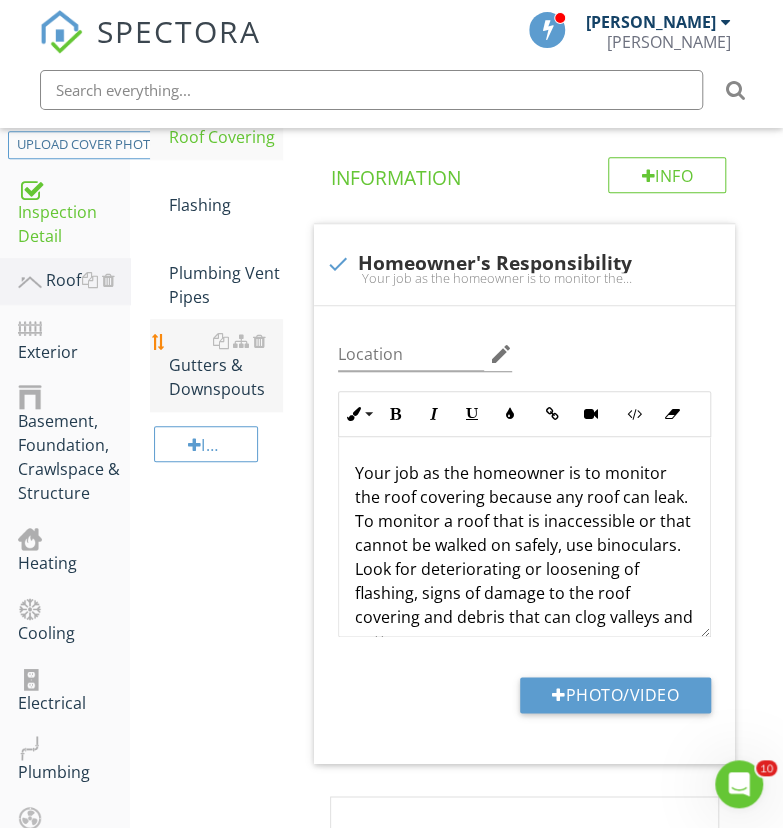 click on "Gutters & Downspouts" at bounding box center [224, 365] 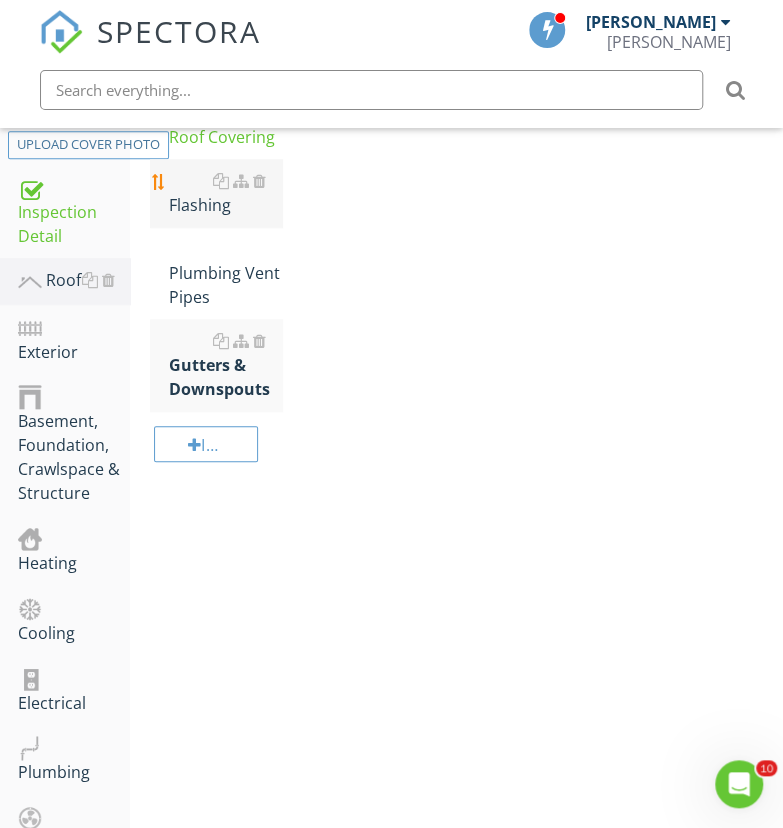 scroll, scrollTop: 237, scrollLeft: 0, axis: vertical 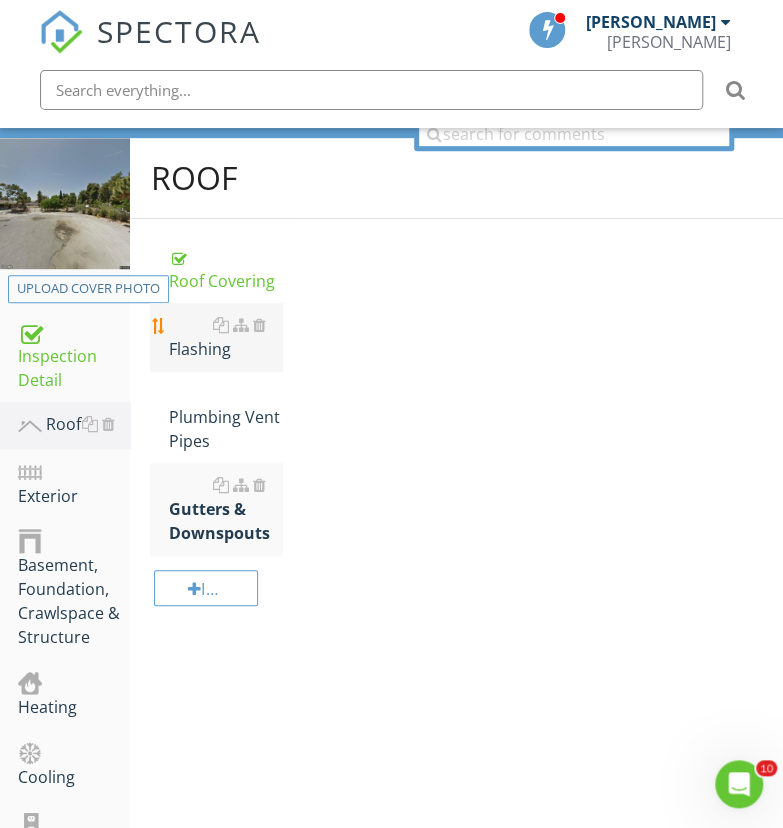 click on "Flashing" at bounding box center (224, 337) 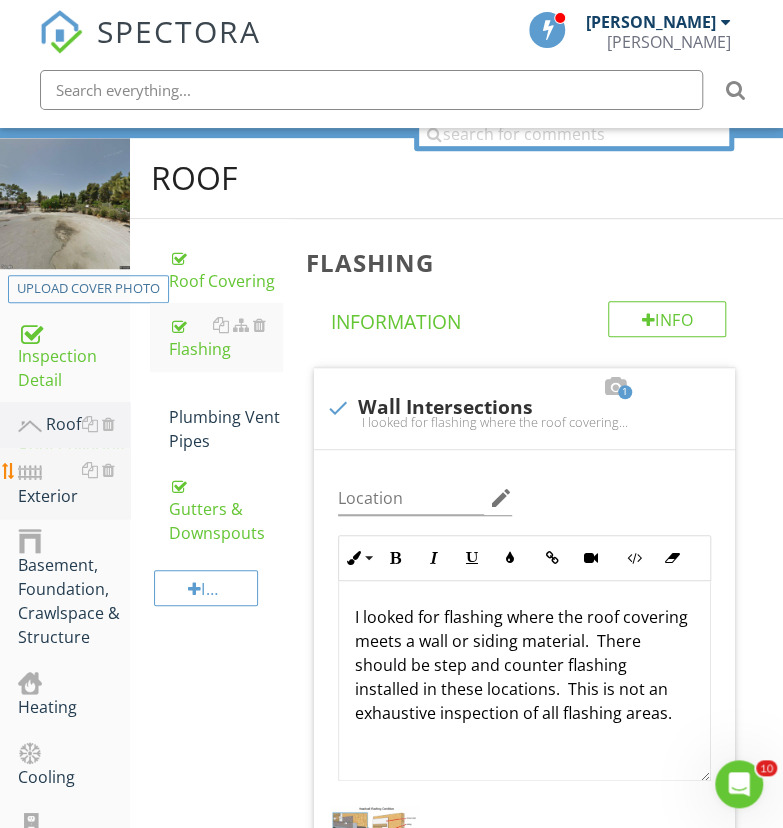 click on "Exterior" at bounding box center [74, 483] 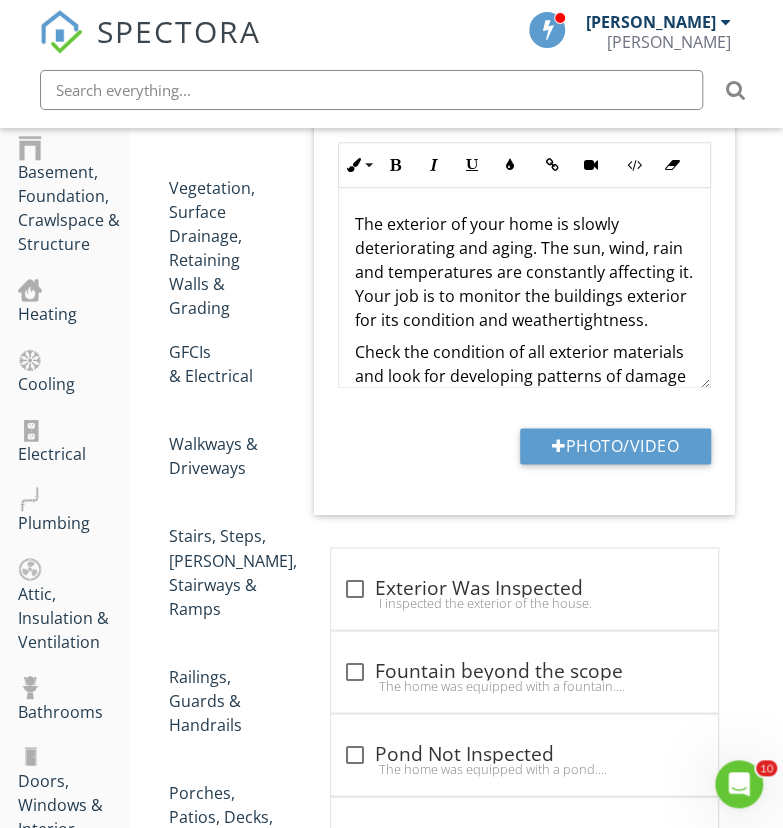scroll, scrollTop: 631, scrollLeft: 0, axis: vertical 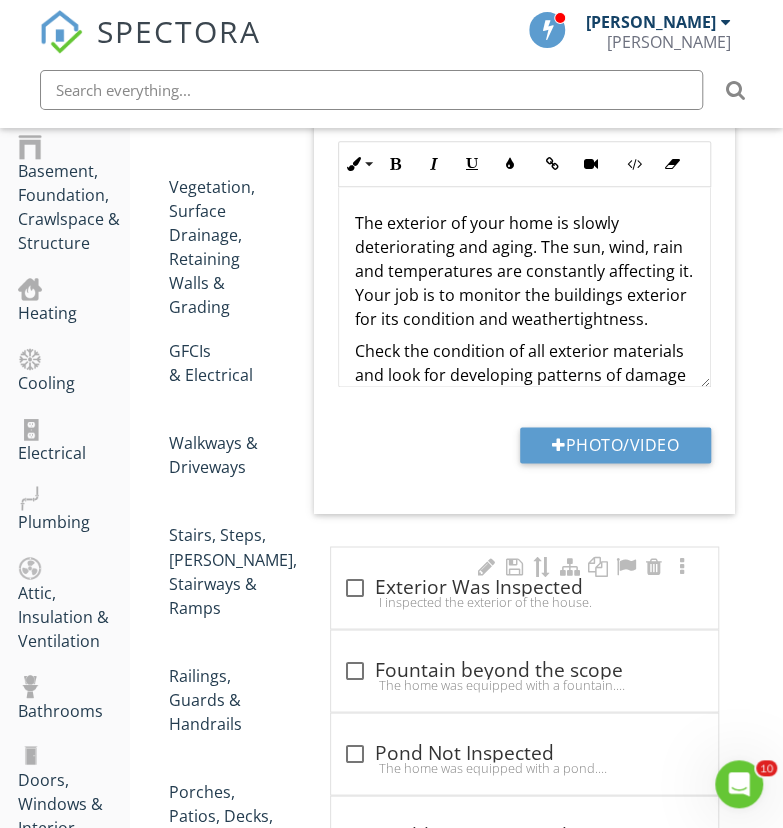 click at bounding box center (355, 587) 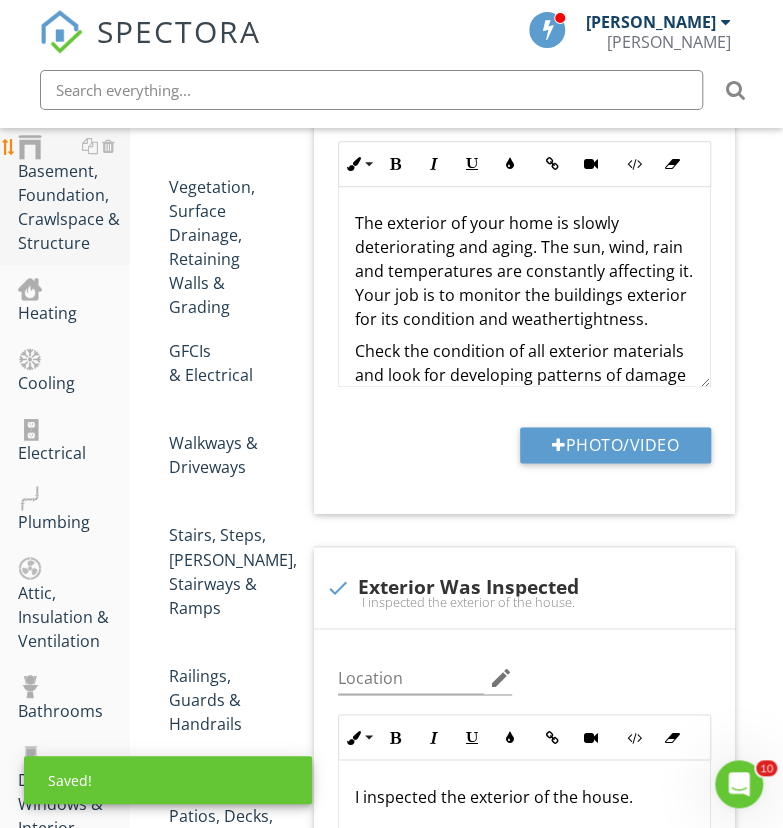 click on "Basement, Foundation, Crawlspace & Structure" at bounding box center [74, 195] 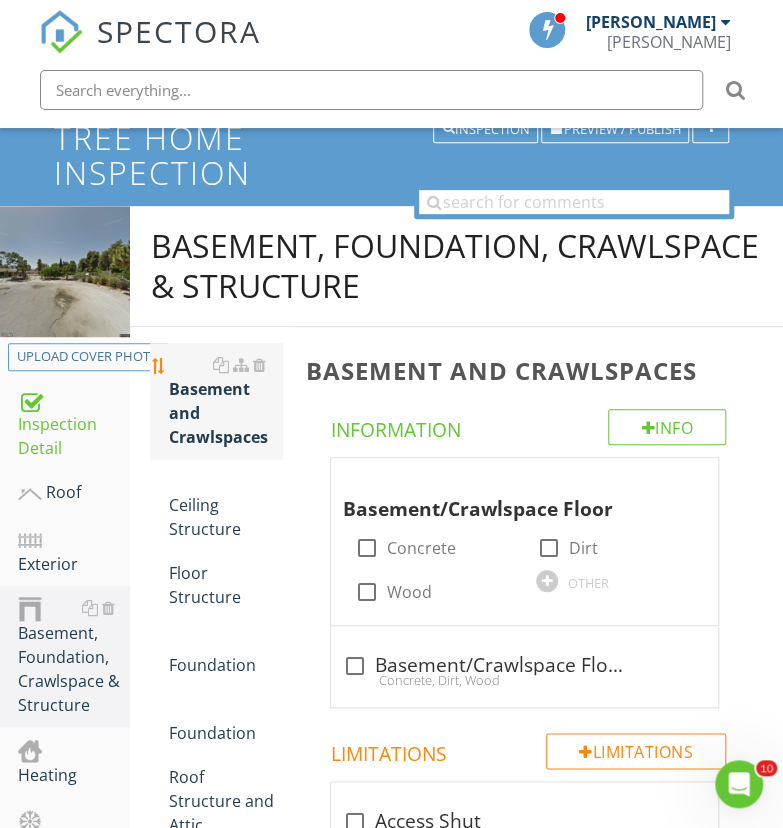 scroll, scrollTop: 137, scrollLeft: 0, axis: vertical 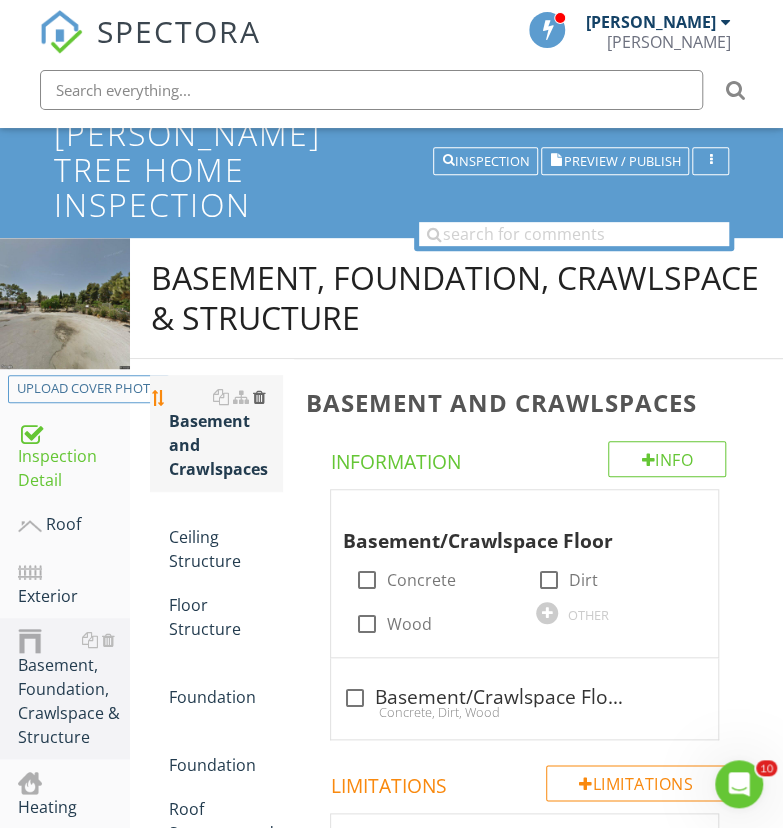click at bounding box center [259, 397] 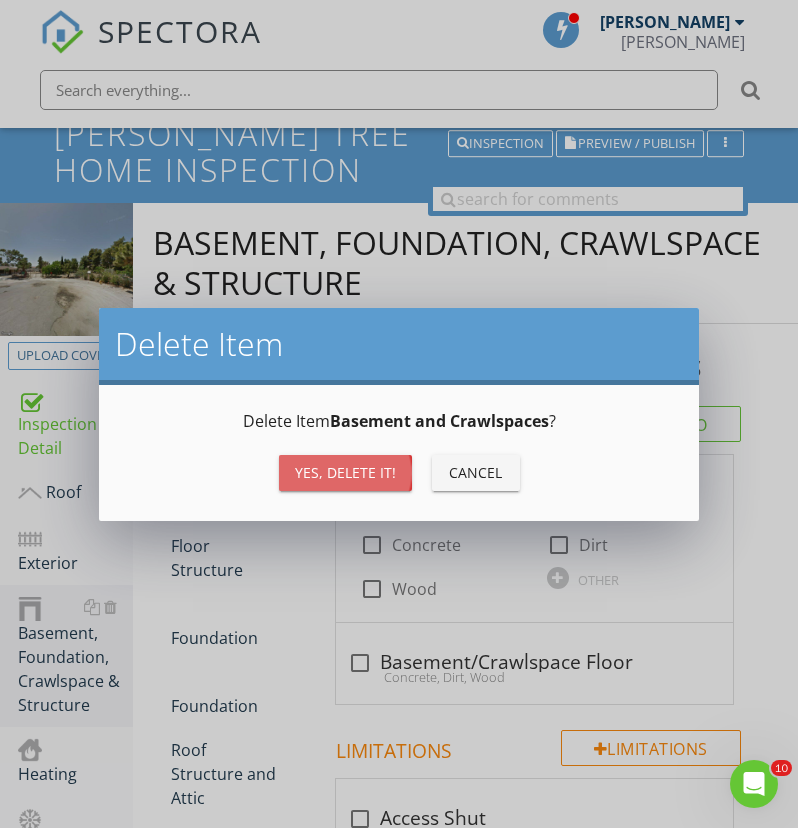 click on "Yes, Delete it!" at bounding box center [345, 472] 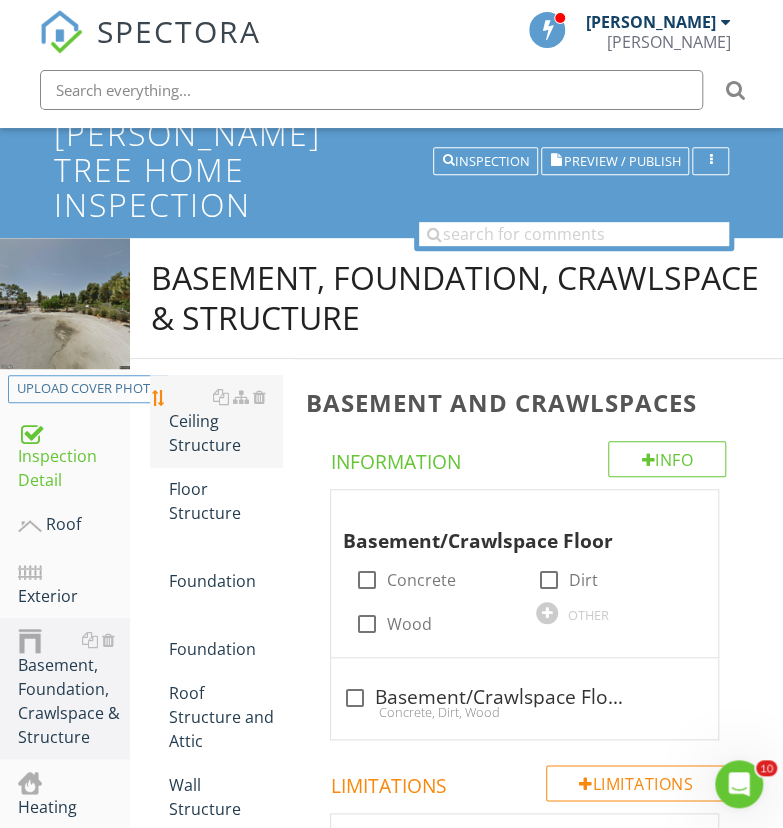 click on "Ceiling Structure" at bounding box center (224, 421) 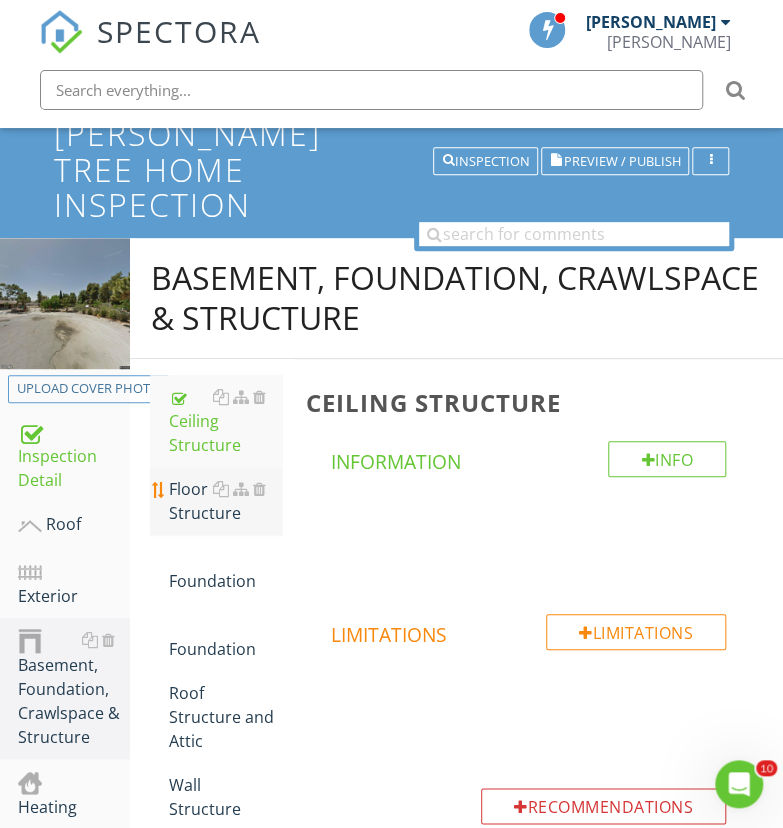 click on "Floor Structure" at bounding box center [224, 501] 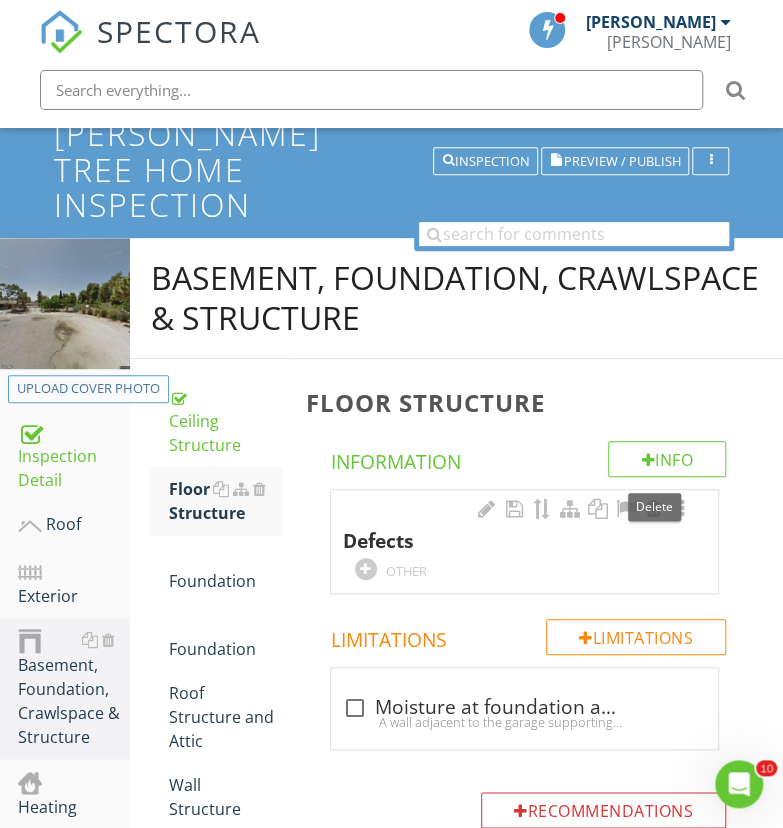 click at bounding box center [654, 509] 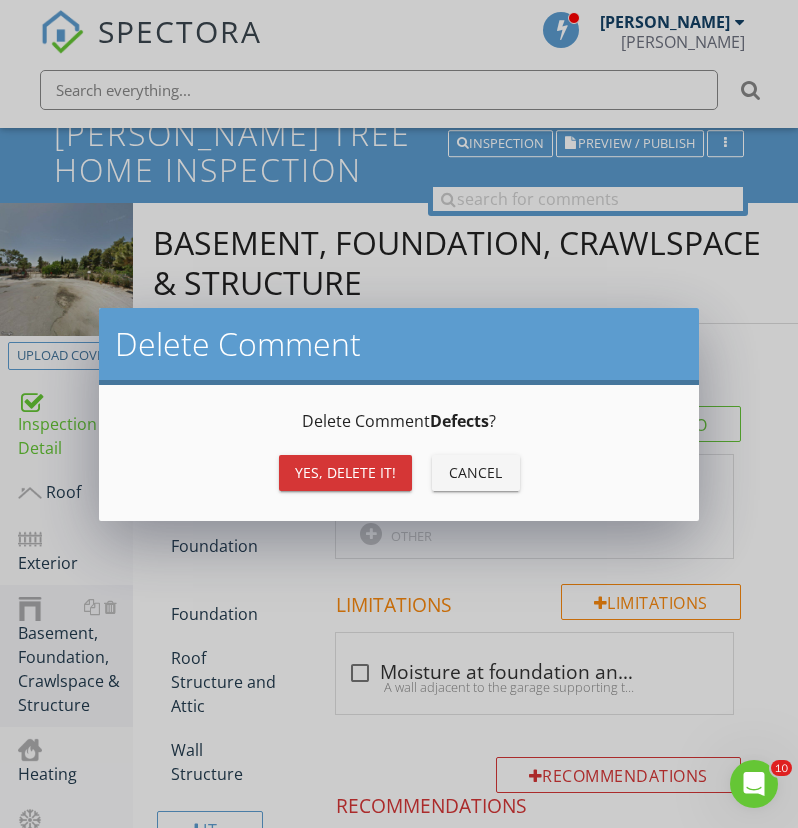 click on "Yes, Delete it!" at bounding box center [345, 472] 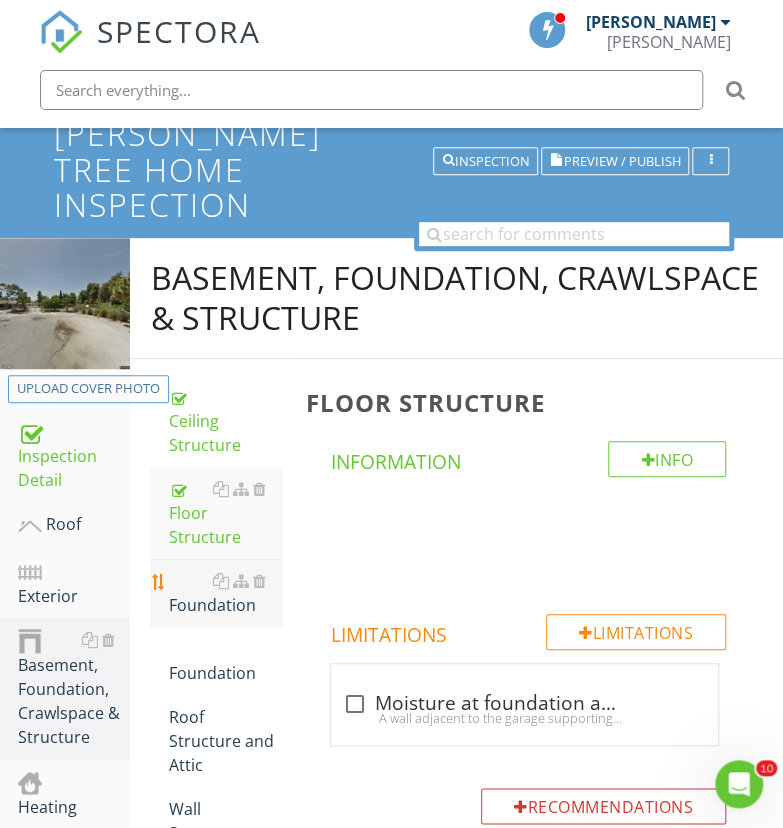 click on "Foundation" at bounding box center [224, 593] 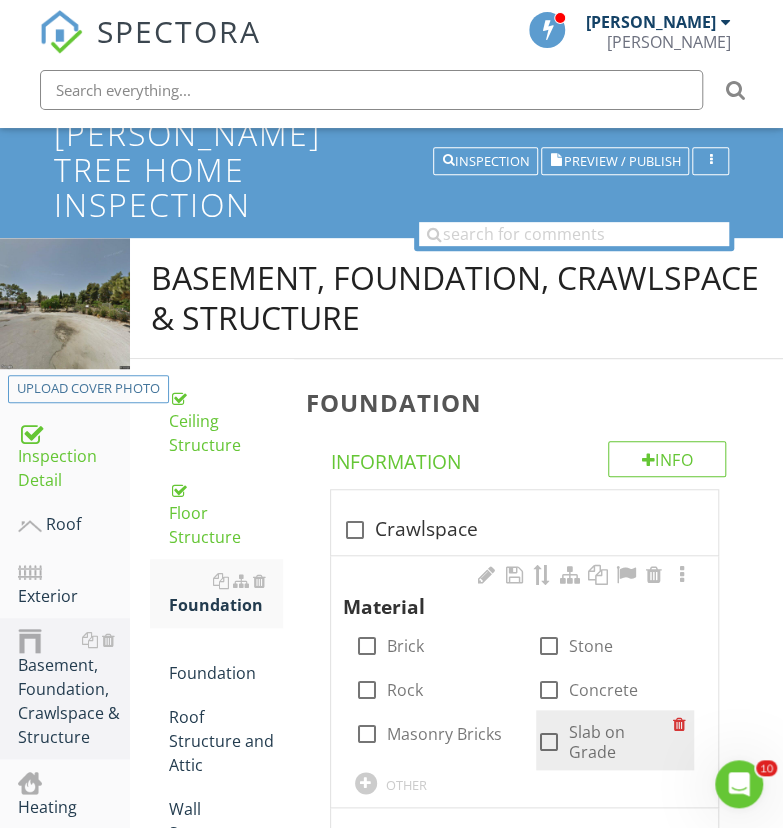 drag, startPoint x: 545, startPoint y: 657, endPoint x: 550, endPoint y: 702, distance: 45.276924 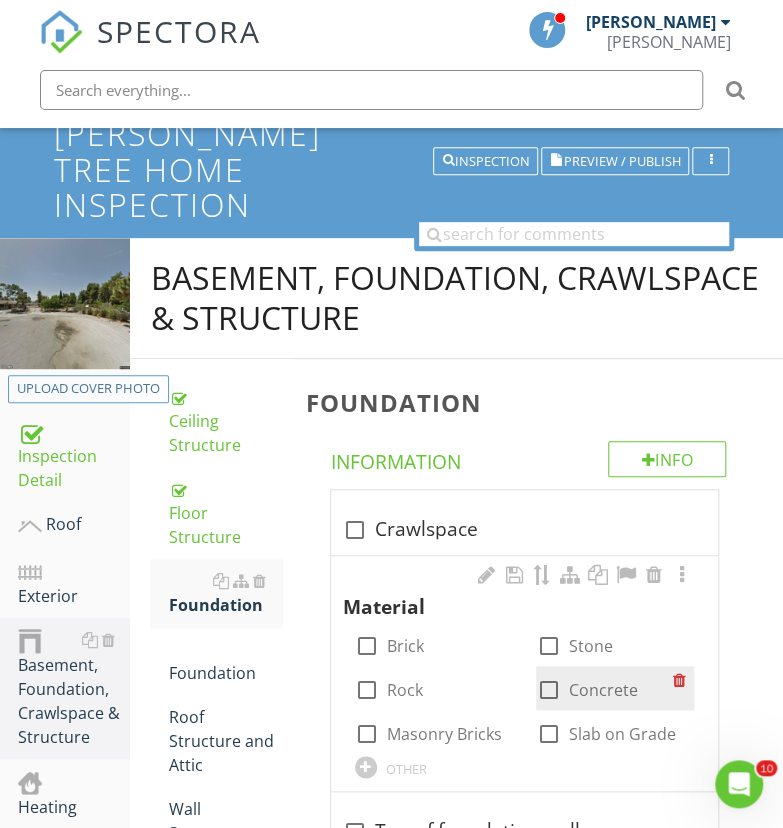 click at bounding box center [548, 690] 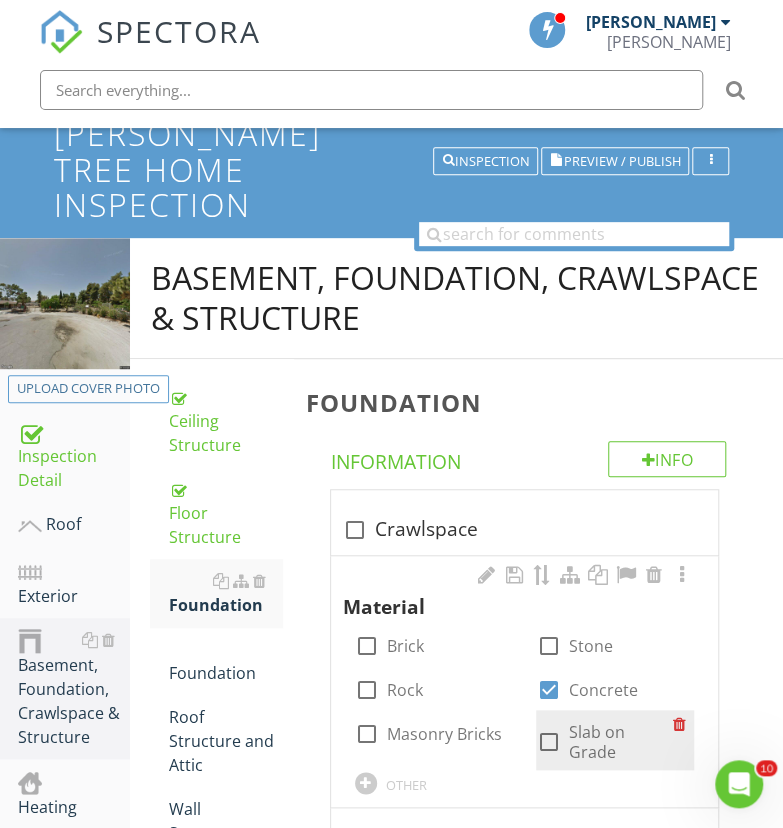click at bounding box center (548, 742) 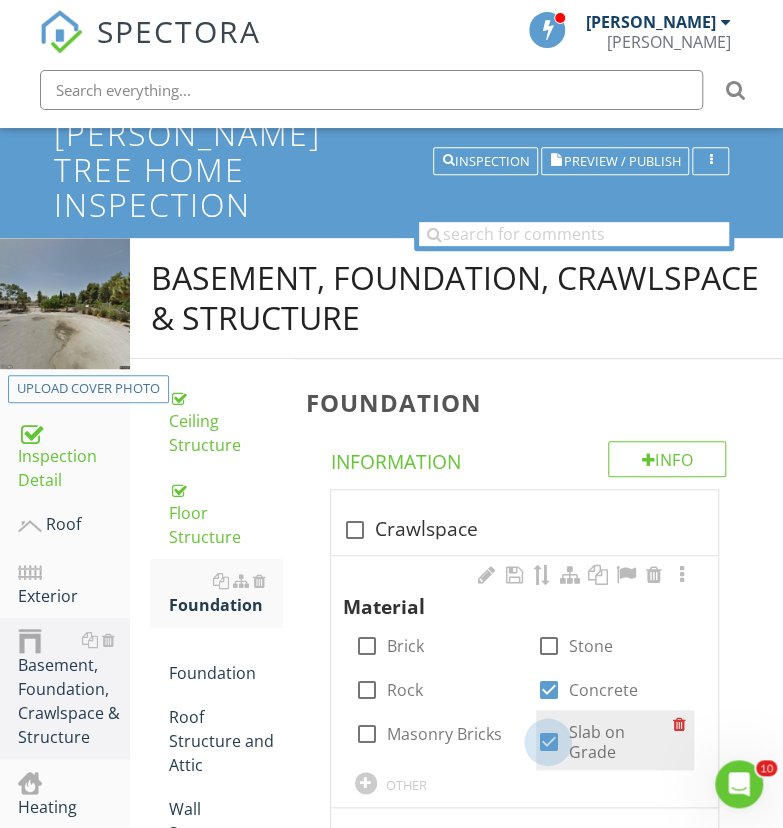 checkbox on "true" 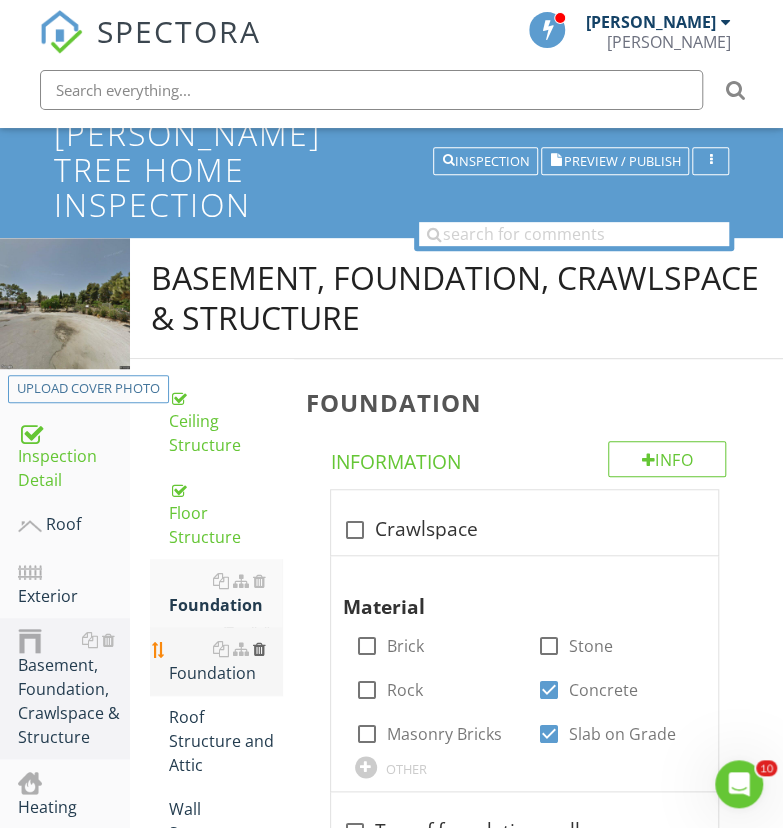 click at bounding box center [259, 649] 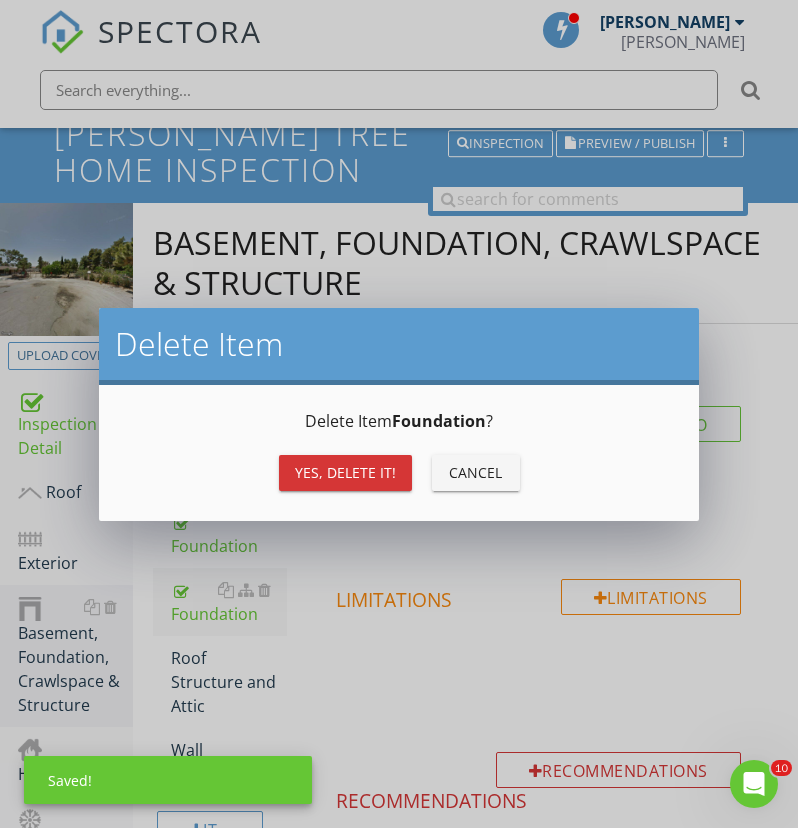 click on "Yes, Delete it!" at bounding box center [345, 472] 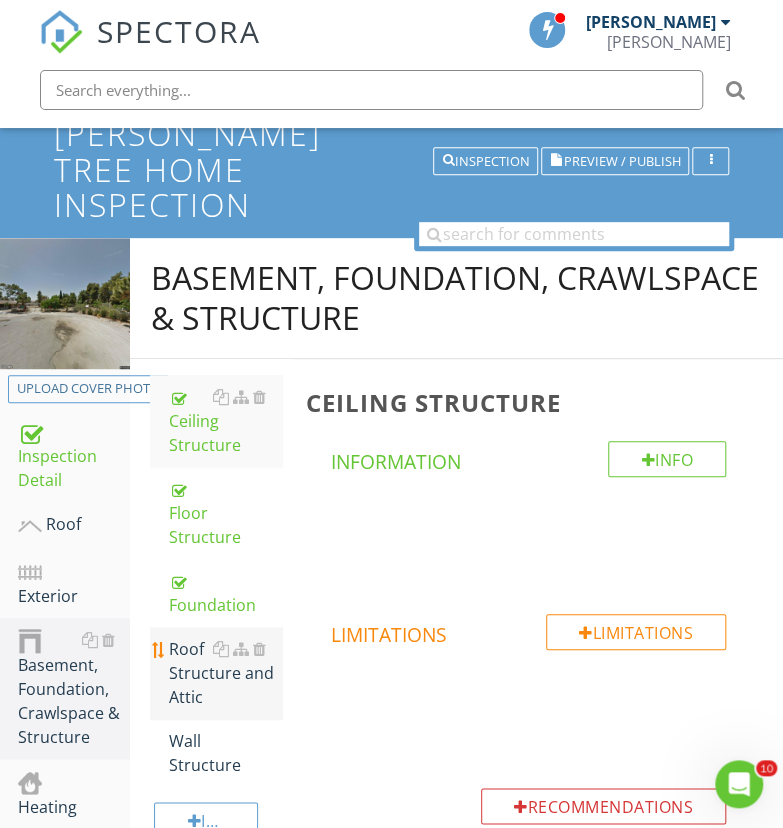 click on "Roof Structure and Attic" at bounding box center (224, 673) 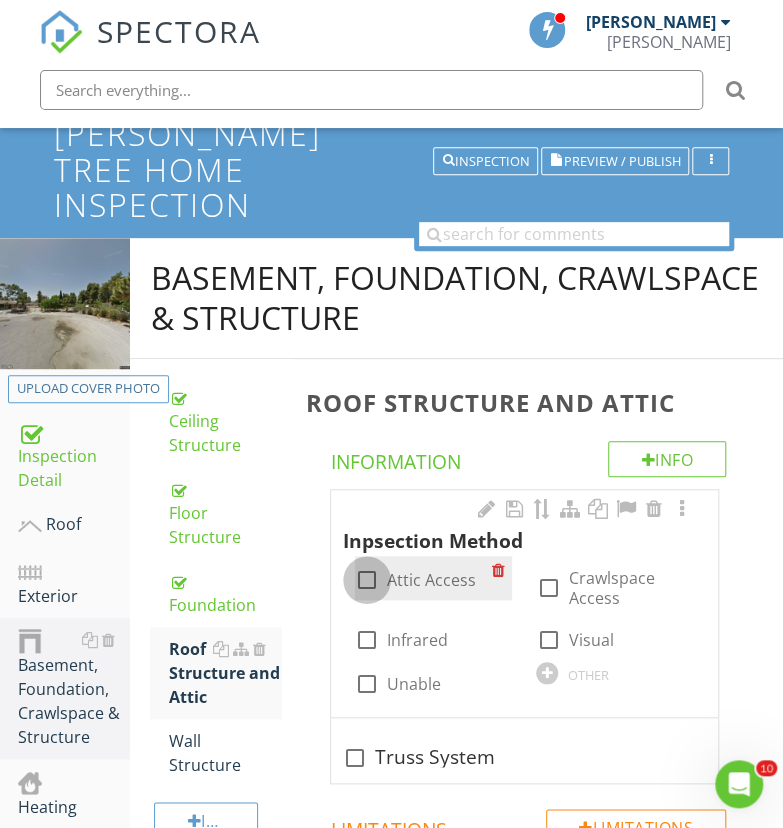click at bounding box center (367, 580) 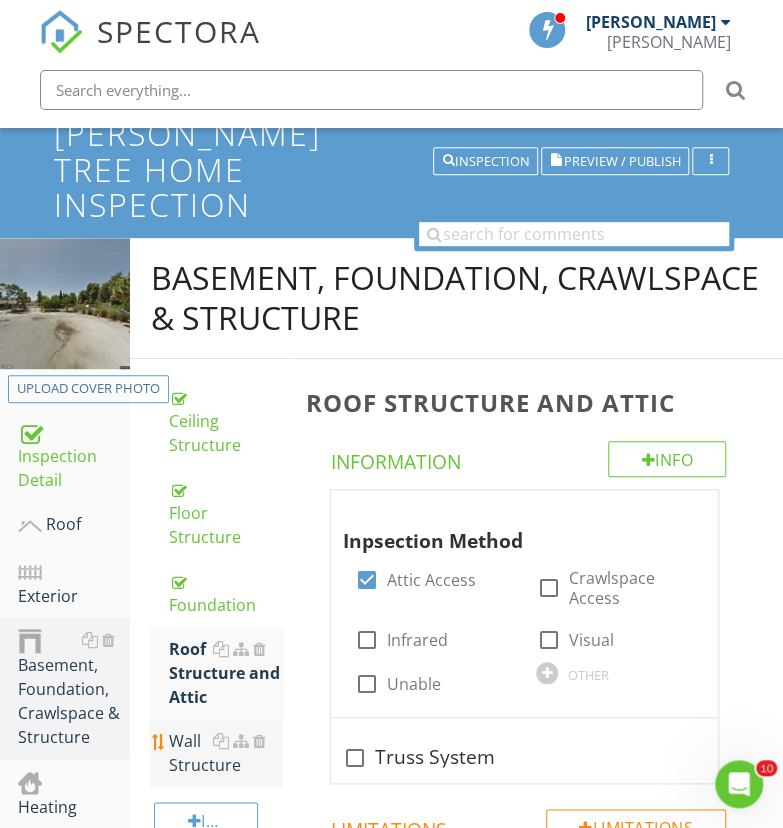 click on "Wall Structure" at bounding box center (224, 753) 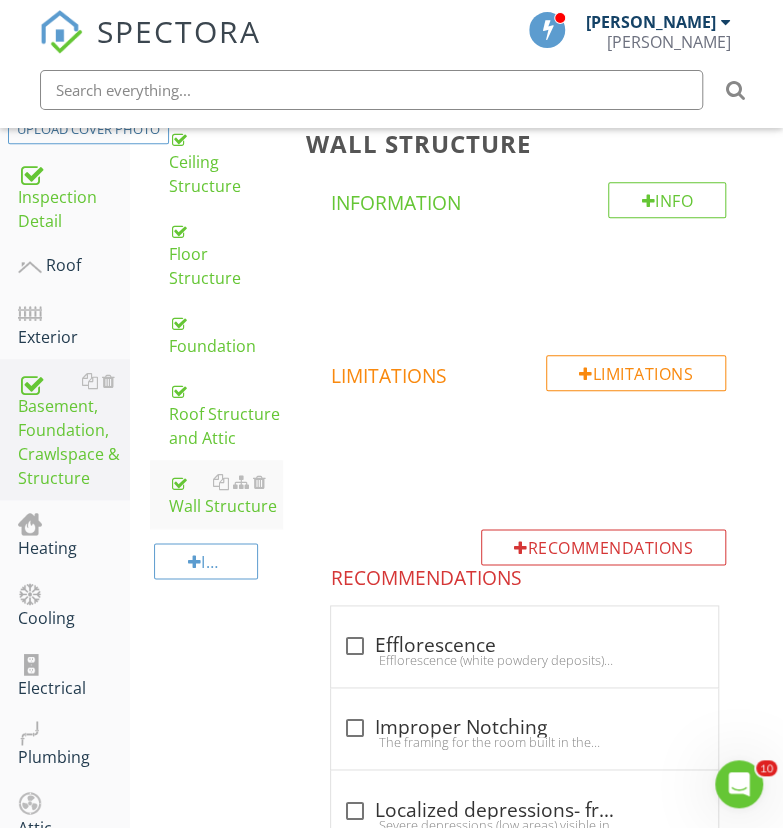scroll, scrollTop: 395, scrollLeft: 0, axis: vertical 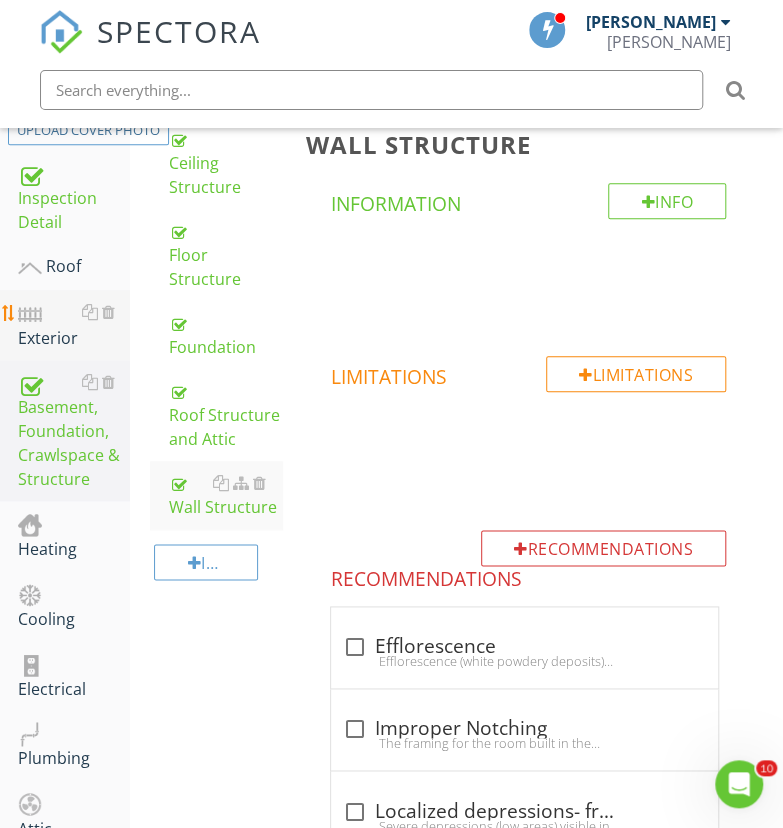 click on "Exterior" at bounding box center (74, 325) 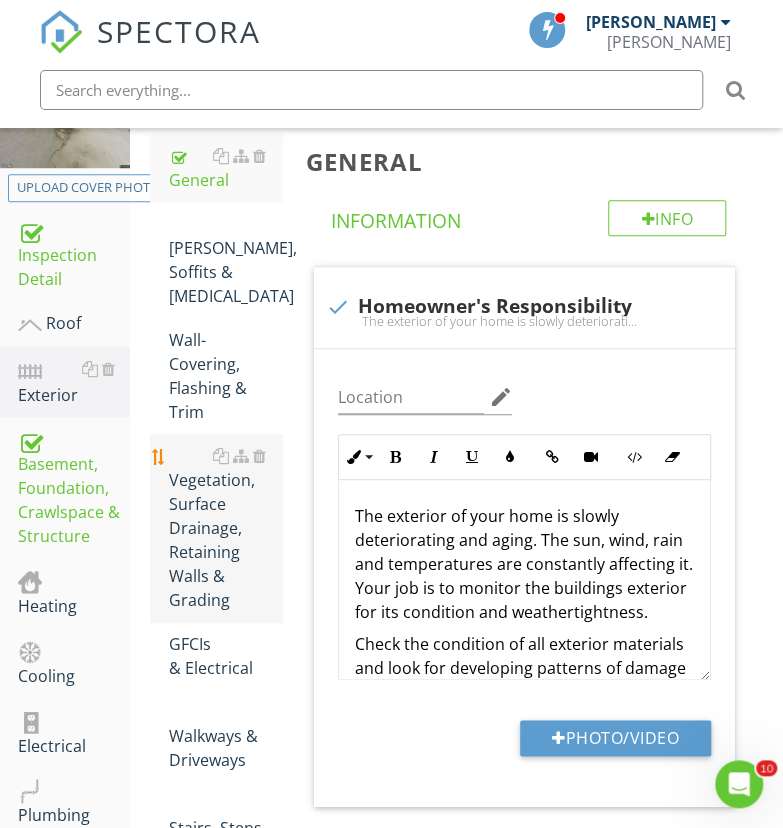 scroll, scrollTop: 336, scrollLeft: 0, axis: vertical 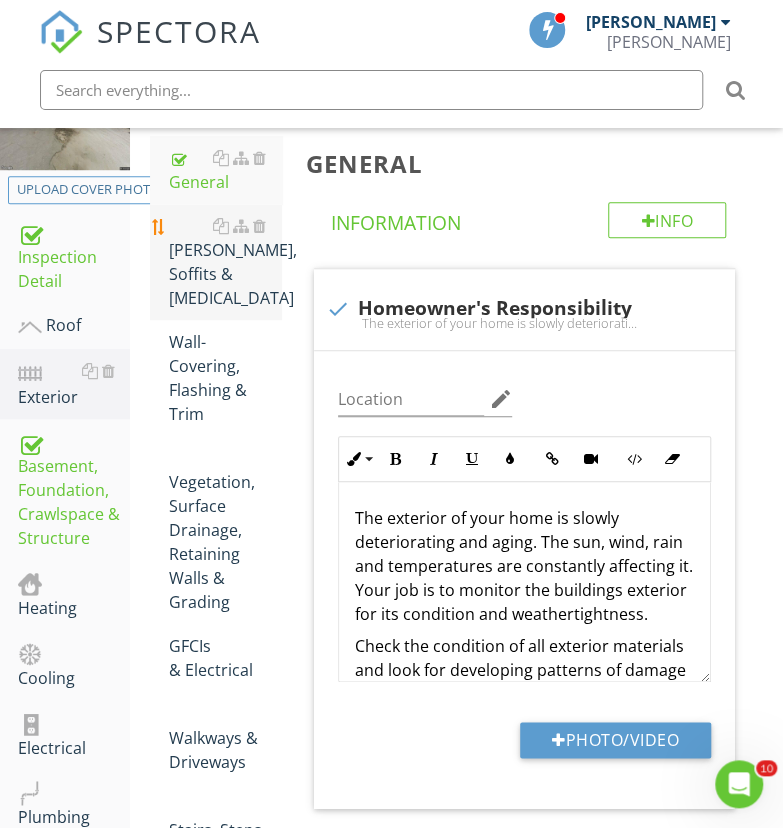 click on "[PERSON_NAME], Soffits & Fascia" at bounding box center (224, 262) 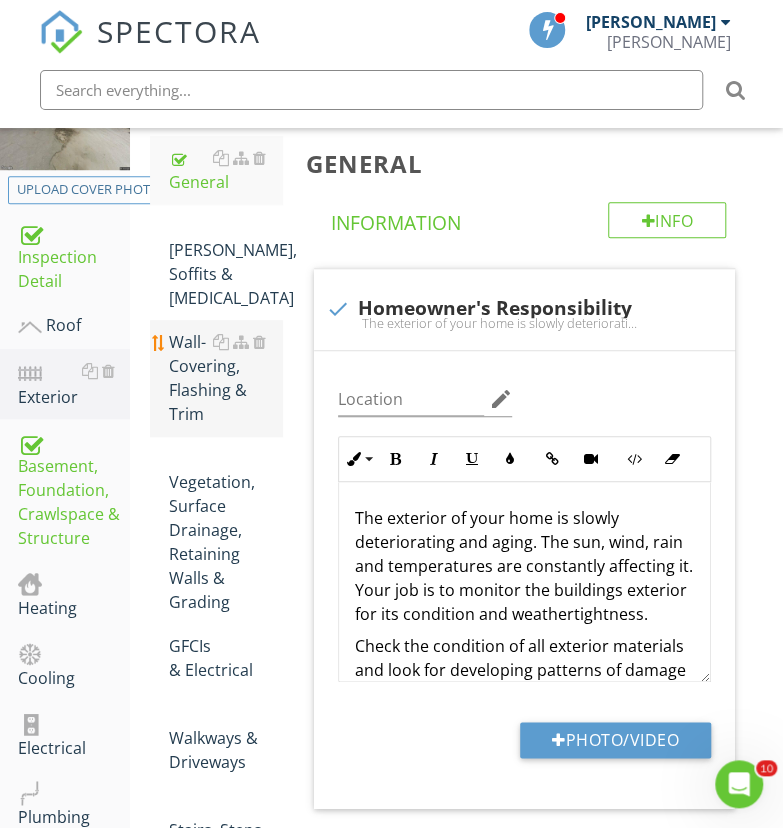 click on "Wall-Covering, Flashing & Trim" at bounding box center (224, 378) 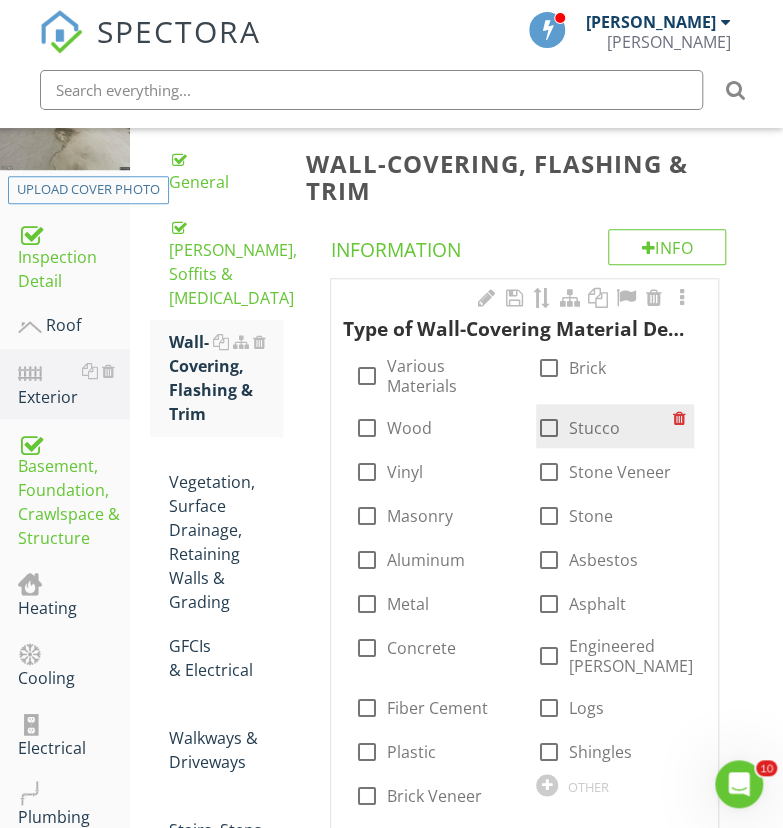 click at bounding box center (548, 428) 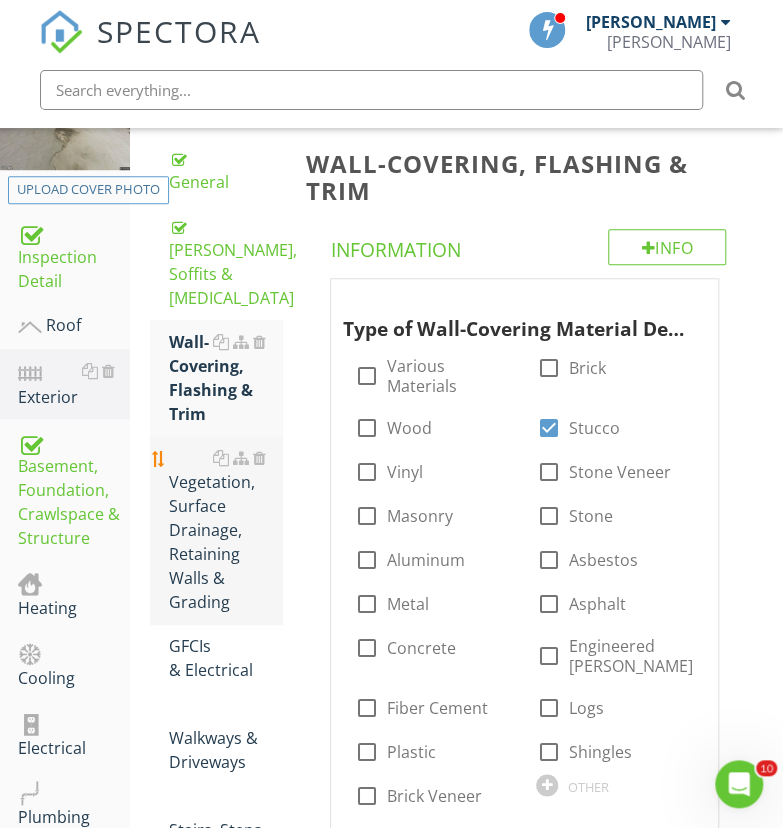 click on "Vegetation, Surface Drainage, Retaining Walls & Grading" at bounding box center (224, 530) 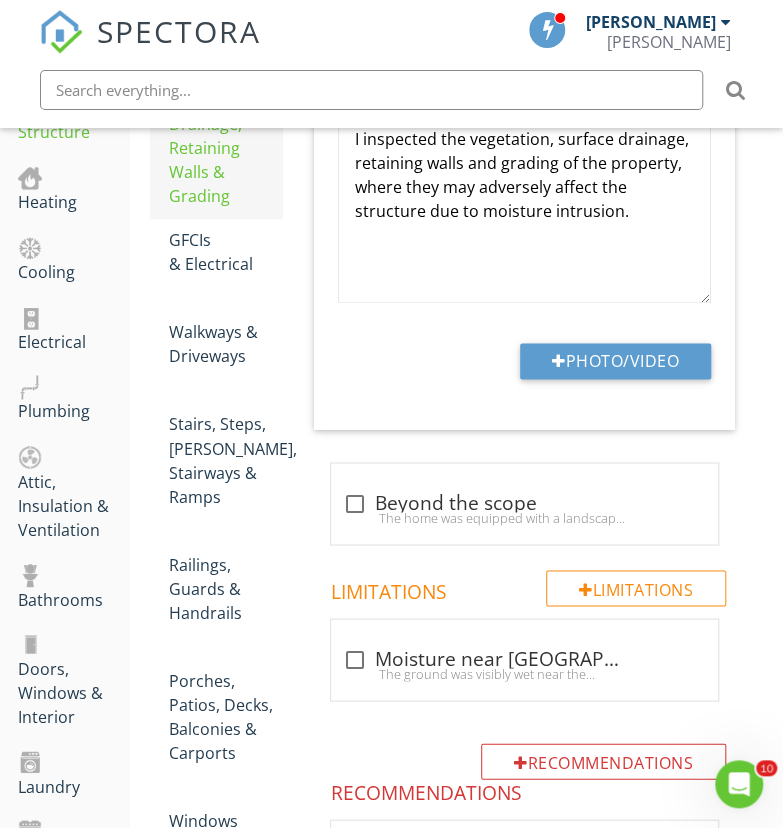 scroll, scrollTop: 744, scrollLeft: 0, axis: vertical 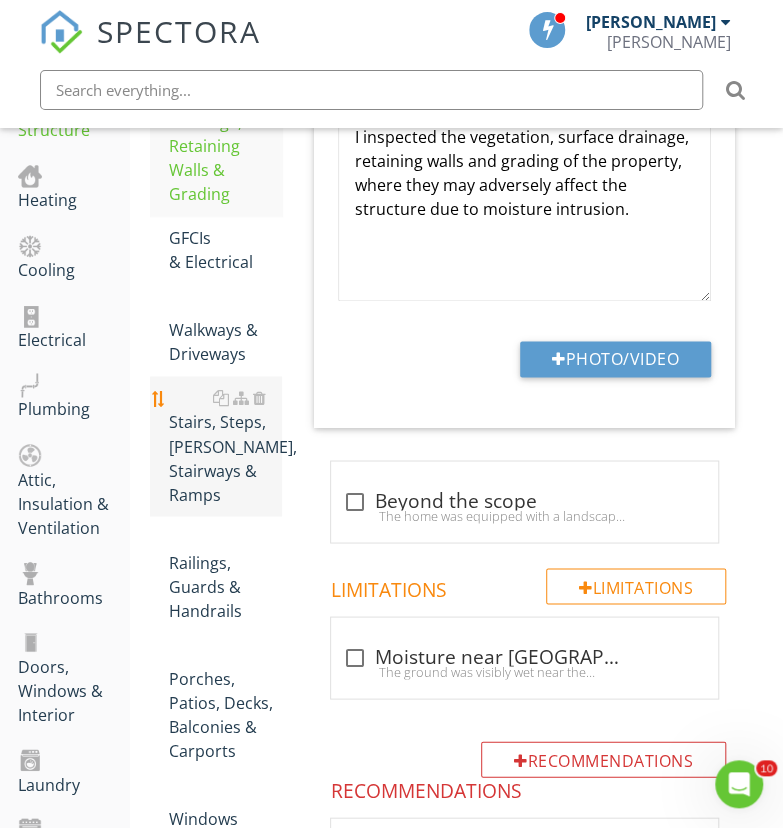 click on "Stairs, Steps, [PERSON_NAME], Stairways & Ramps" at bounding box center [224, 446] 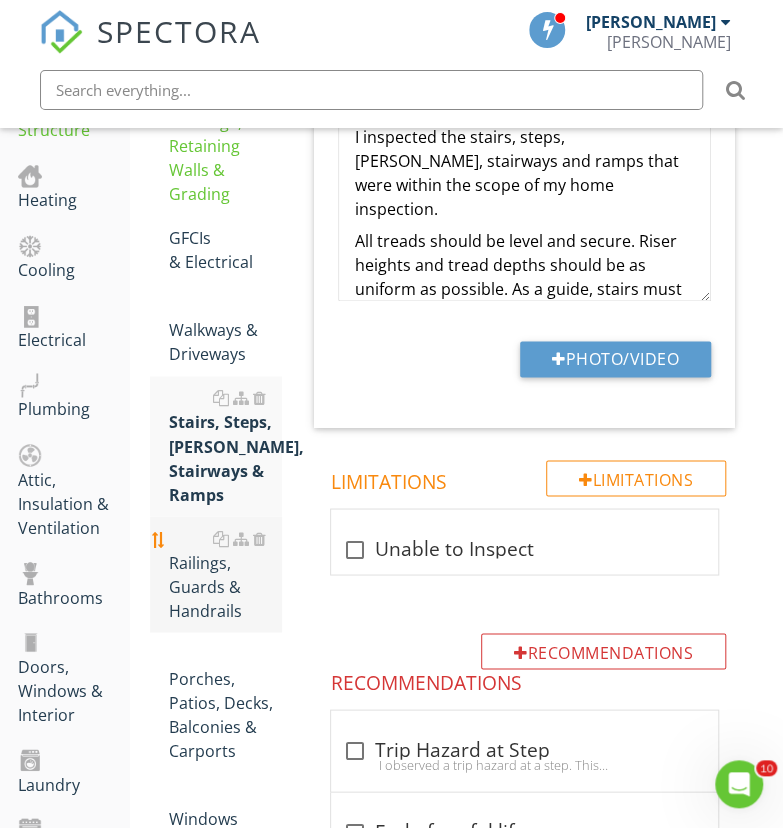 click on "Railings, Guards & Handrails" at bounding box center [224, 574] 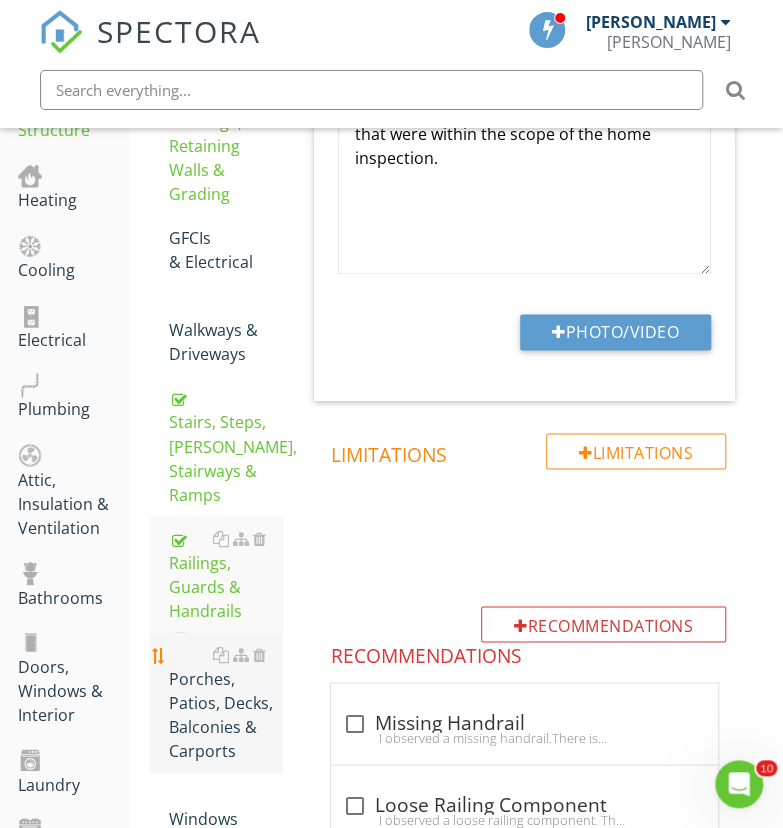click on "Porches, Patios, Decks, Balconies & Carports" at bounding box center [224, 702] 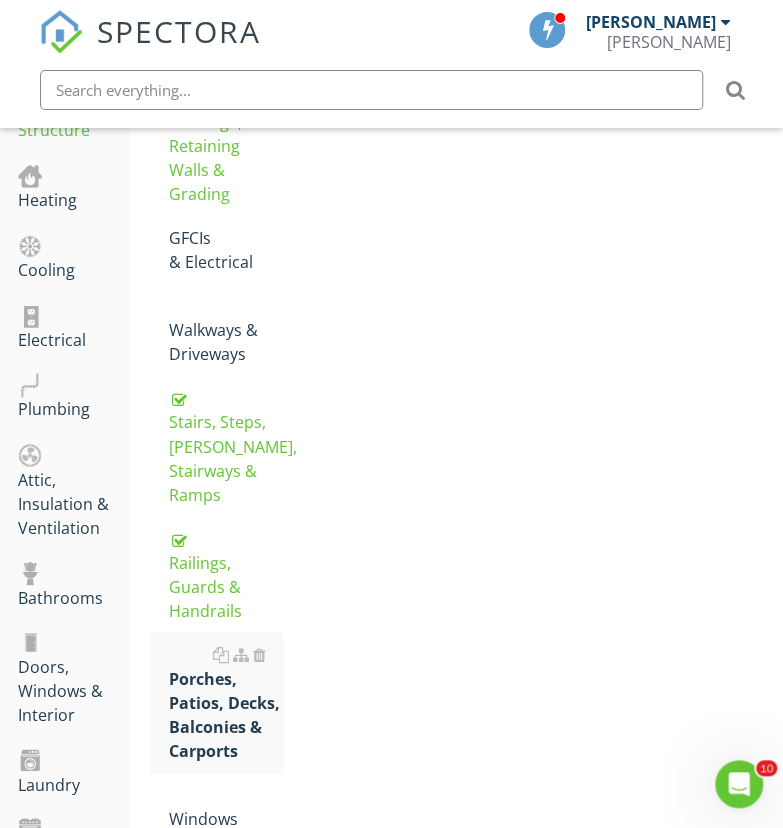 scroll, scrollTop: 1154, scrollLeft: 0, axis: vertical 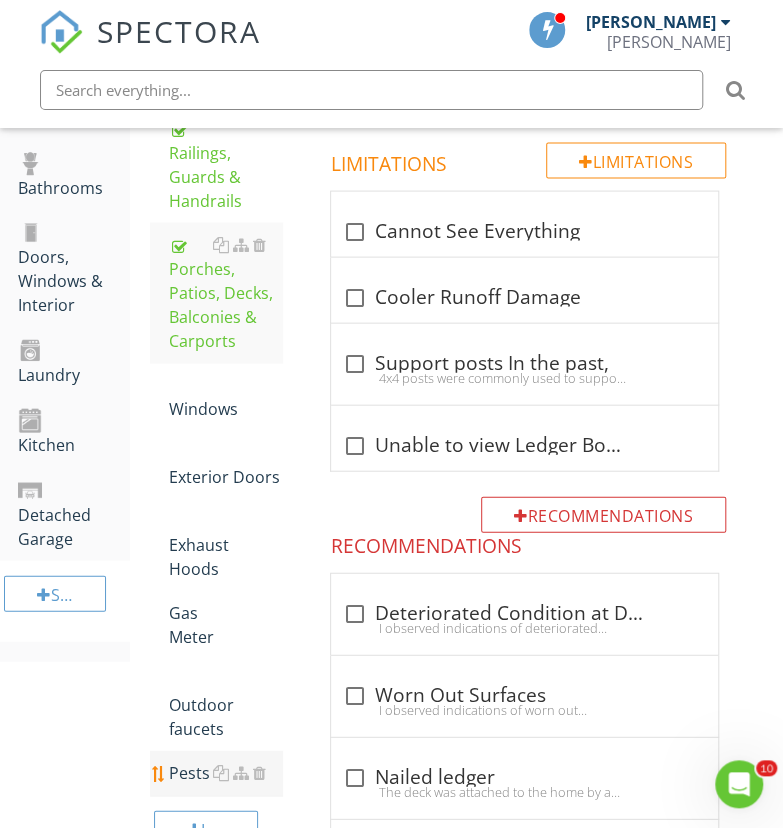 click on "Pests" at bounding box center (224, 772) 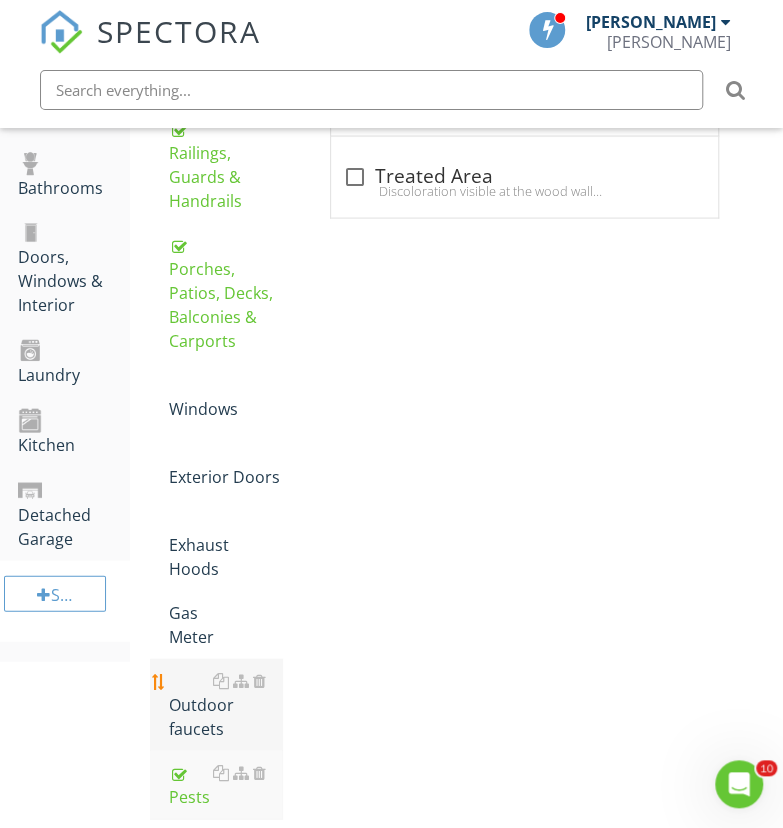 click on "Outdoor faucets" at bounding box center [224, 704] 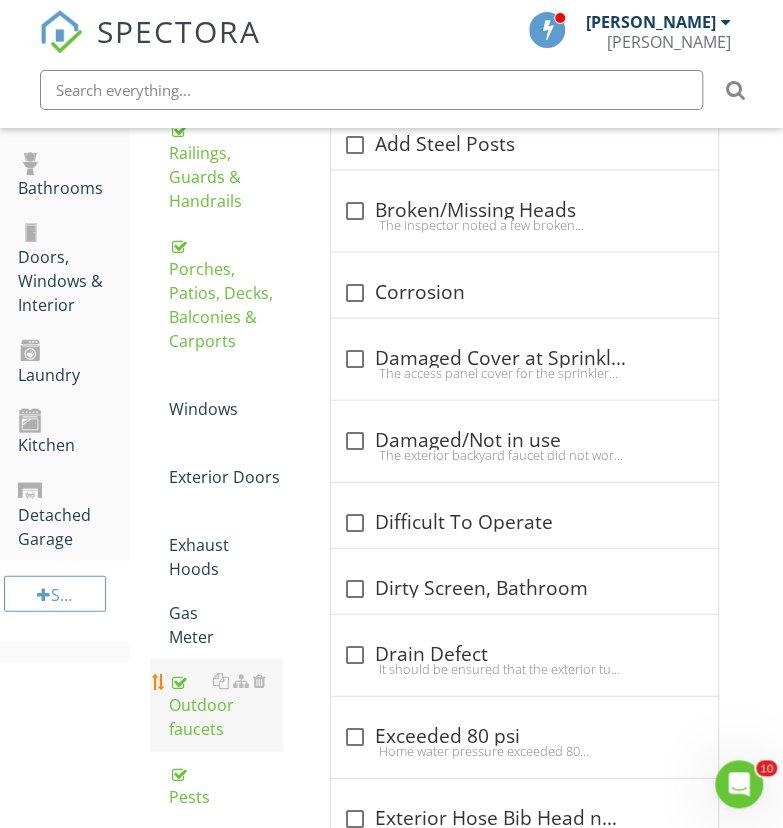 scroll, scrollTop: 102, scrollLeft: 0, axis: vertical 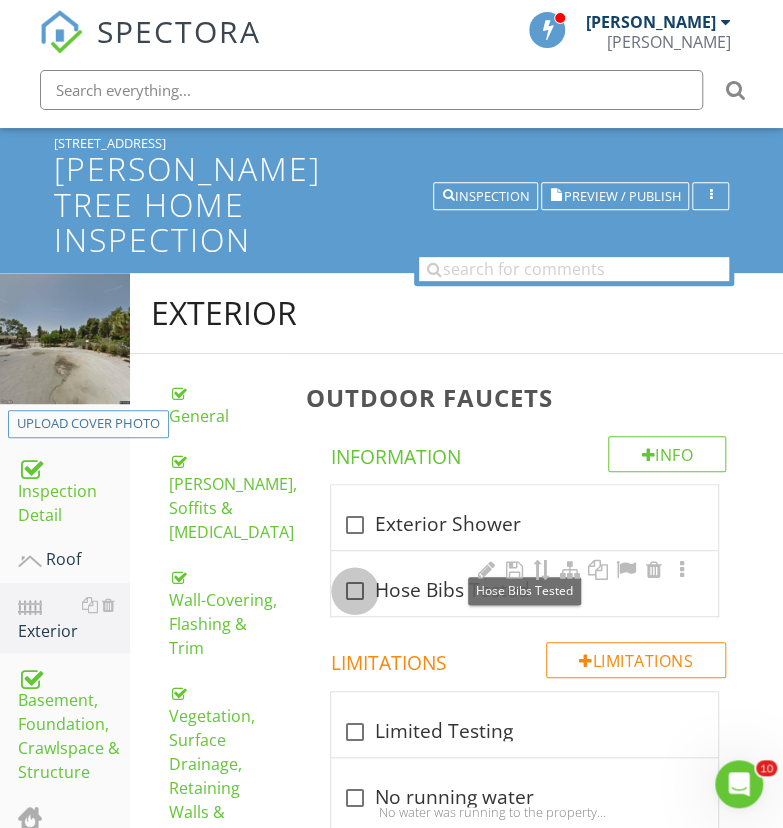click at bounding box center (355, 591) 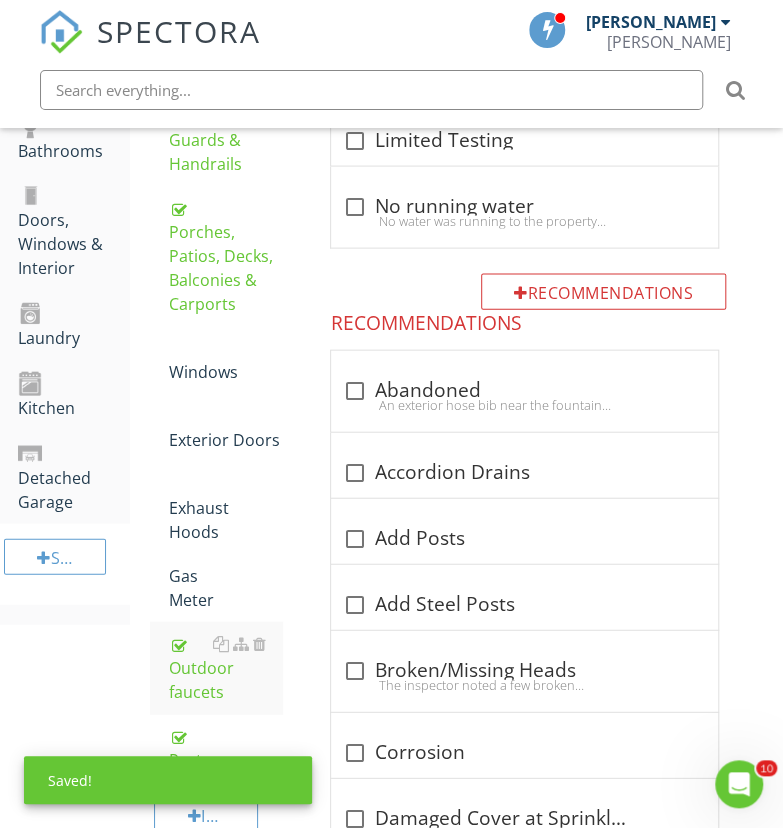 scroll, scrollTop: 1191, scrollLeft: 0, axis: vertical 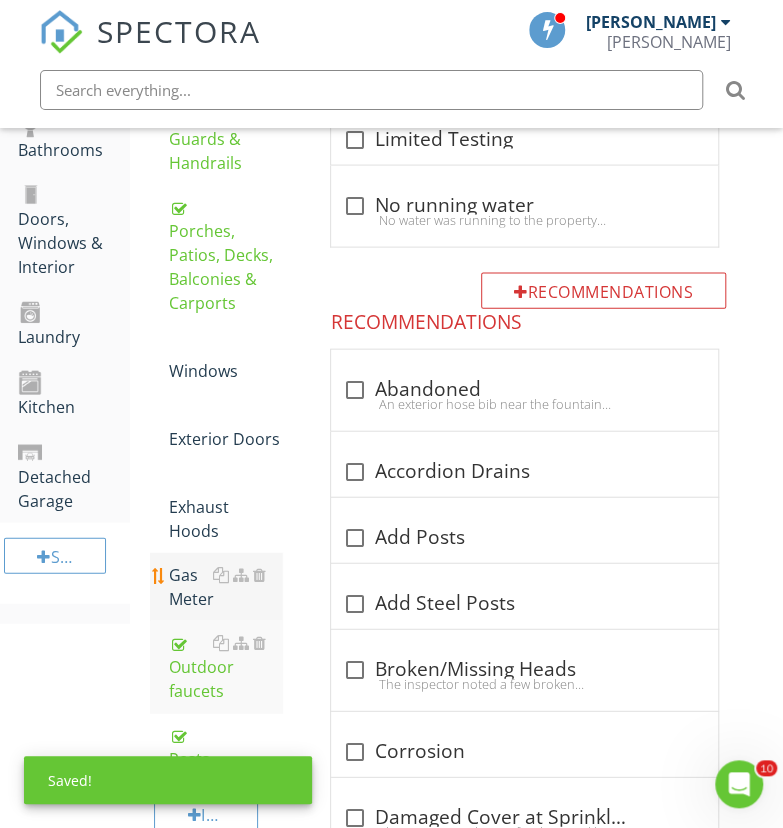 click on "Gas Meter" at bounding box center (224, 587) 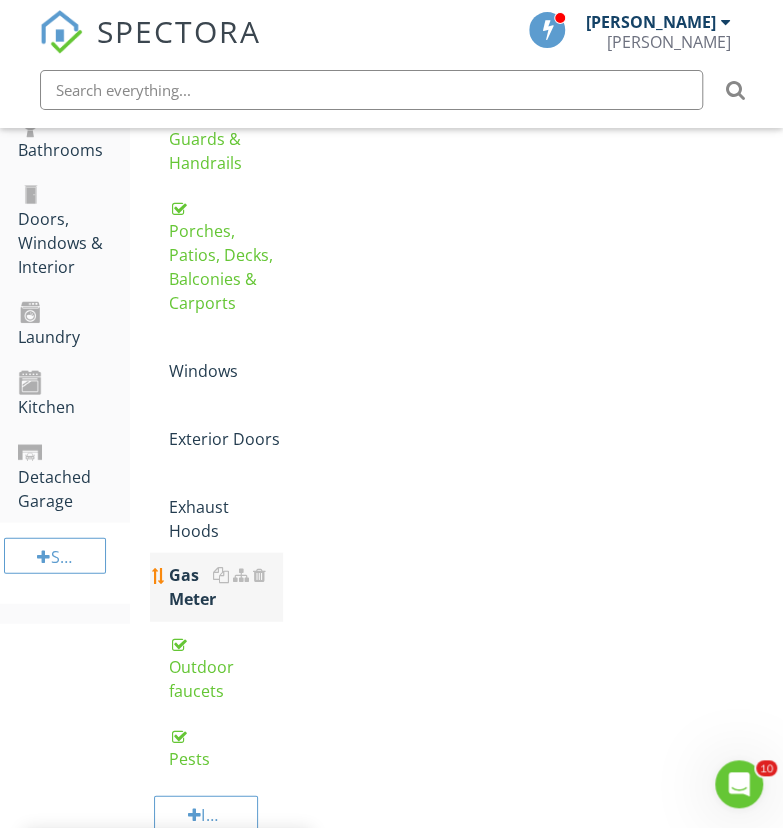 scroll, scrollTop: 1167, scrollLeft: 0, axis: vertical 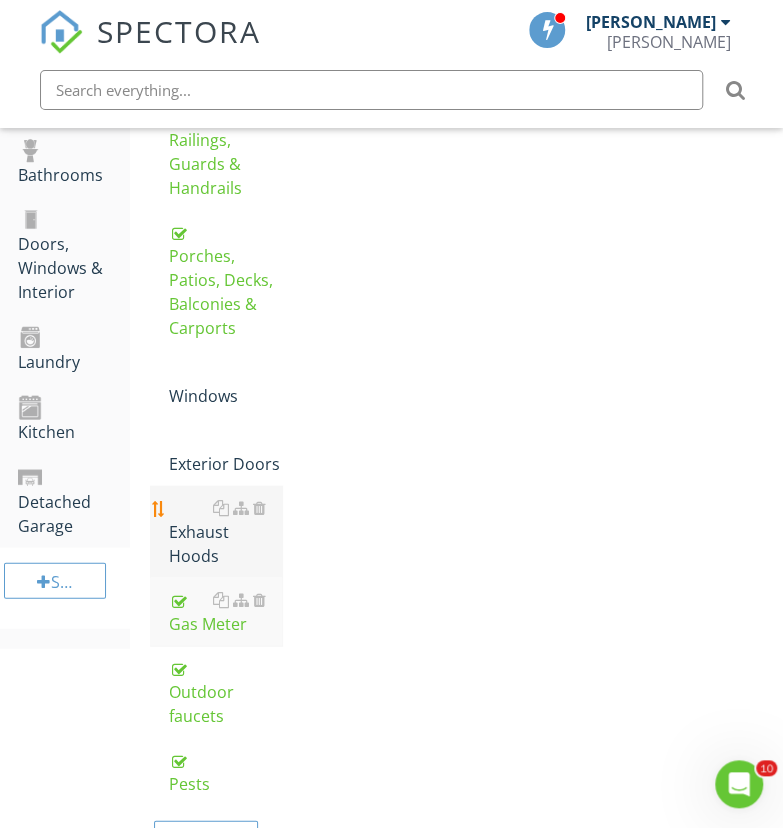 click on "Exhaust Hoods" at bounding box center (224, 531) 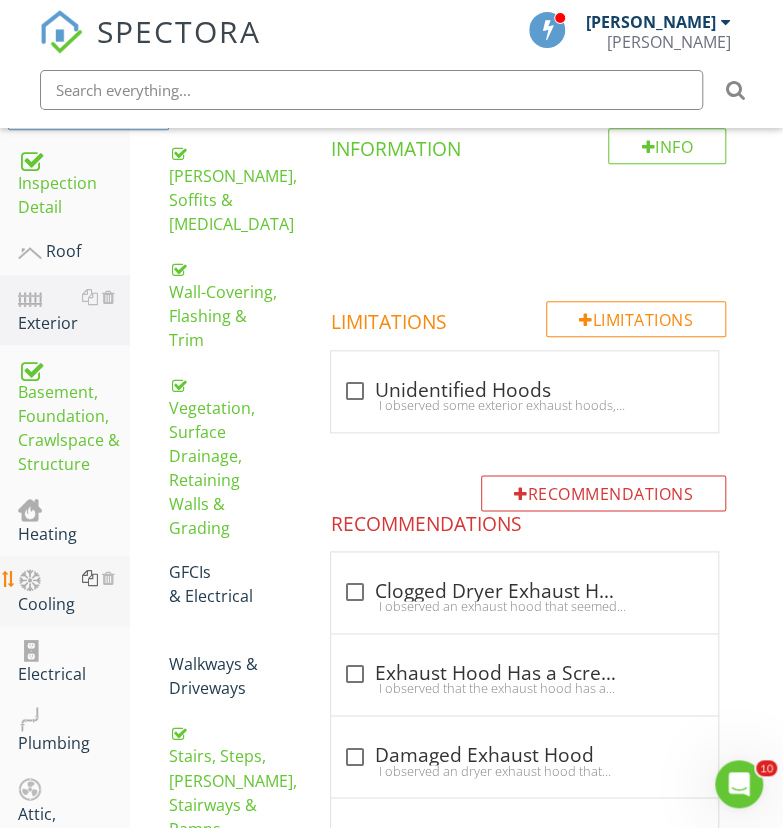 scroll, scrollTop: 411, scrollLeft: 0, axis: vertical 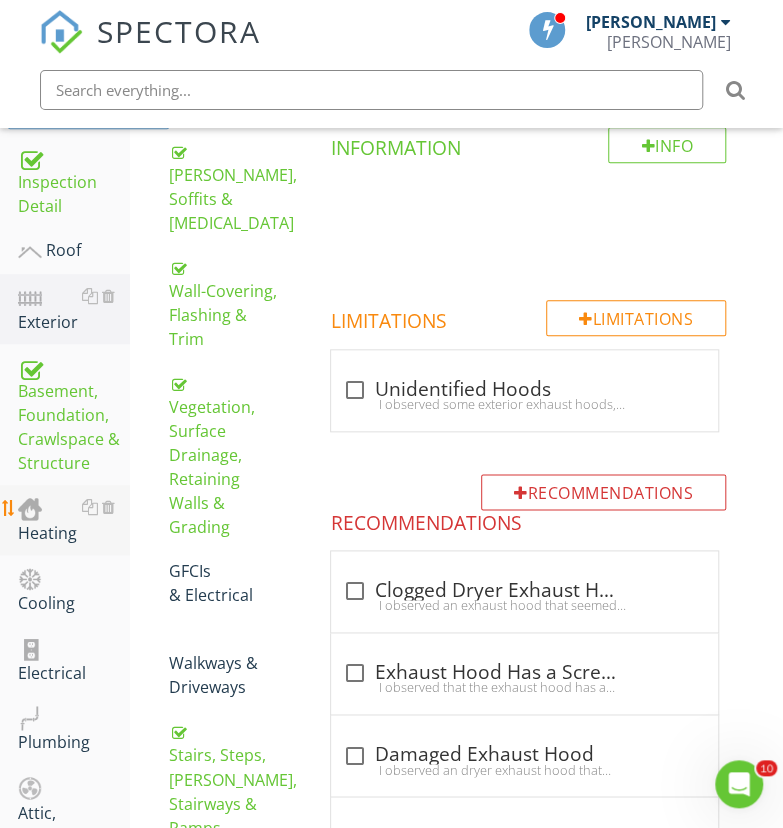 click on "Heating" at bounding box center (74, 520) 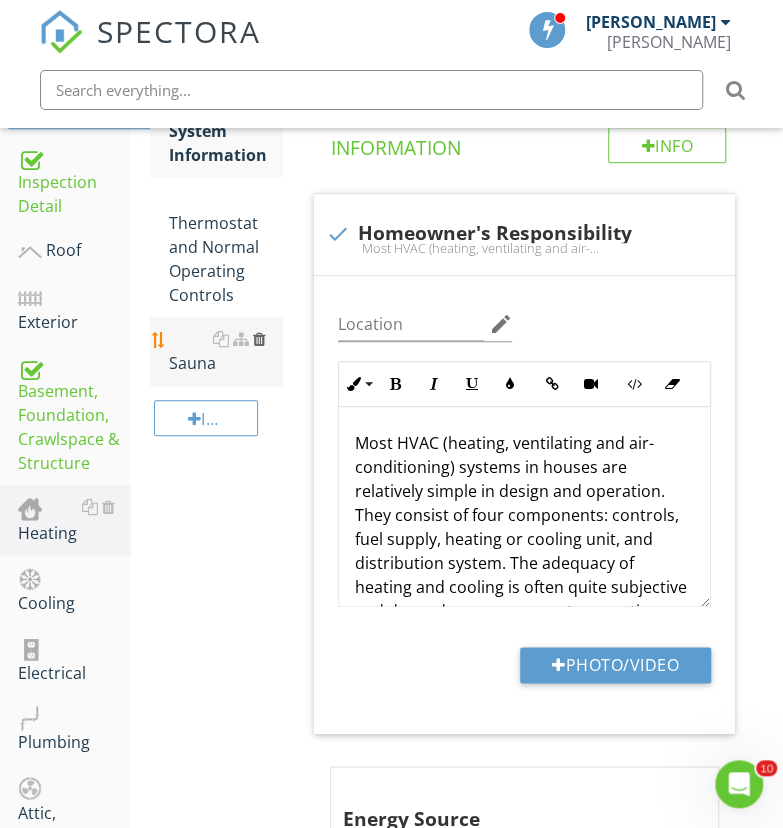 click at bounding box center (259, 339) 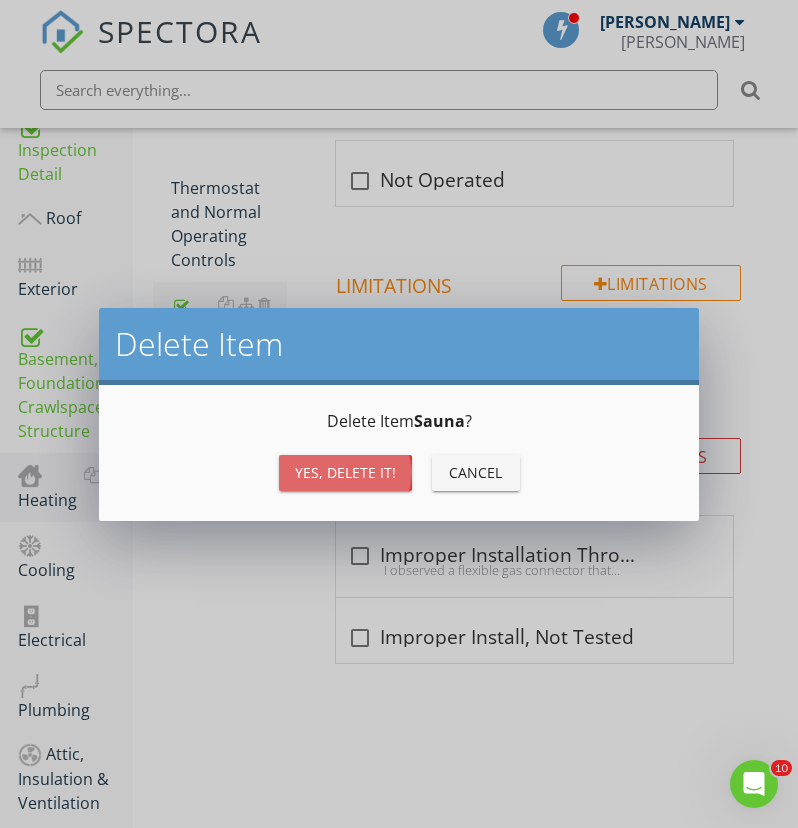 click on "Yes, Delete it!" at bounding box center (345, 472) 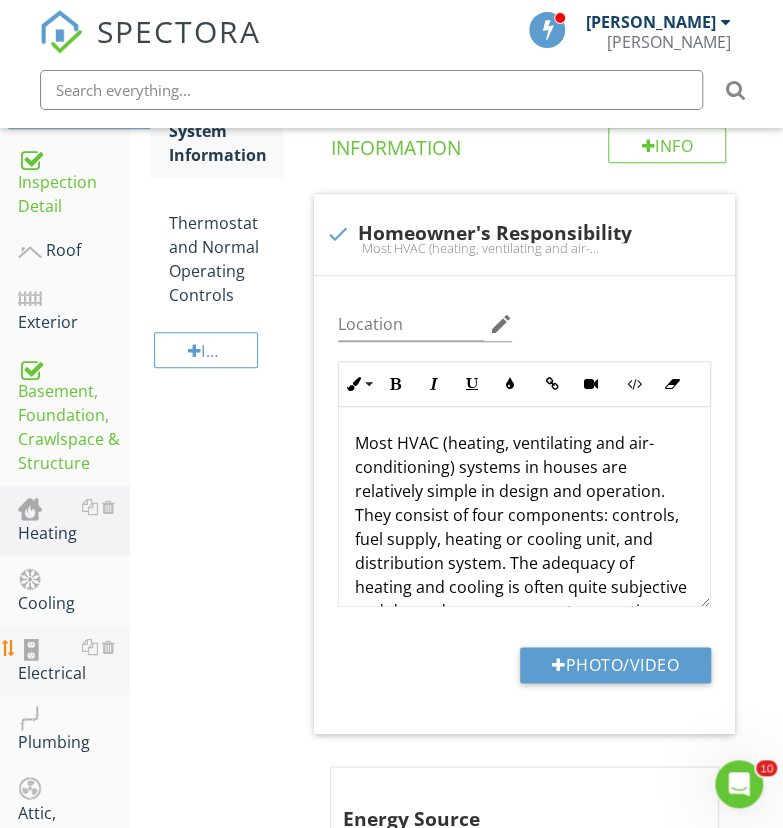 click on "Electrical" at bounding box center [74, 660] 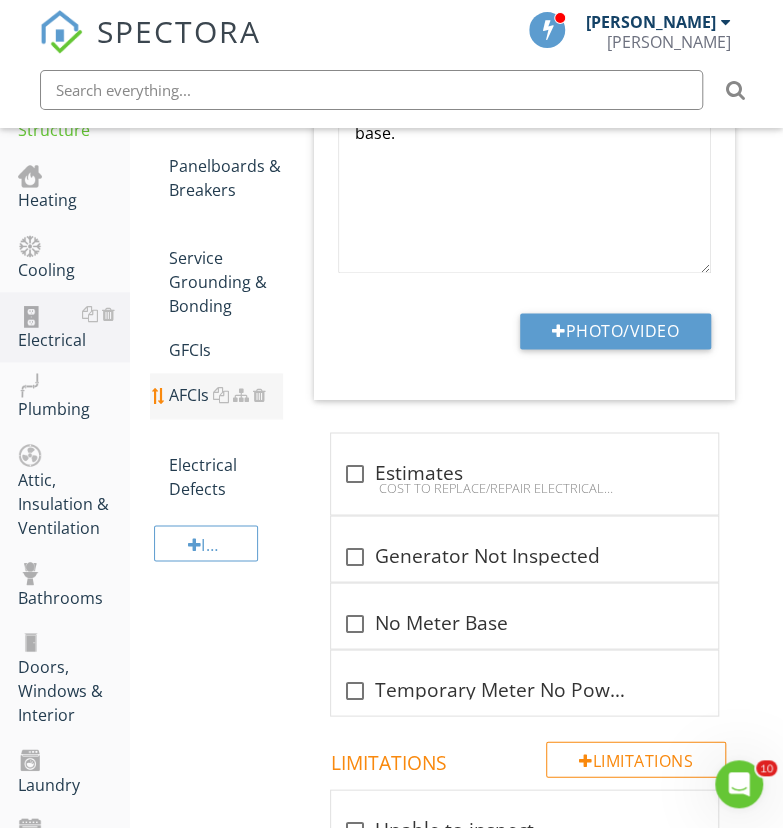 scroll, scrollTop: 755, scrollLeft: 0, axis: vertical 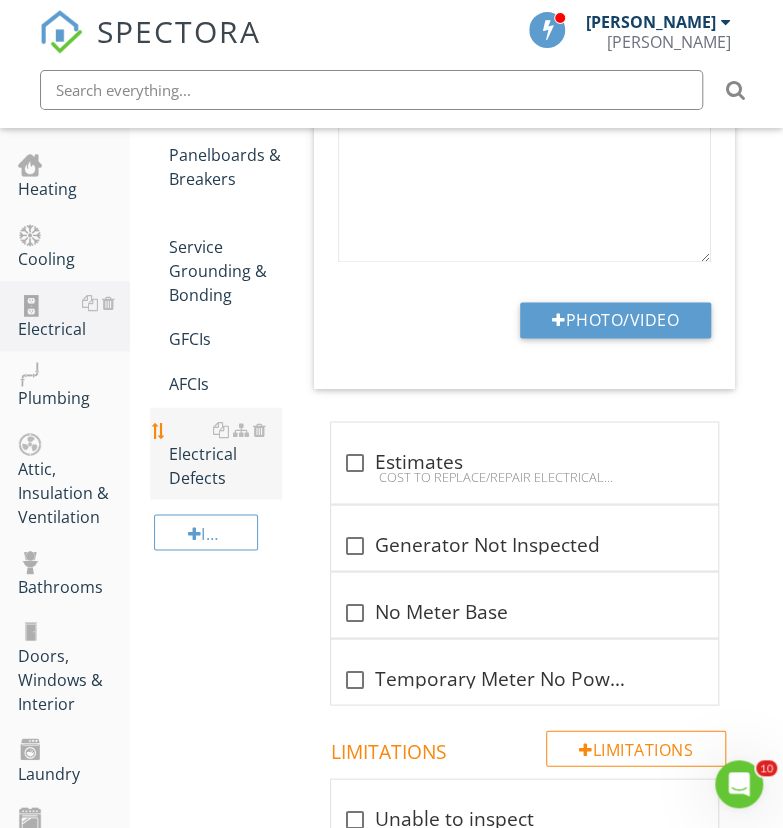 click on "Electrical Defects" at bounding box center (224, 453) 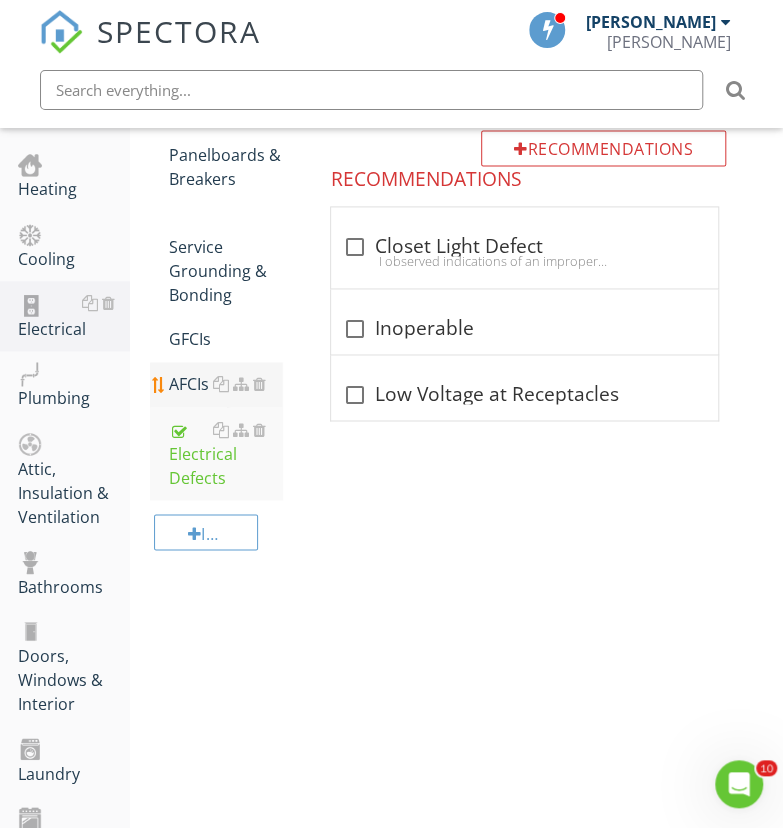 click on "AFCIs" at bounding box center (224, 384) 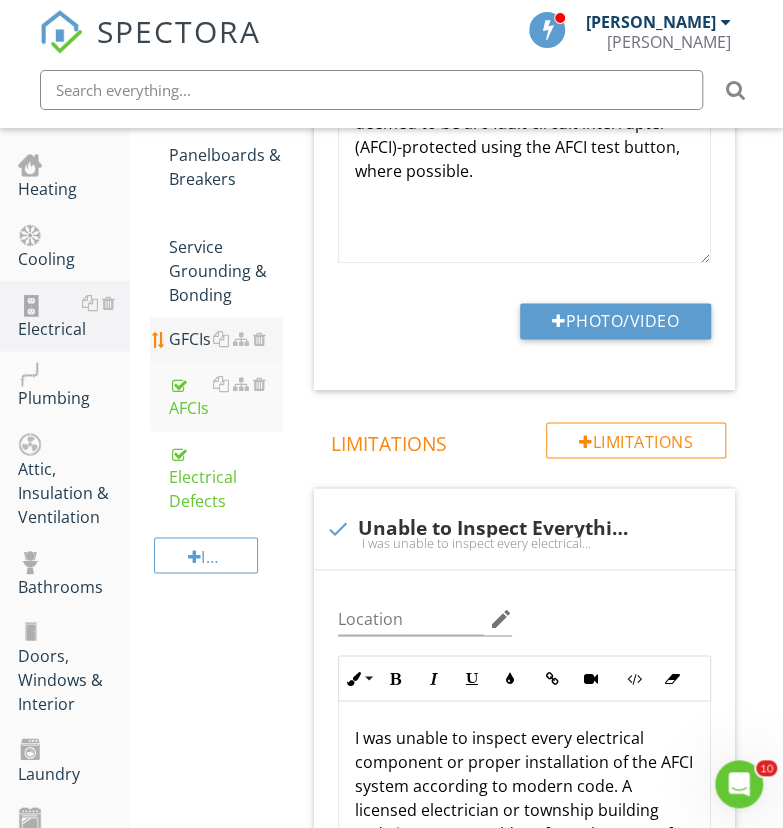 type 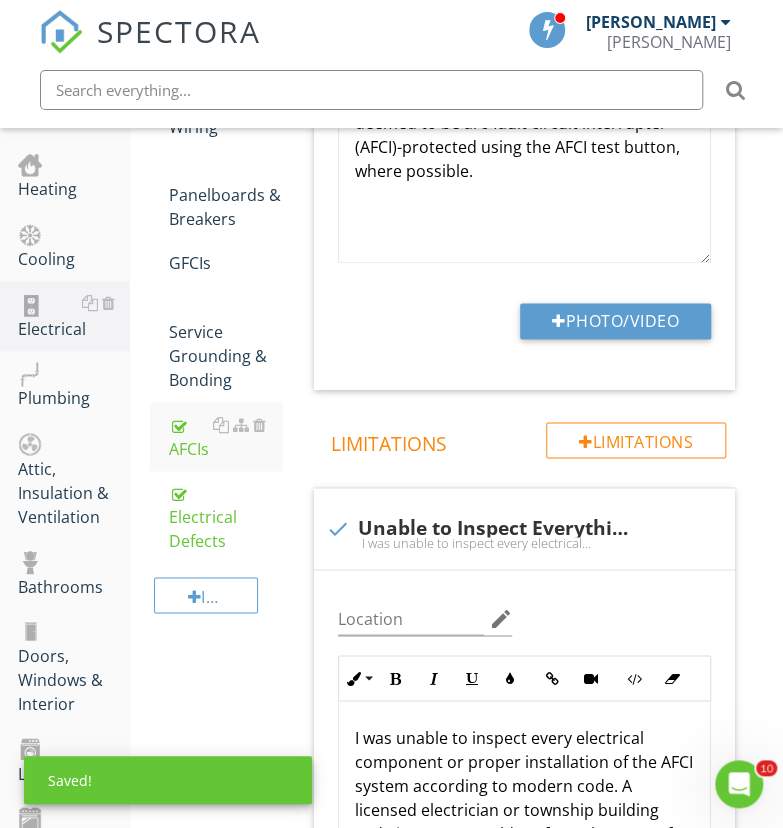 click on "Service Grounding & Bonding" at bounding box center (224, 344) 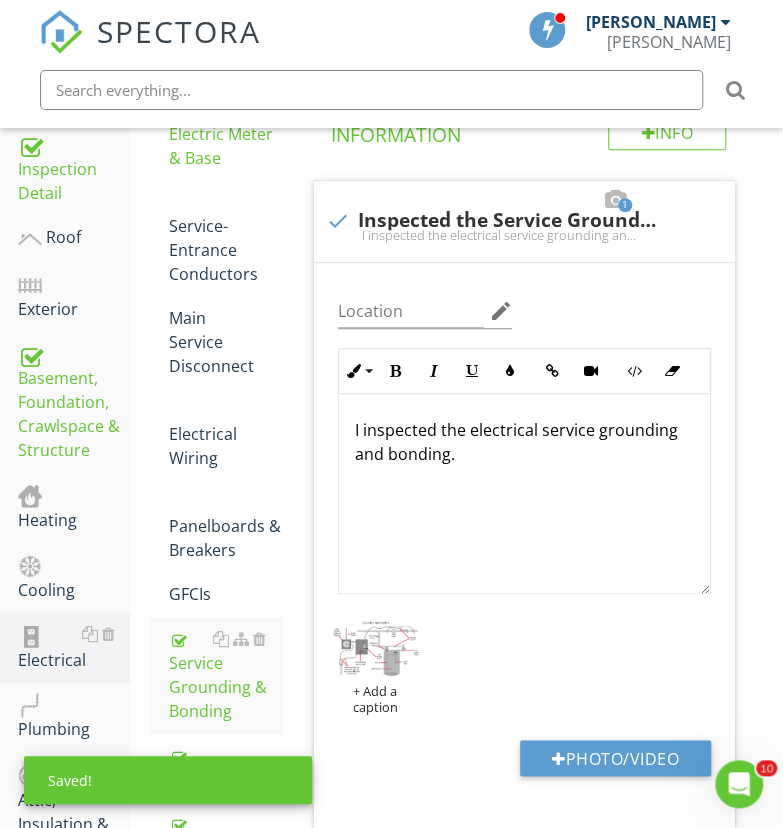scroll, scrollTop: 417, scrollLeft: 0, axis: vertical 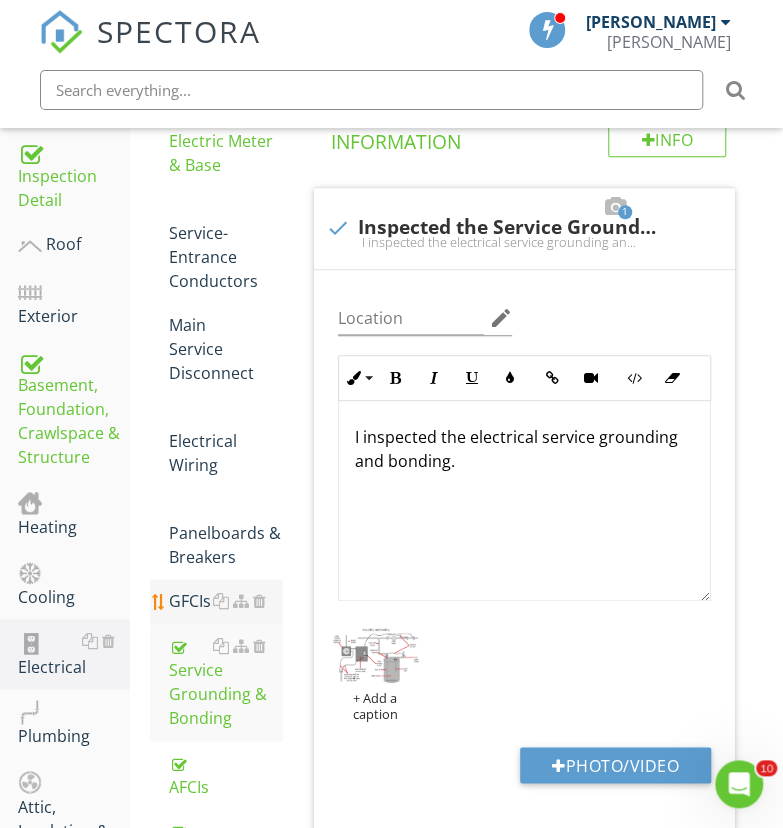 click on "GFCIs" at bounding box center [224, 601] 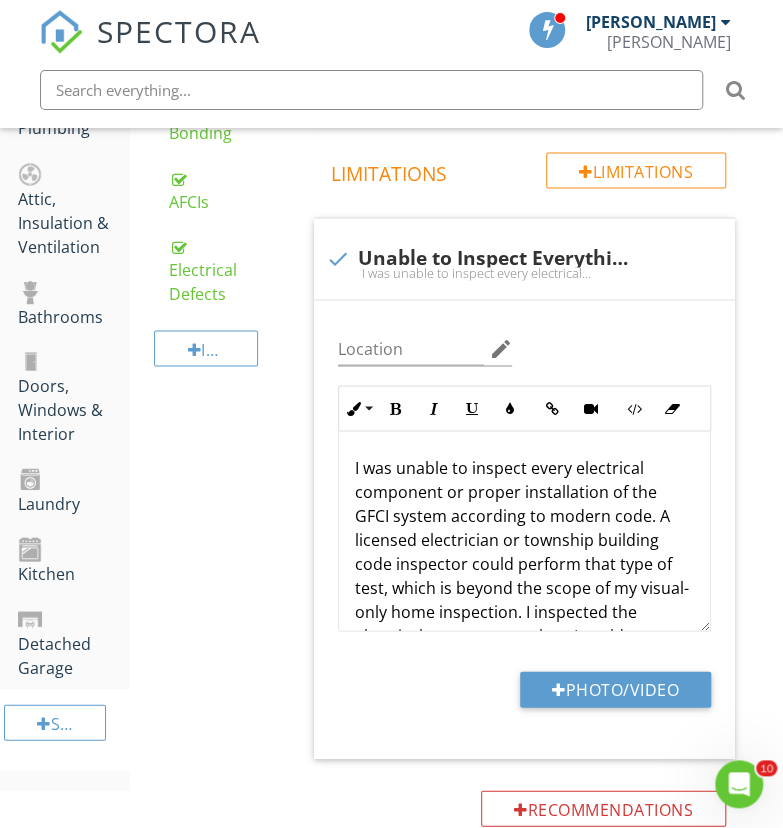 scroll, scrollTop: 1060, scrollLeft: 0, axis: vertical 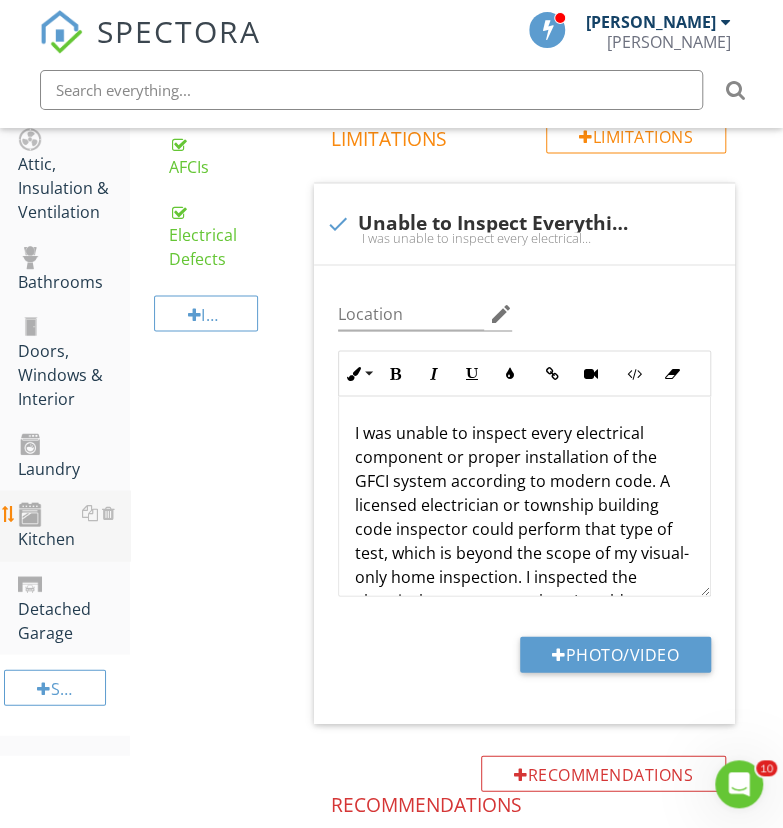 click on "Kitchen" at bounding box center [74, 525] 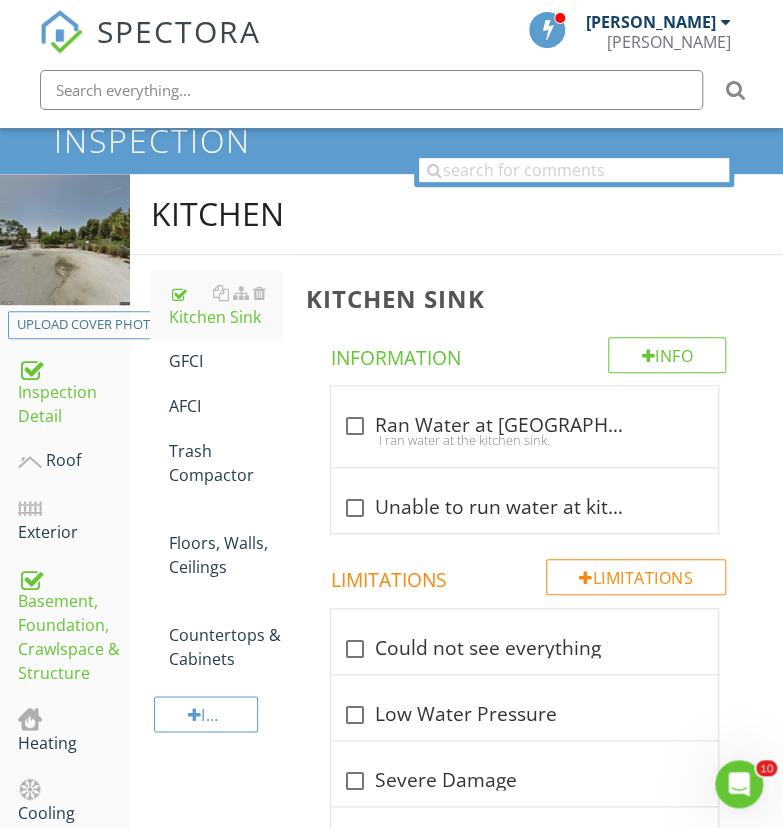 scroll, scrollTop: 202, scrollLeft: 0, axis: vertical 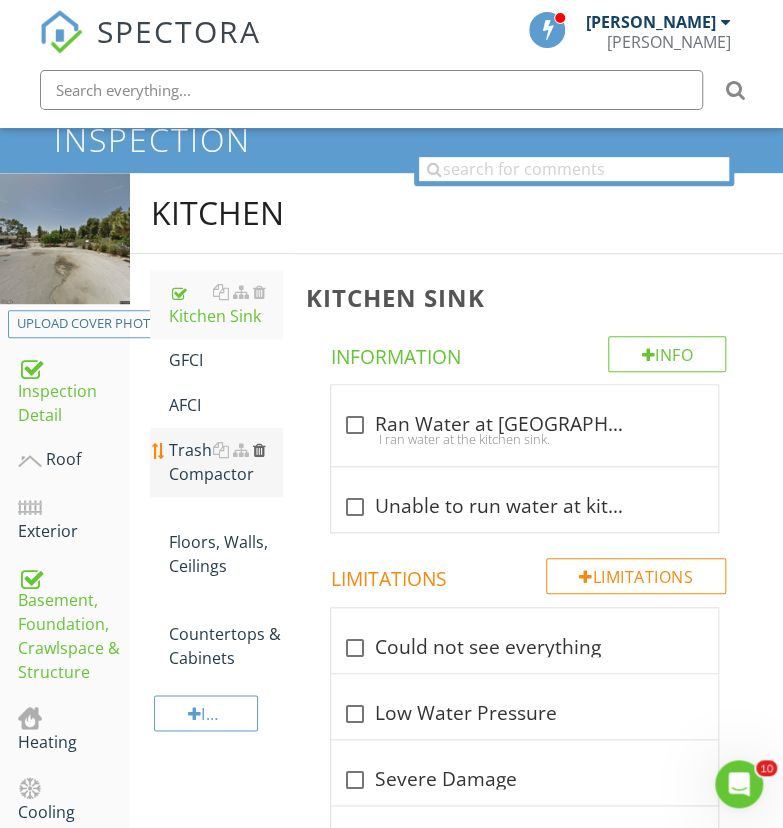 click at bounding box center (259, 450) 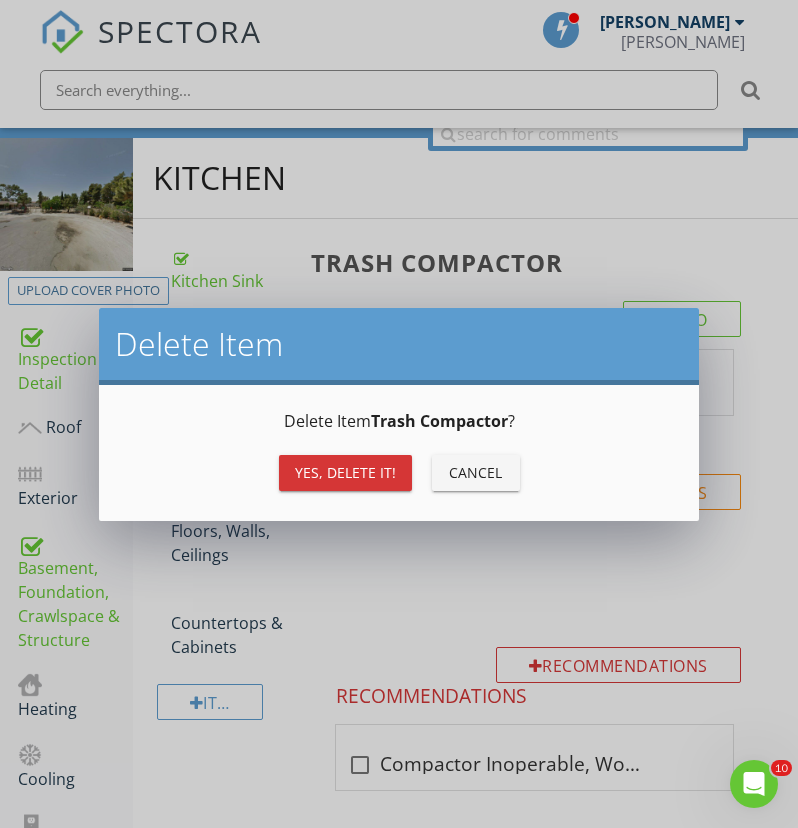 click on "Yes, Delete it!" at bounding box center [345, 472] 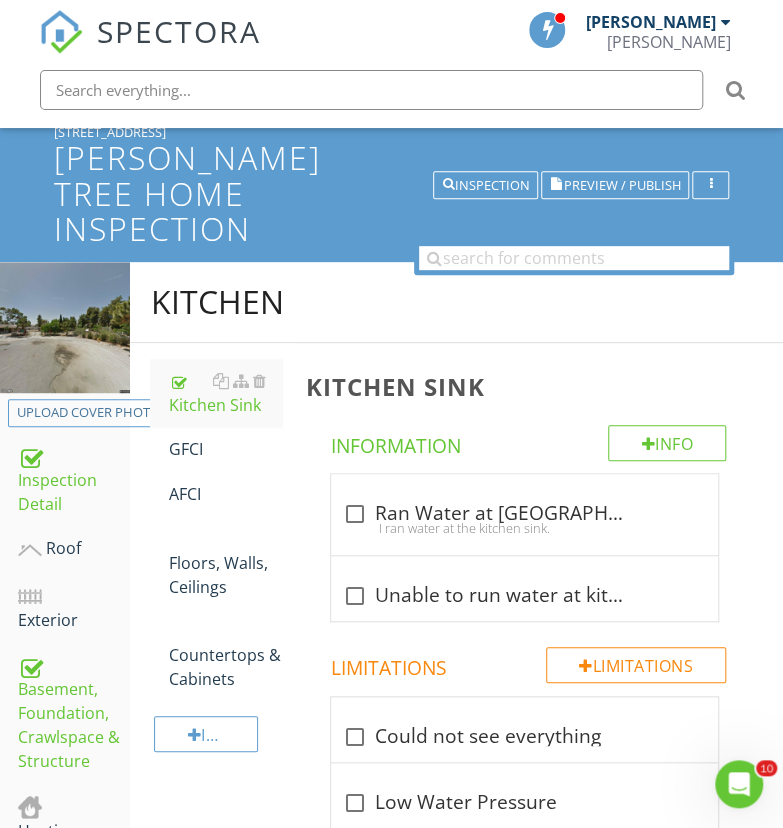 scroll, scrollTop: 0, scrollLeft: 0, axis: both 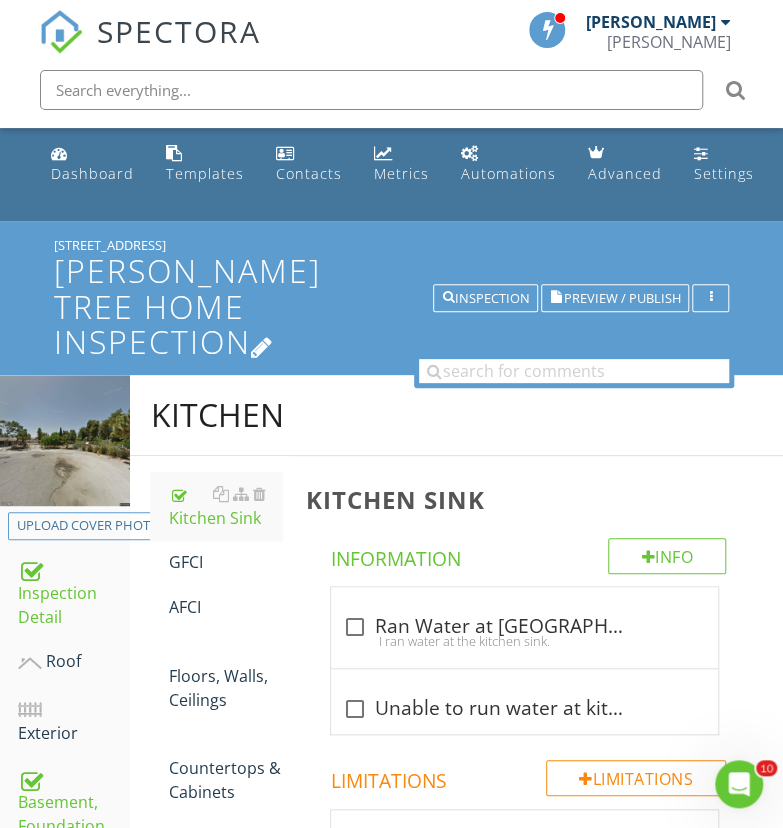 click on "[PERSON_NAME] Tree Home Inspection" at bounding box center (392, 306) 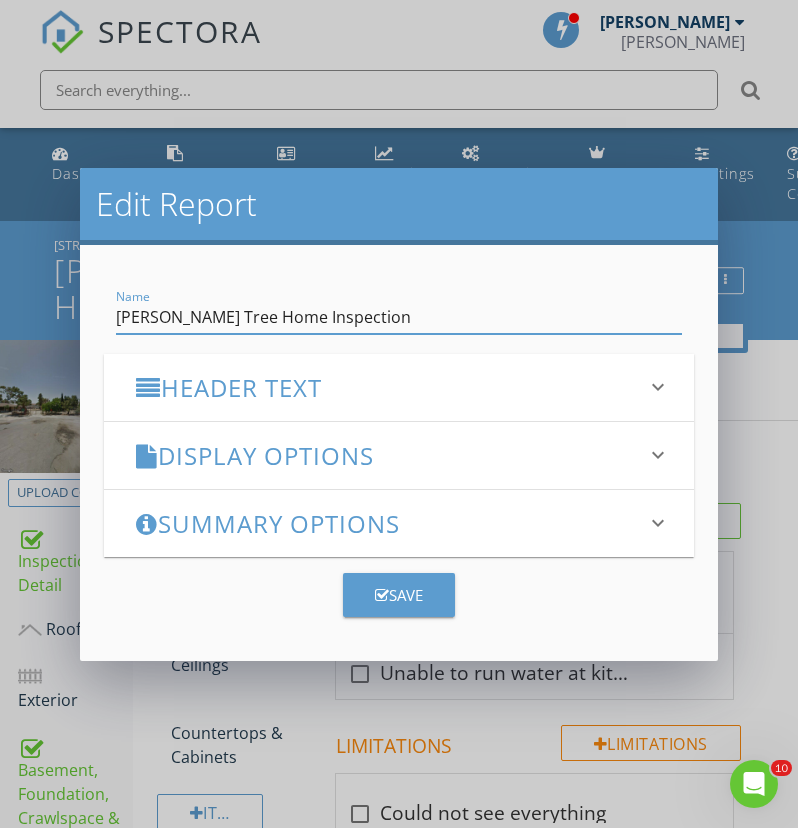 click on "Header Text" at bounding box center (387, 387) 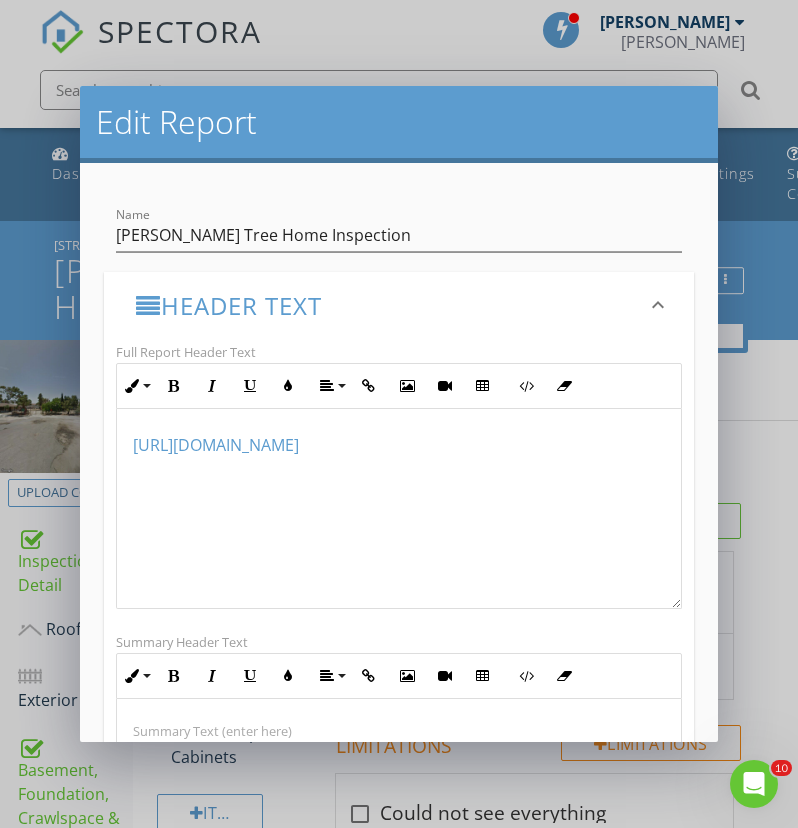 click on "Edit Report   Name Joshua Tree Home Inspection
Header Text
keyboard_arrow_down   Full Report Header Text   Inline Style XLarge Large Normal Small Light Small/Light Bold Italic Underline Colors Align Align Left Align Center Align Right Align Justify Insert Link Insert Image Insert Video Insert Table Code View Clear Formatting Ordered List Unordered List https://joshuatreehomeinspection.squarespace.com/ This text will be displayed at the top of every report, both in the PDF and HTML format. <p><a fr-original-style="" href="https://joshuatreehomeinspection.squarespace.com/" style="color: rgb(92, 156, 207);">https://joshuatreehomeinspection.squarespace.com/</a></p>   Summary Header Text   Inline Style XLarge Large Normal Small Light Small/Light Bold Italic Underline Colors Align Align Left Align Center Align Right Align Justify Insert Link Insert Image Insert Video Insert Table Code View Clear Formatting Ordered List Unordered List Summary Text (enter here)
Display Options" at bounding box center (399, 414) 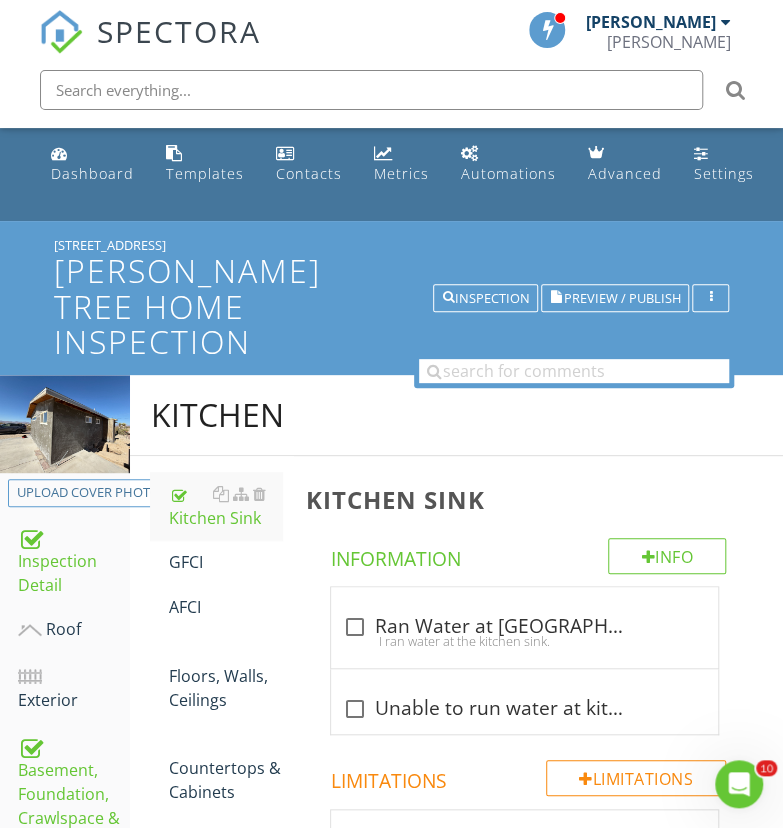 drag, startPoint x: 66, startPoint y: 595, endPoint x: 796, endPoint y: 437, distance: 746.90295 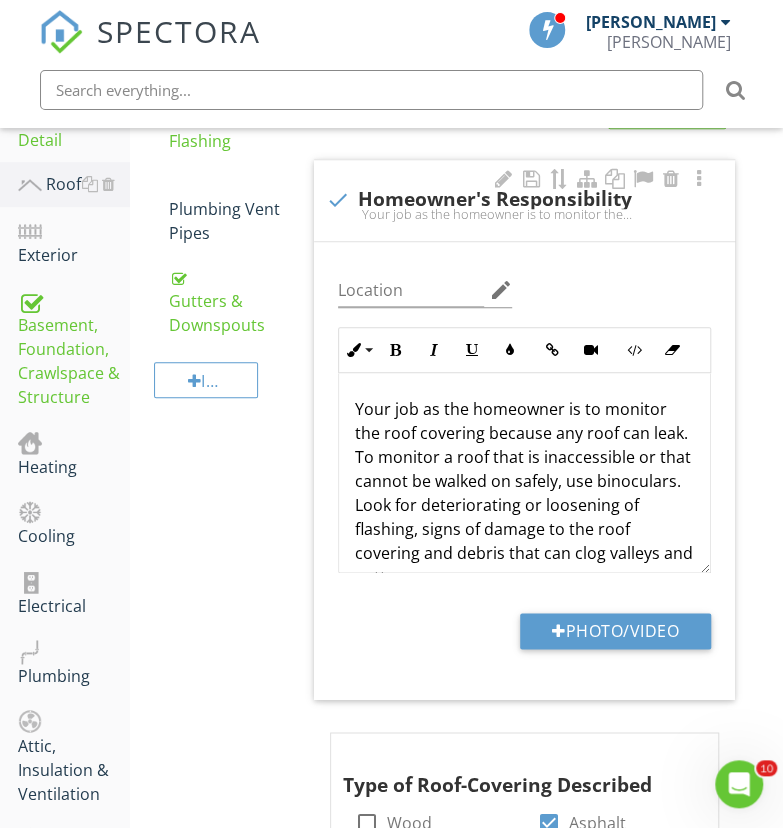 scroll, scrollTop: 446, scrollLeft: 0, axis: vertical 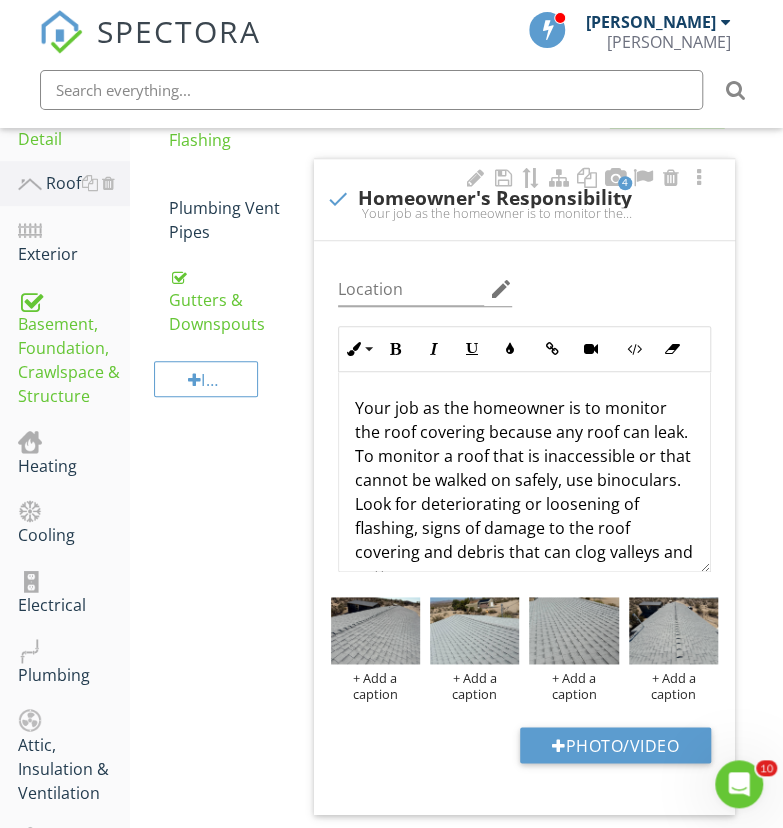 click on "Photo/Video" at bounding box center [524, 752] 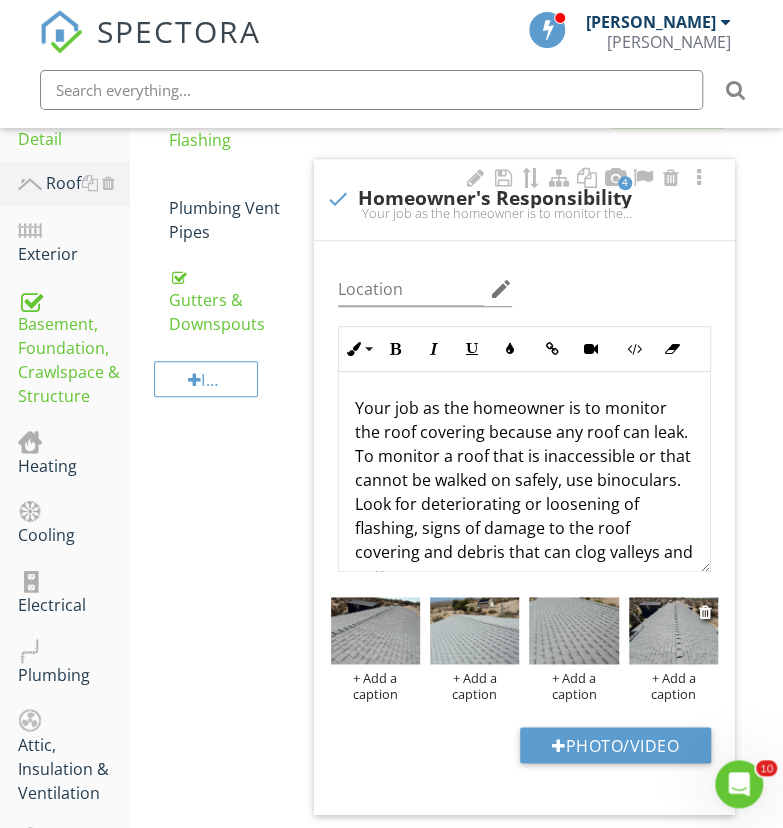 click at bounding box center [673, 630] 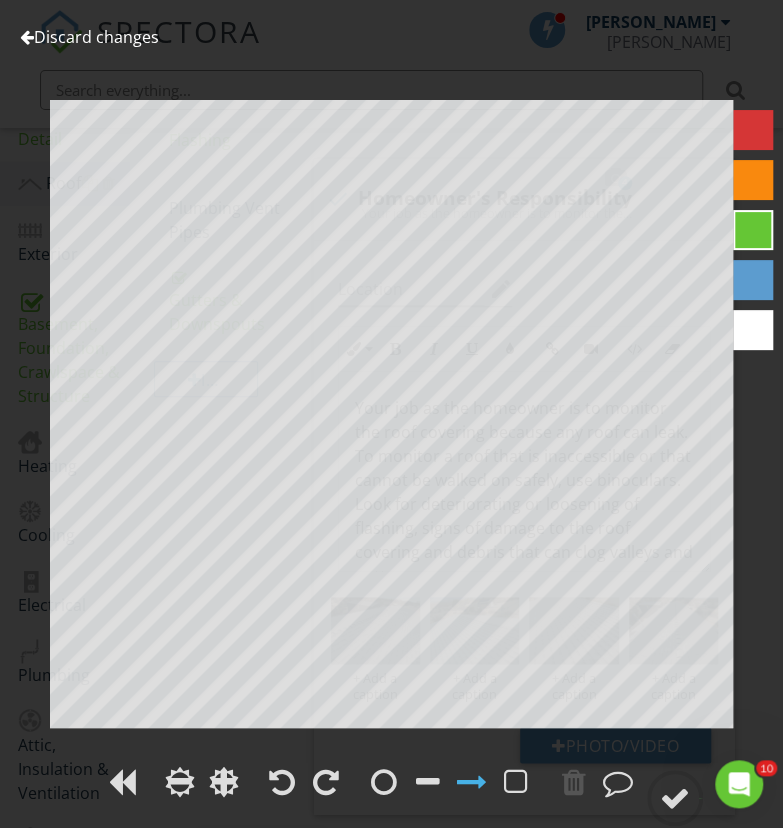 click on "Discard changes" at bounding box center [89, 37] 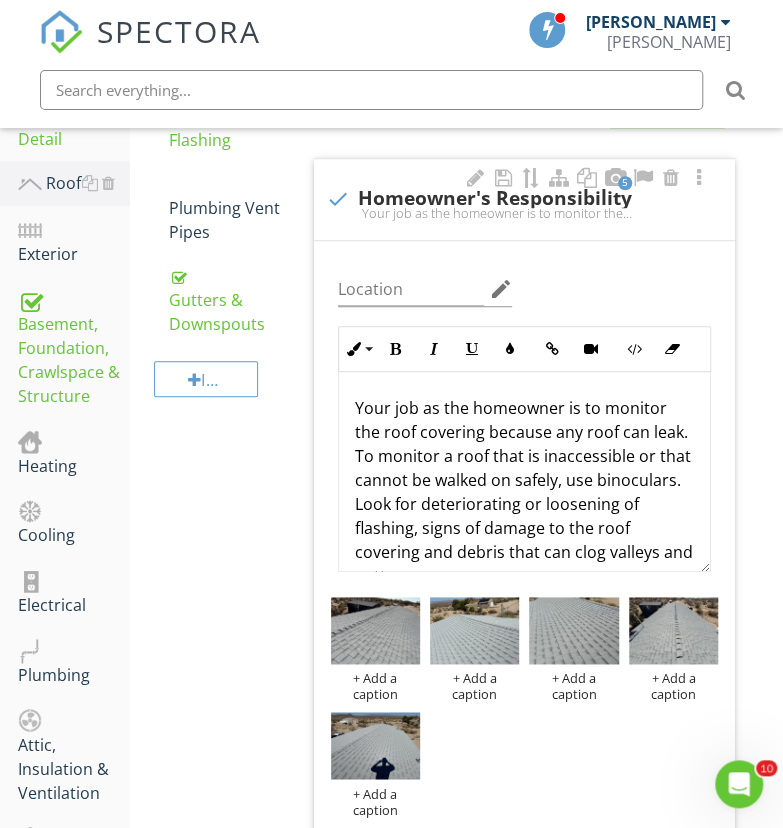 click on "+ Add a caption         + Add a caption         + Add a caption         + Add a caption         + Add a caption" at bounding box center (524, 707) 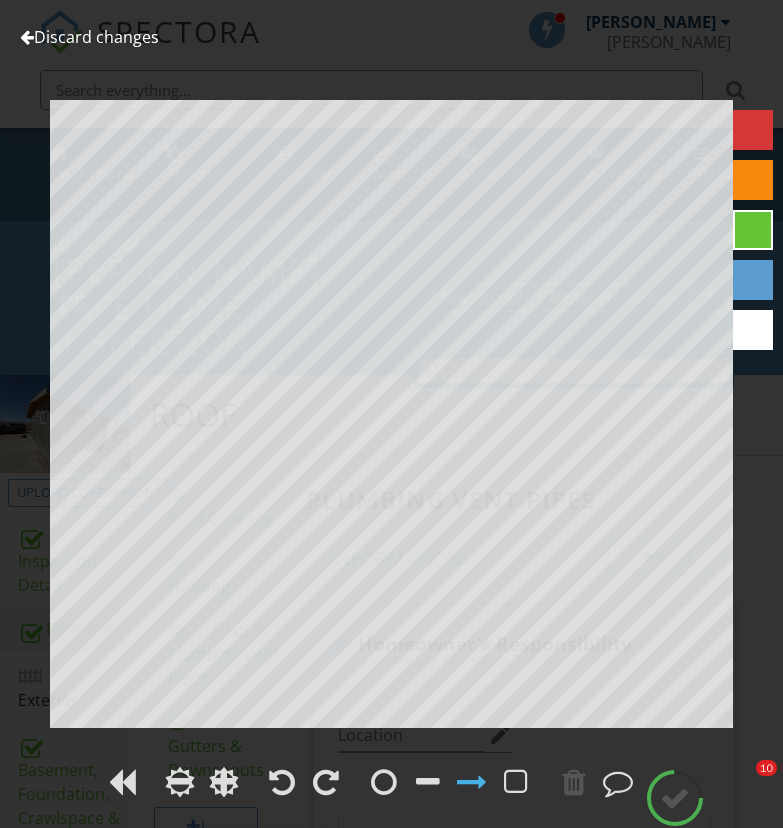 scroll, scrollTop: 930, scrollLeft: 0, axis: vertical 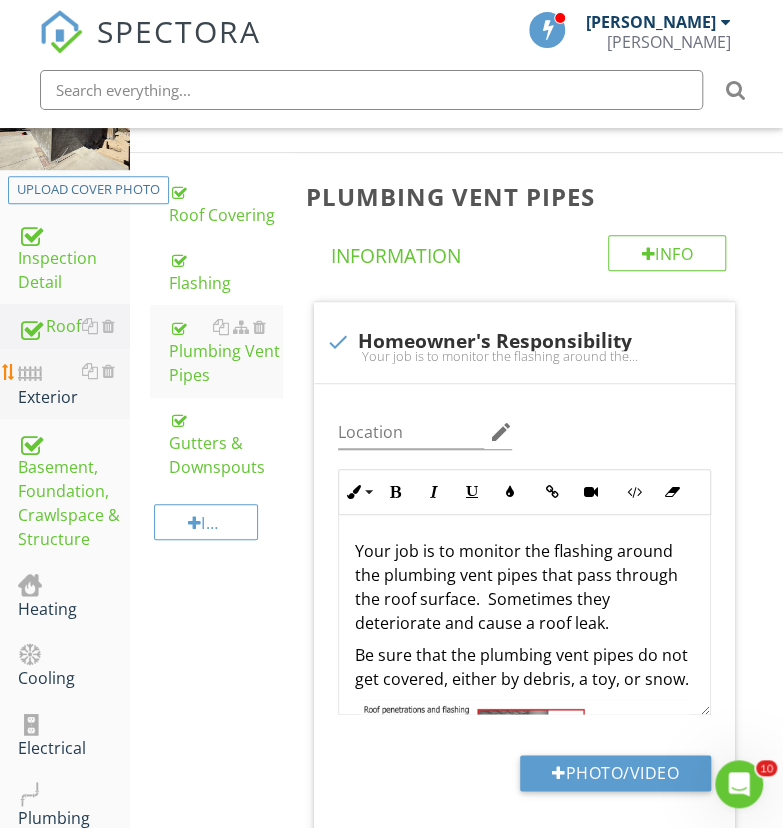 click on "Exterior" at bounding box center (74, 384) 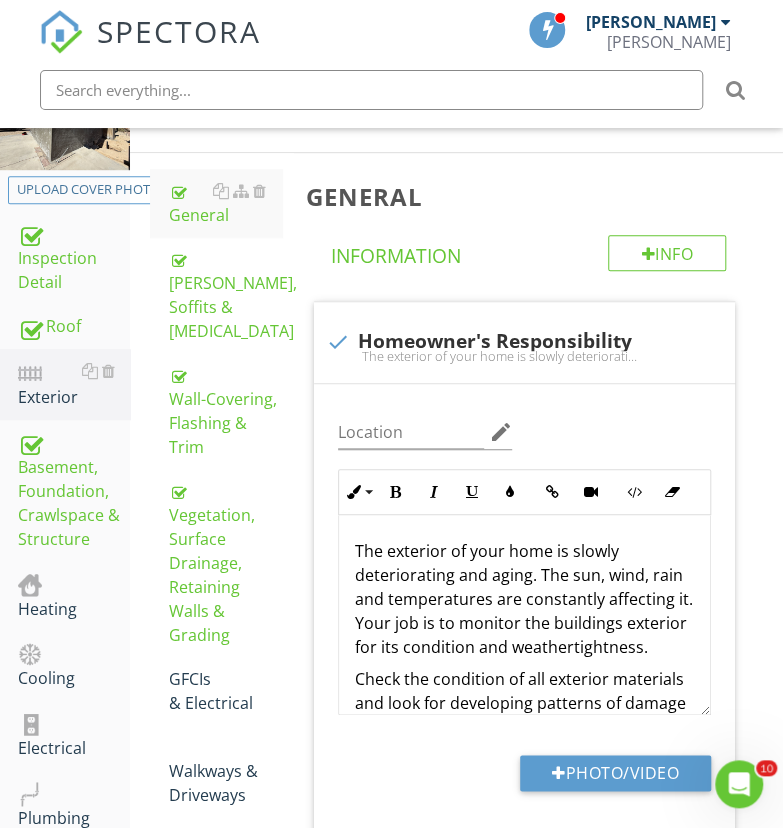 click on "GFCIs & Electrical" at bounding box center (224, 691) 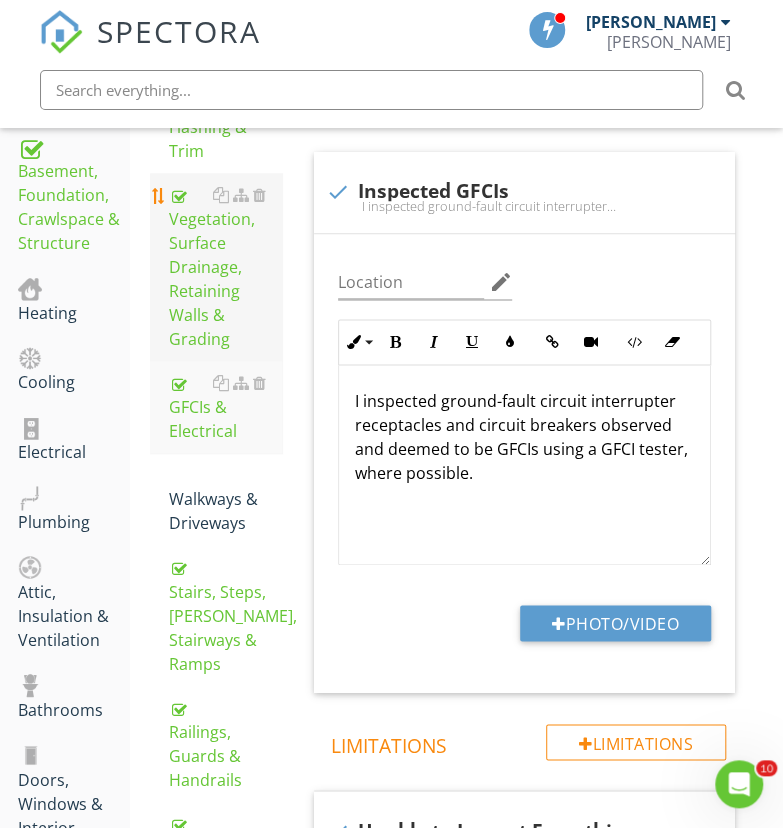 scroll, scrollTop: 603, scrollLeft: 0, axis: vertical 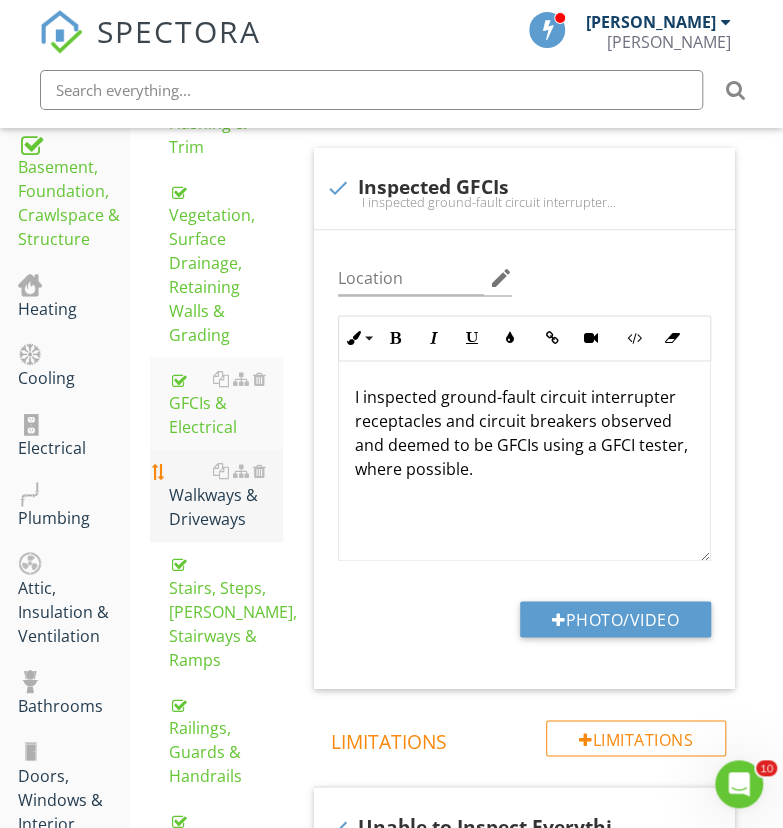 click on "Walkways & Driveways" at bounding box center [224, 495] 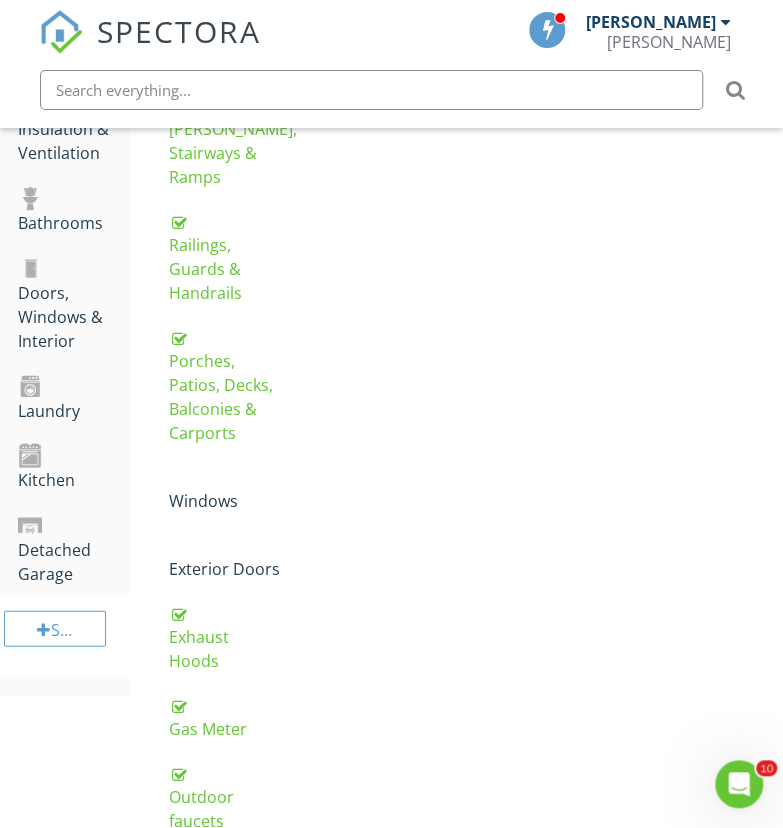 scroll, scrollTop: 1141, scrollLeft: 0, axis: vertical 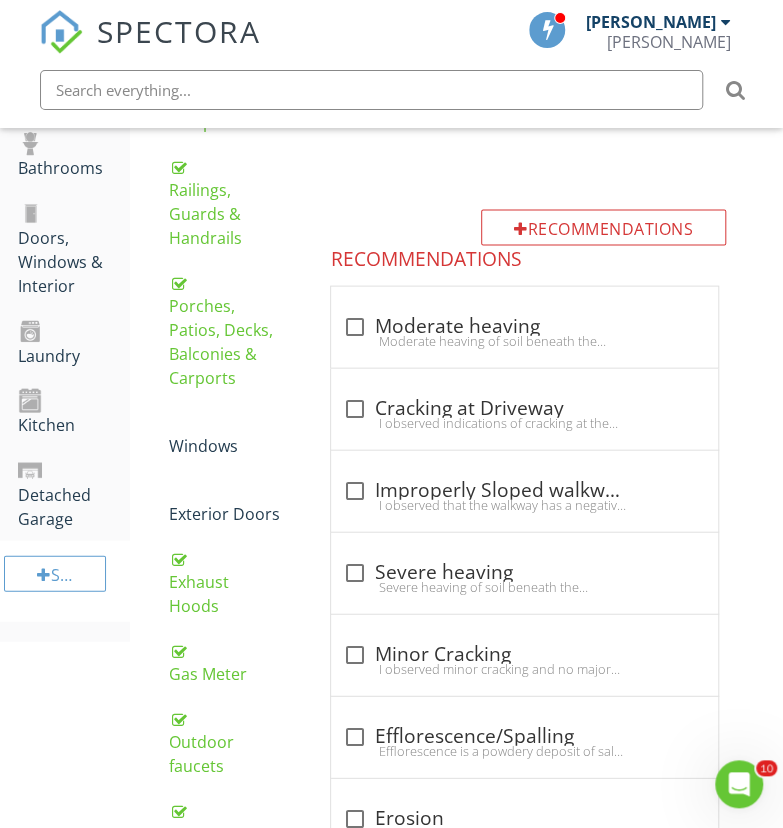 click on "Windows" at bounding box center (224, 433) 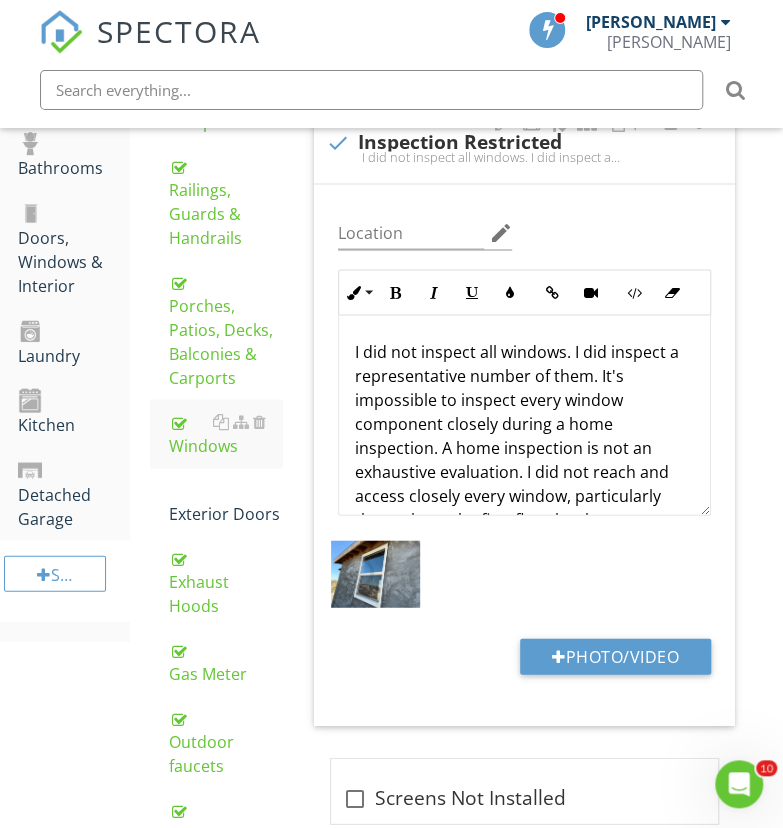 scroll, scrollTop: 1061, scrollLeft: 0, axis: vertical 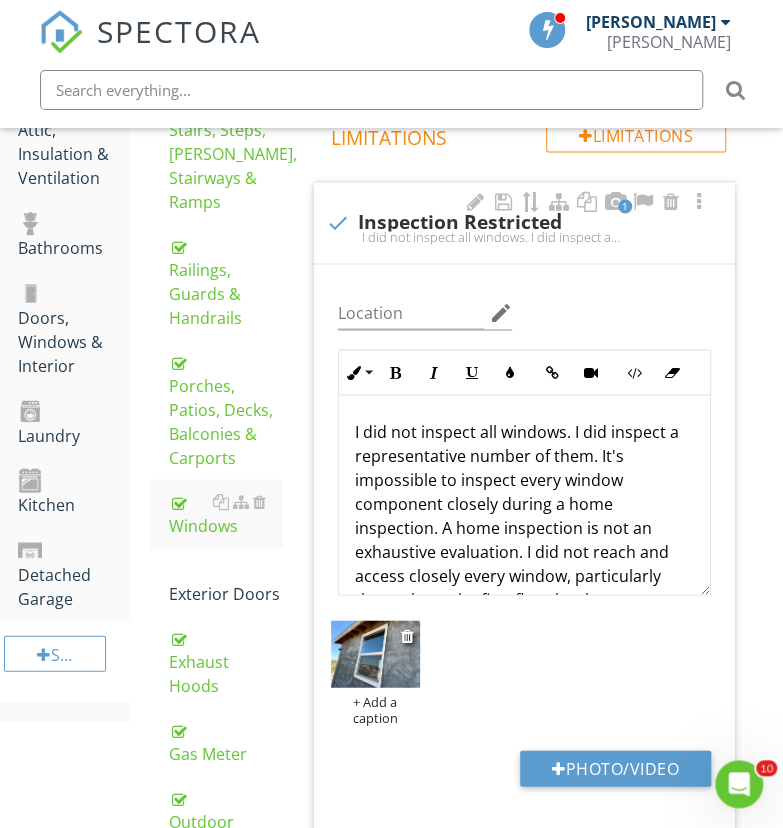 click at bounding box center (409, 635) 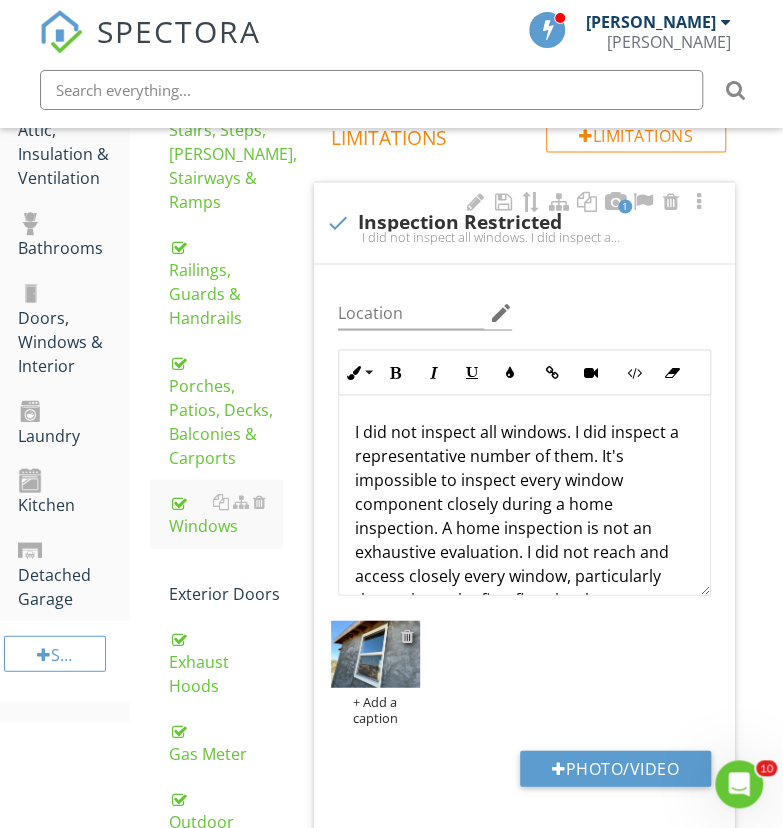 click at bounding box center (407, 635) 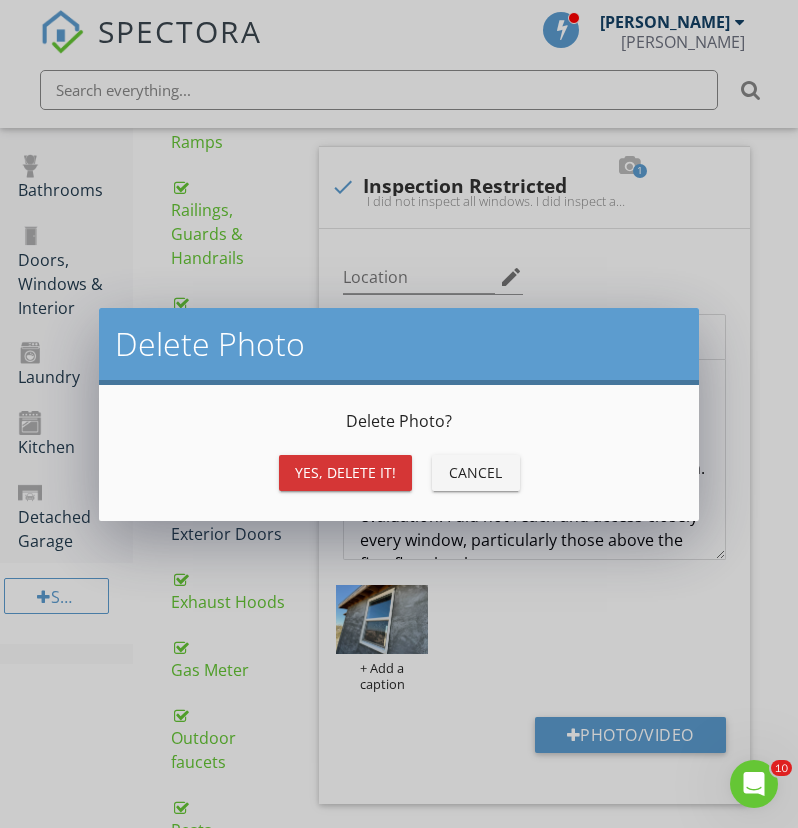 click on "Yes, Delete it!" at bounding box center [345, 472] 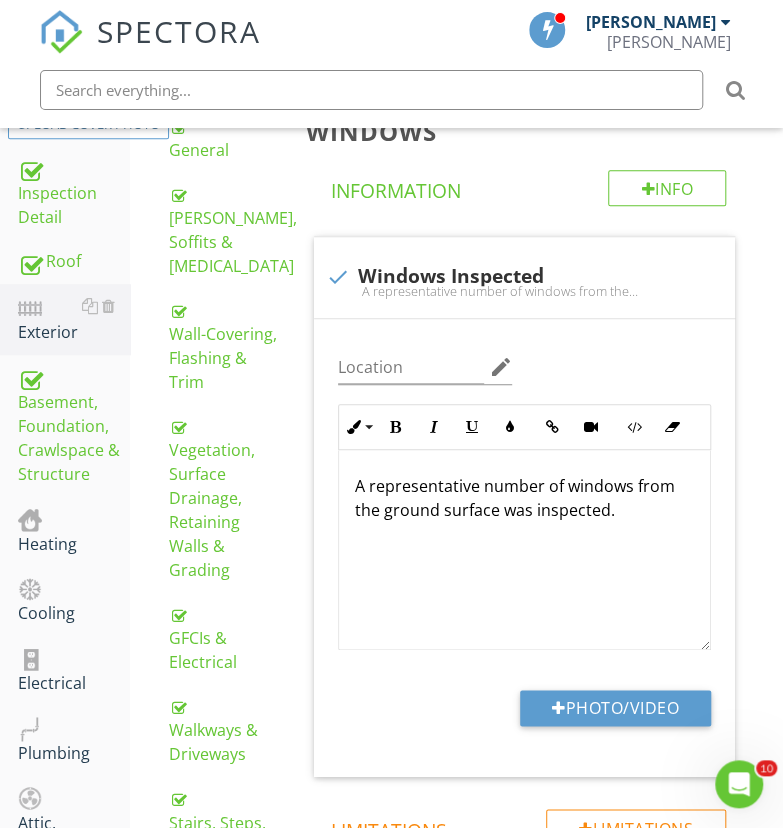 scroll, scrollTop: 367, scrollLeft: 0, axis: vertical 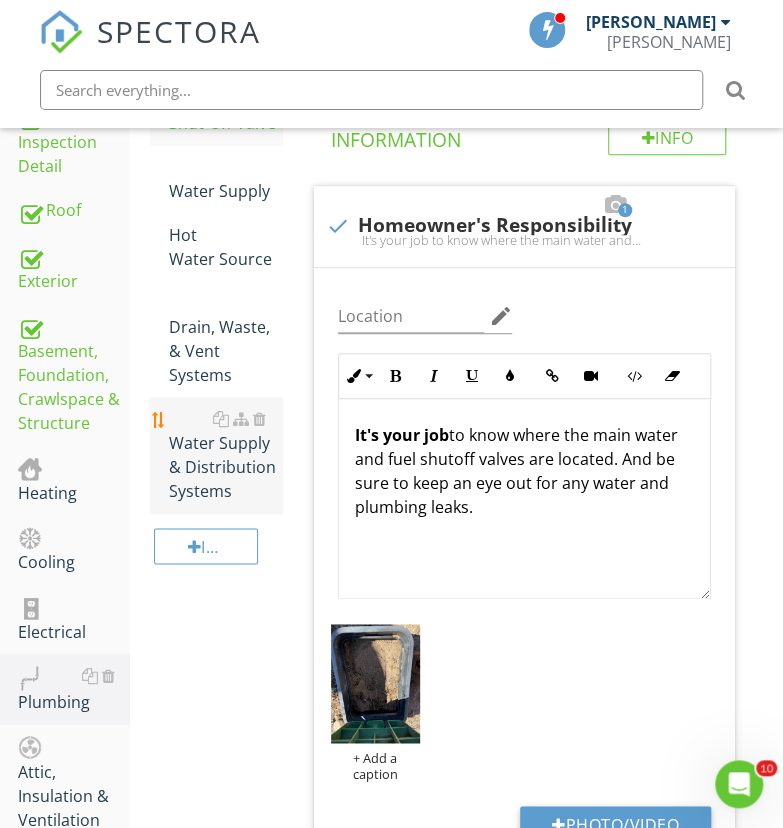 click on "Water Supply & Distribution Systems" at bounding box center [224, 455] 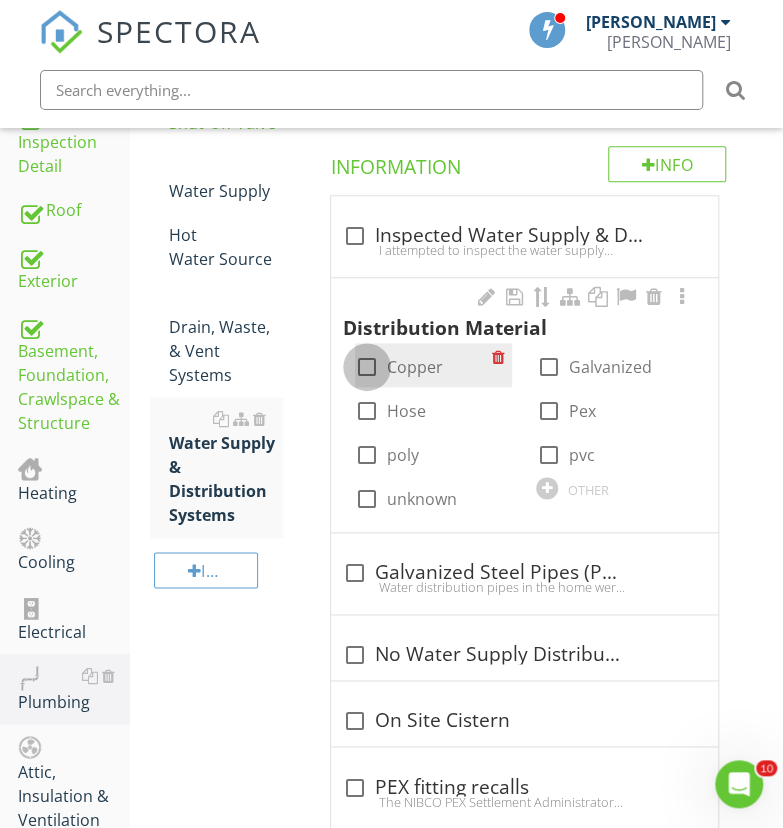 click at bounding box center (367, 367) 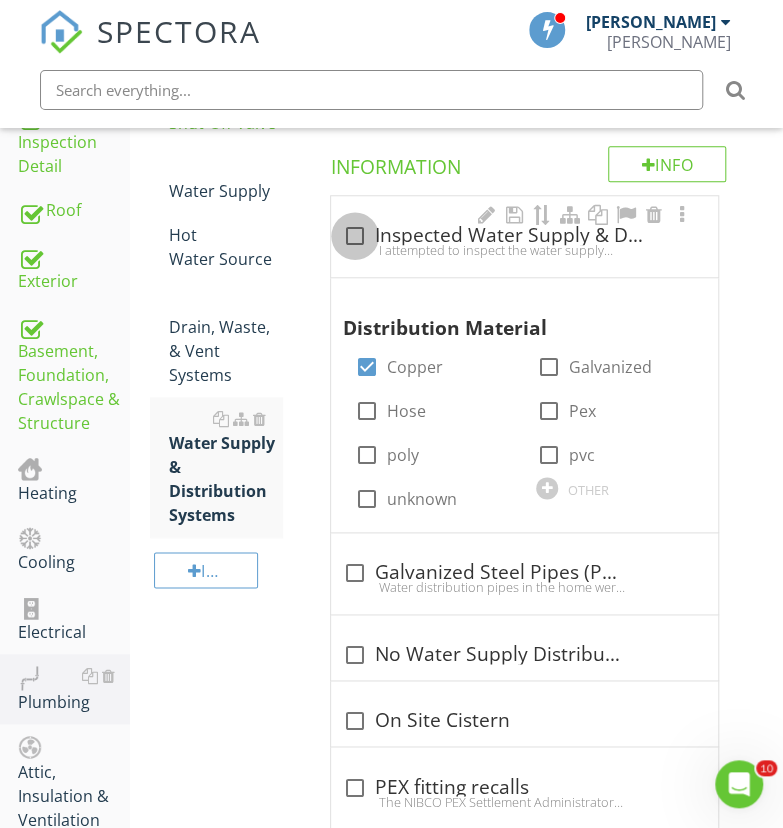 click at bounding box center (355, 236) 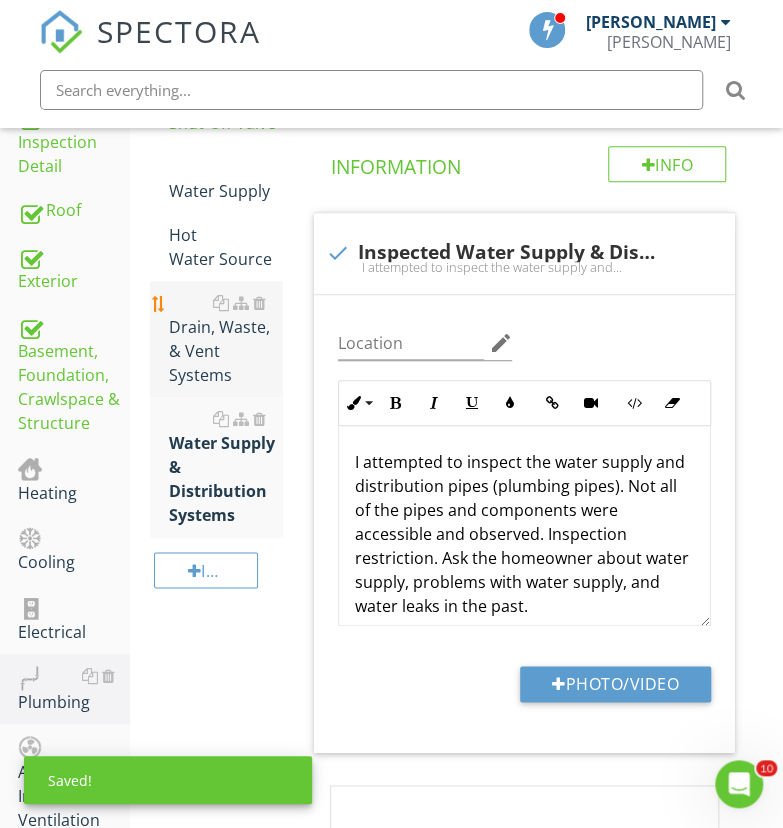 click on "Drain, Waste, & Vent Systems" at bounding box center [224, 339] 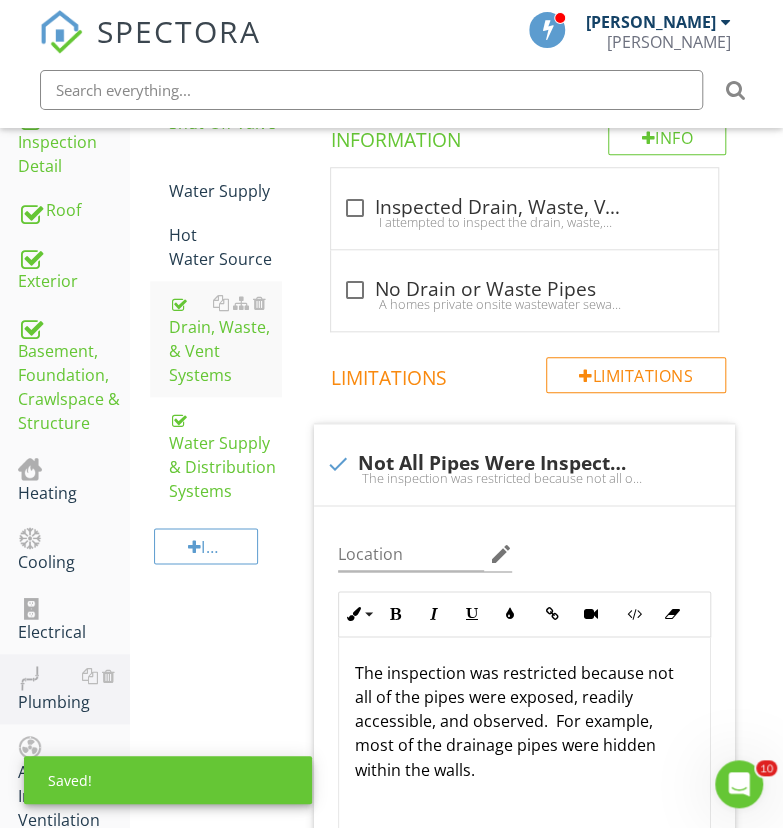 scroll, scrollTop: 231, scrollLeft: 0, axis: vertical 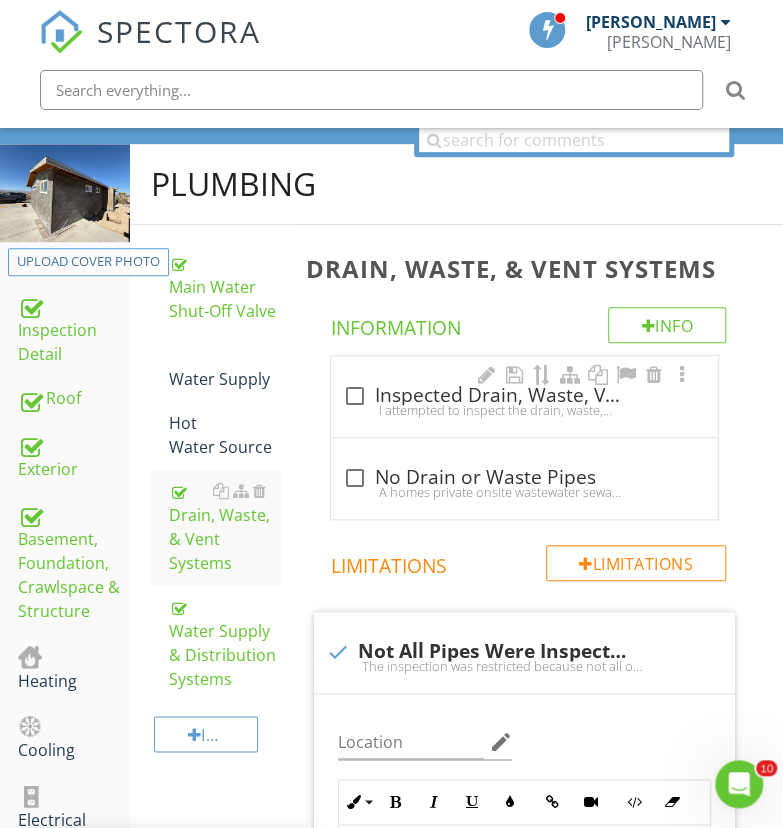 click at bounding box center (355, 396) 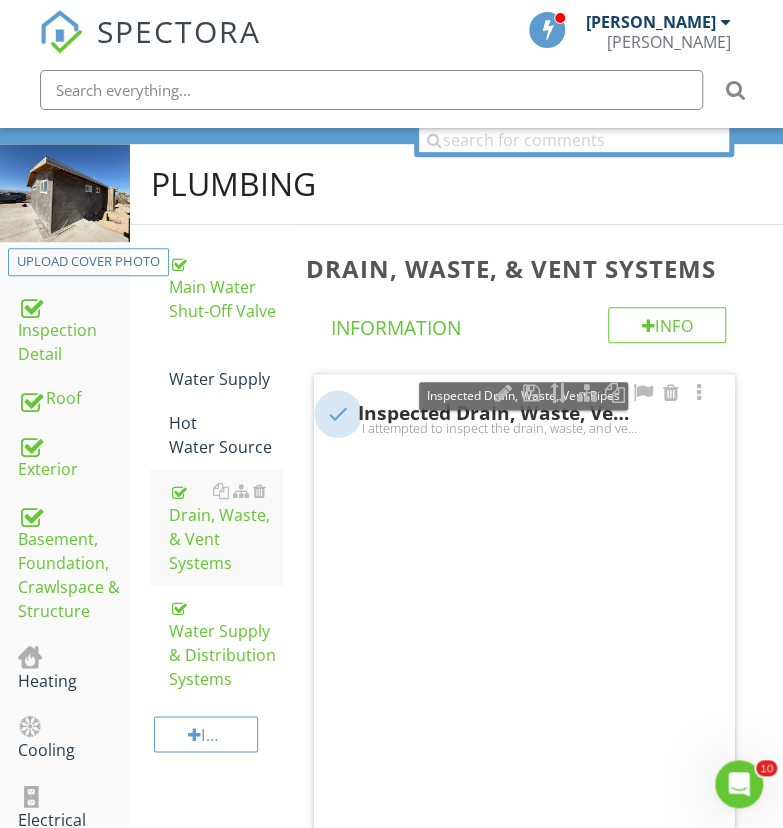 checkbox on "true" 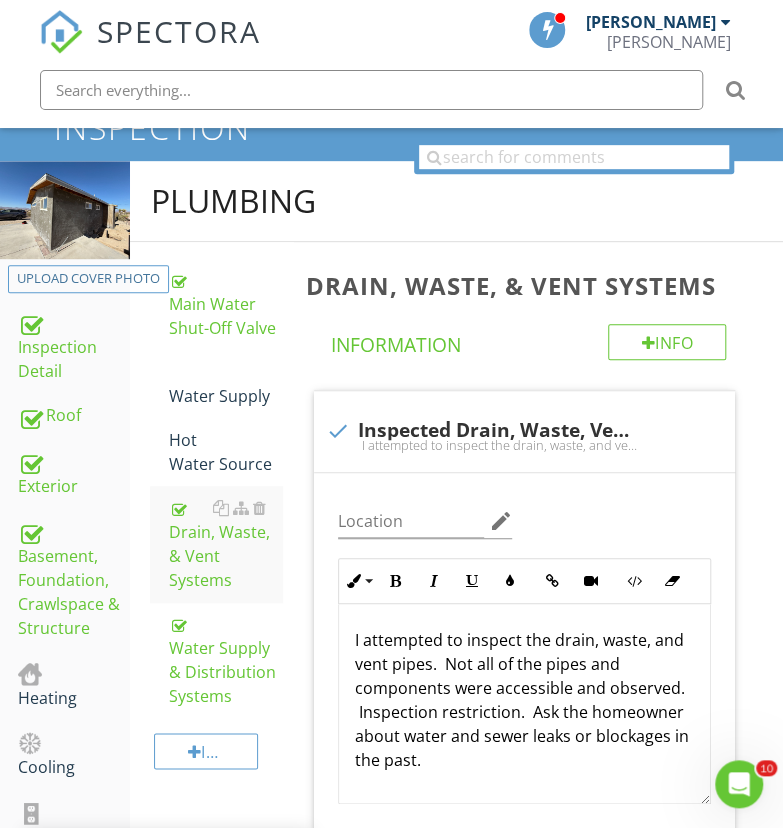 scroll, scrollTop: 212, scrollLeft: 0, axis: vertical 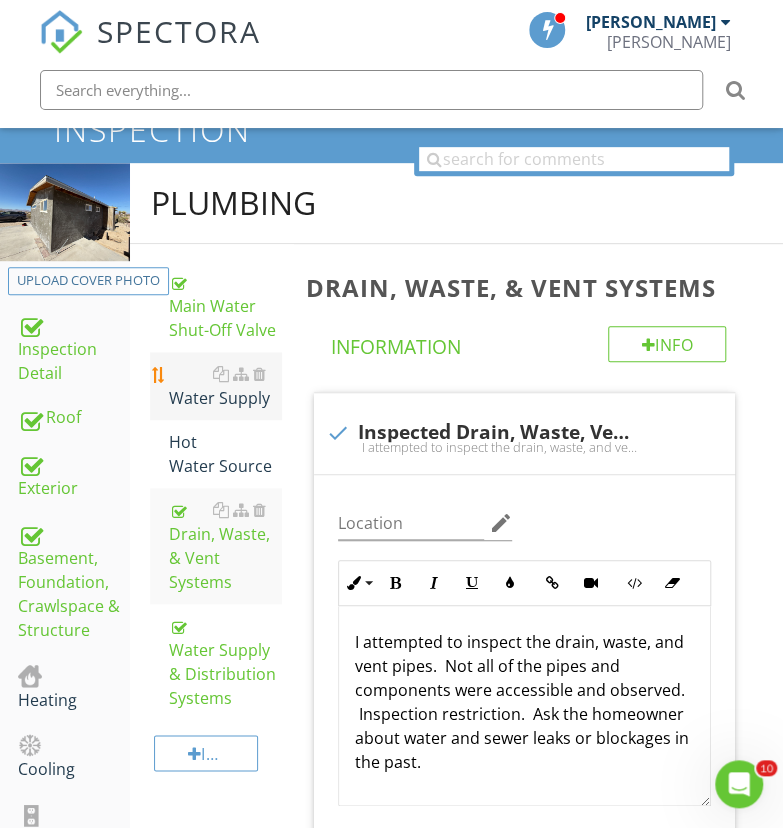 click on "Water Supply" at bounding box center (224, 386) 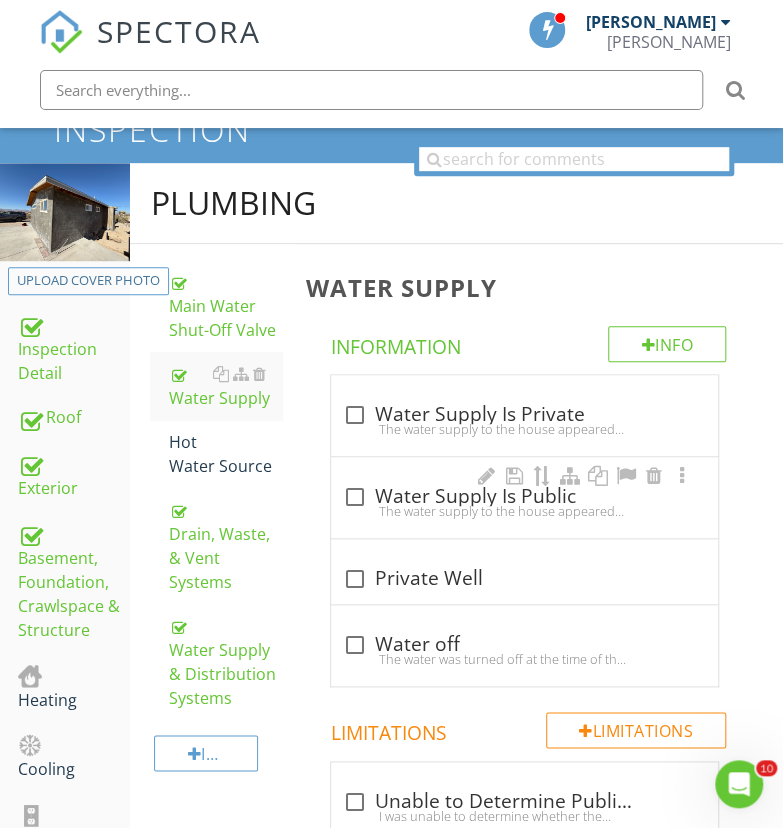 click on "The water supply to the house appeared to be from the public water supply source based upon the observed indications at the time of the inspection. To confirm and be certain, I recommend asking the homeowner for details." at bounding box center [524, 511] 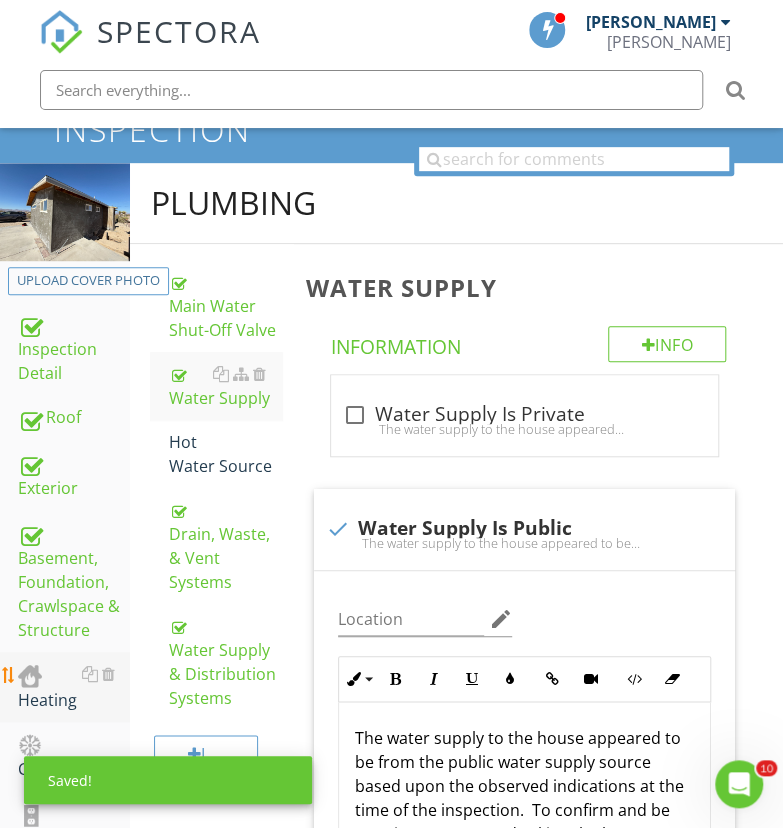 click on "Heating" at bounding box center [74, 687] 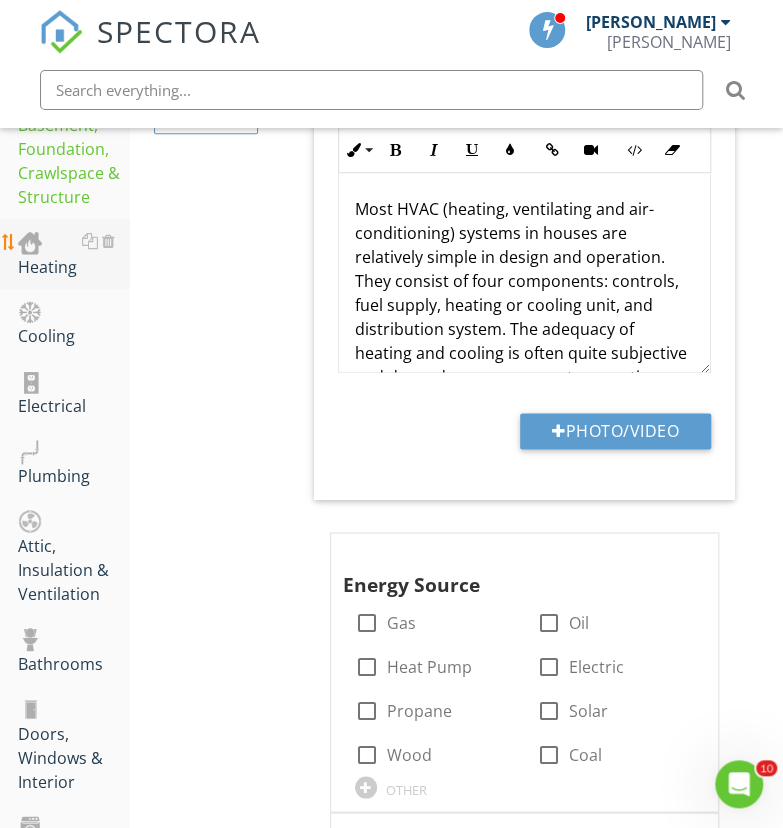 scroll, scrollTop: 653, scrollLeft: 0, axis: vertical 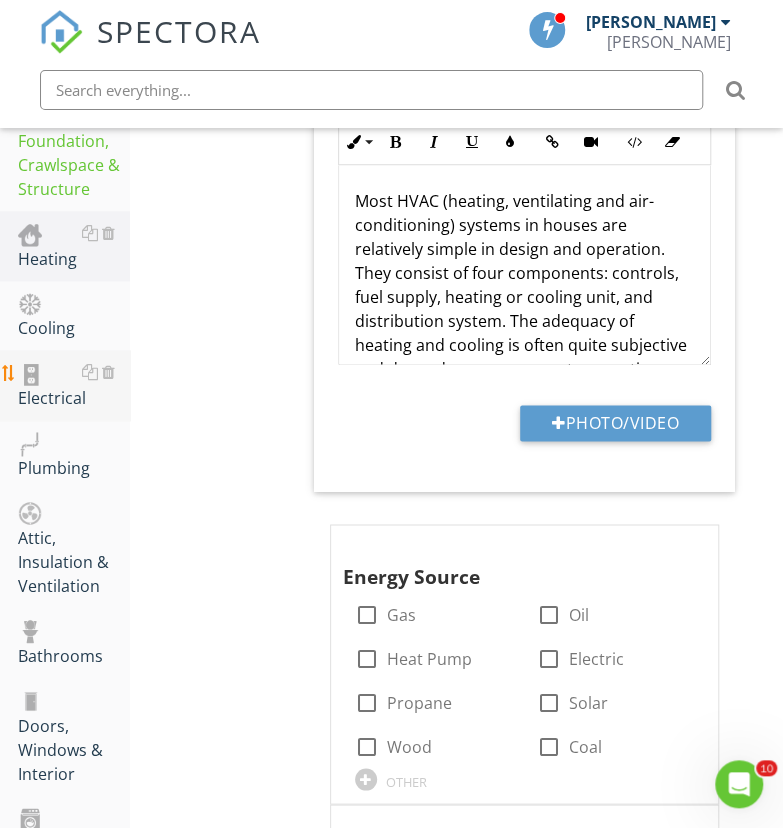 click on "Electrical" at bounding box center (74, 385) 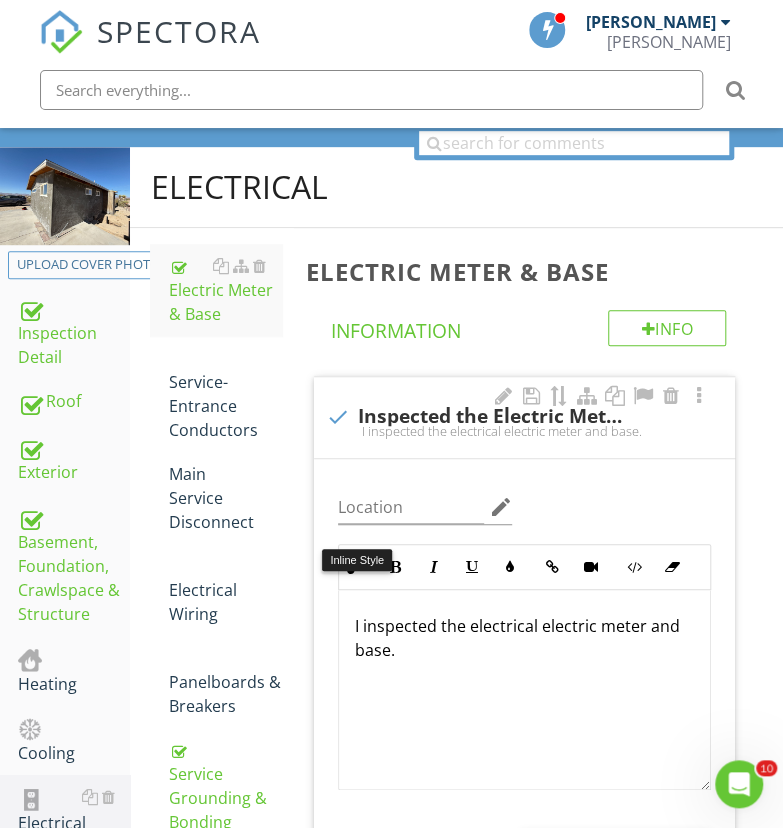 scroll, scrollTop: 226, scrollLeft: 0, axis: vertical 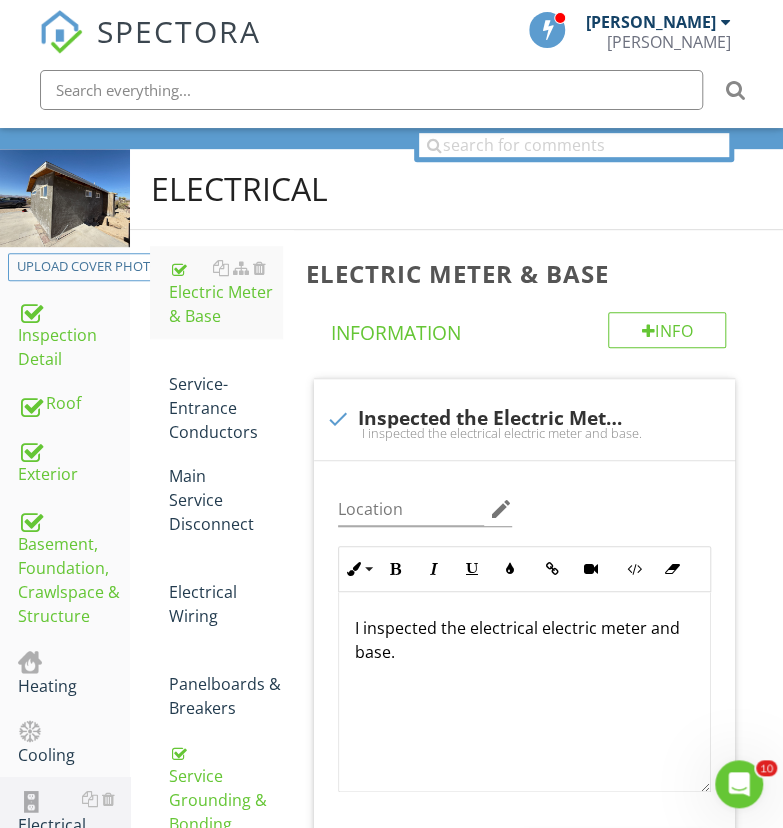 click on "Service-Entrance Conductors" at bounding box center (224, 396) 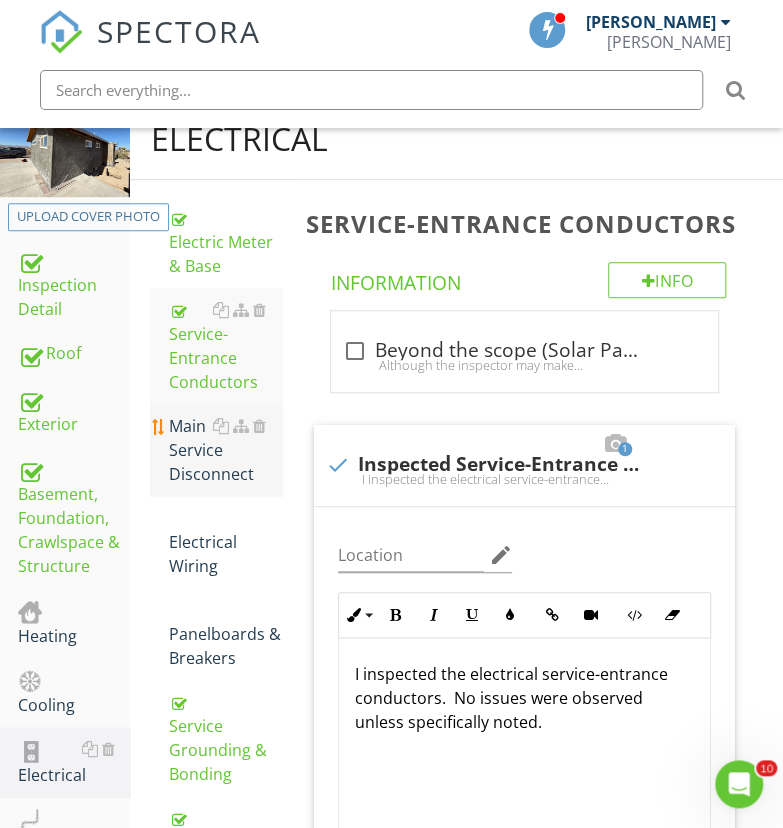 scroll, scrollTop: 275, scrollLeft: 0, axis: vertical 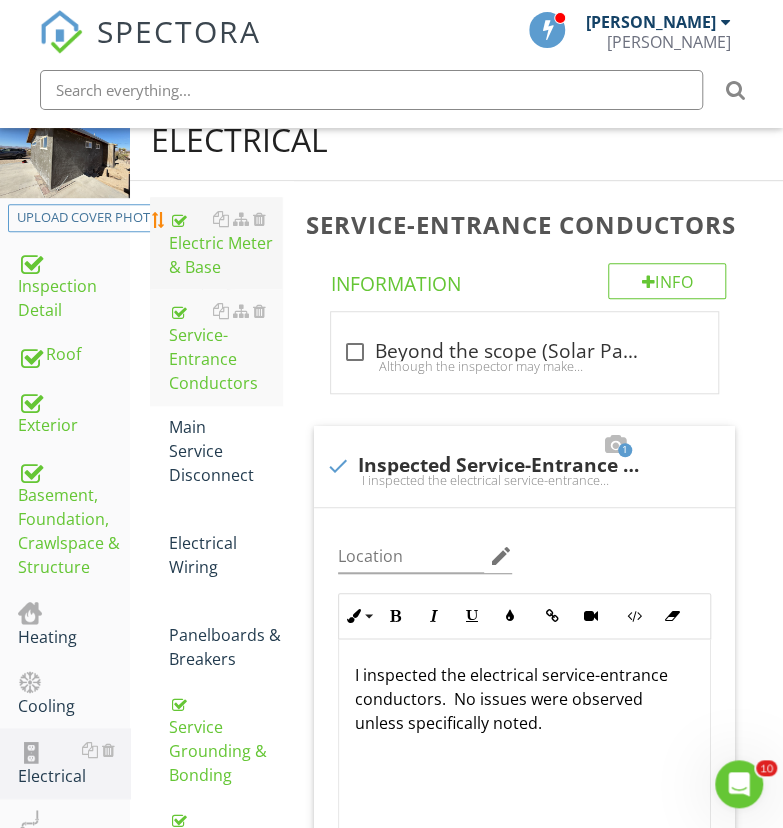 click on "Electric Meter & Base" at bounding box center [224, 243] 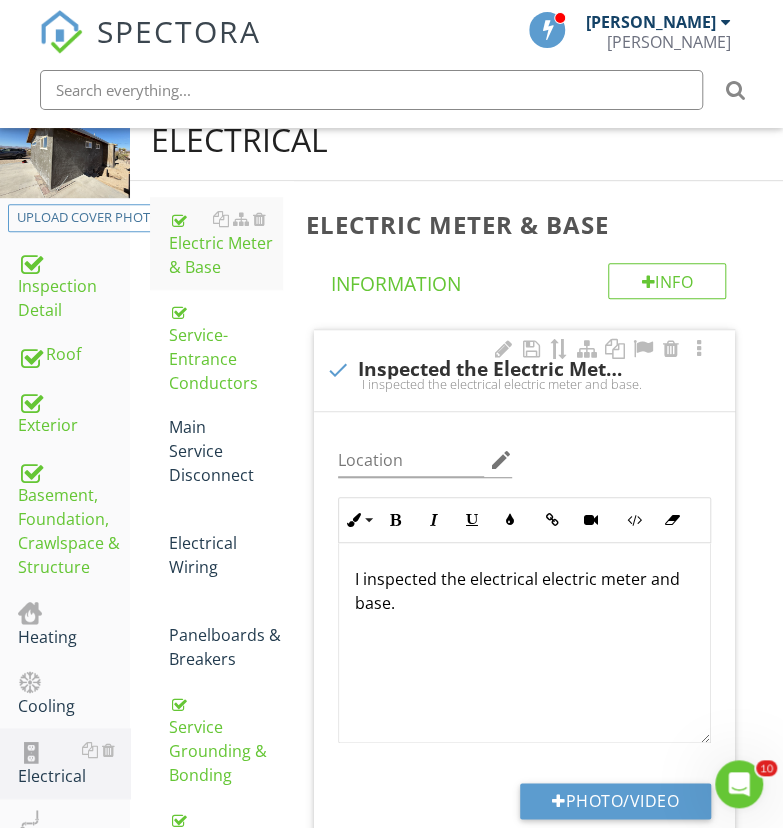 scroll, scrollTop: 0, scrollLeft: 0, axis: both 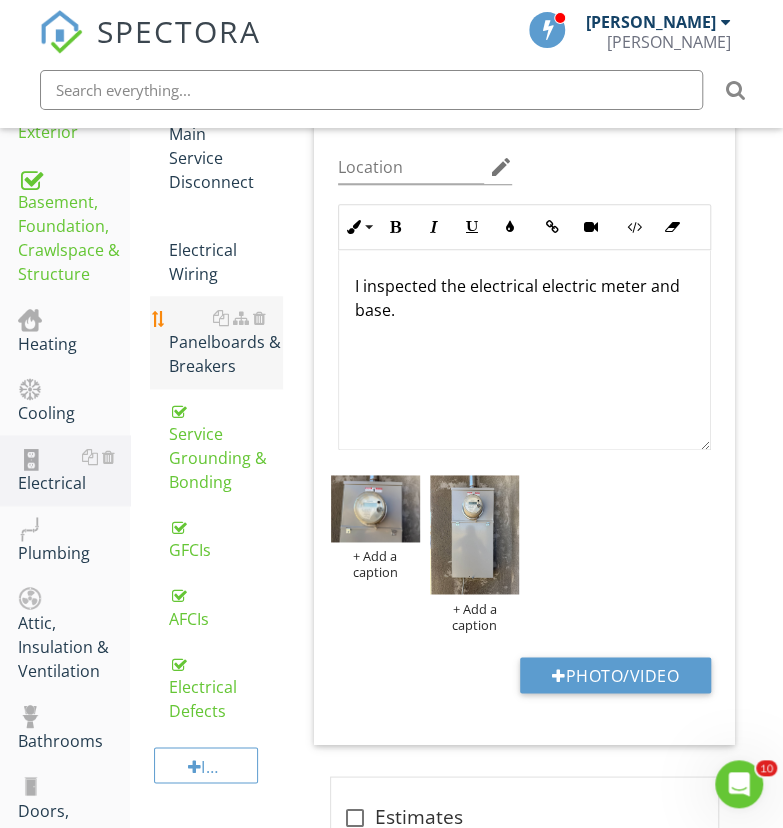 click on "Panelboards & Breakers" at bounding box center (224, 342) 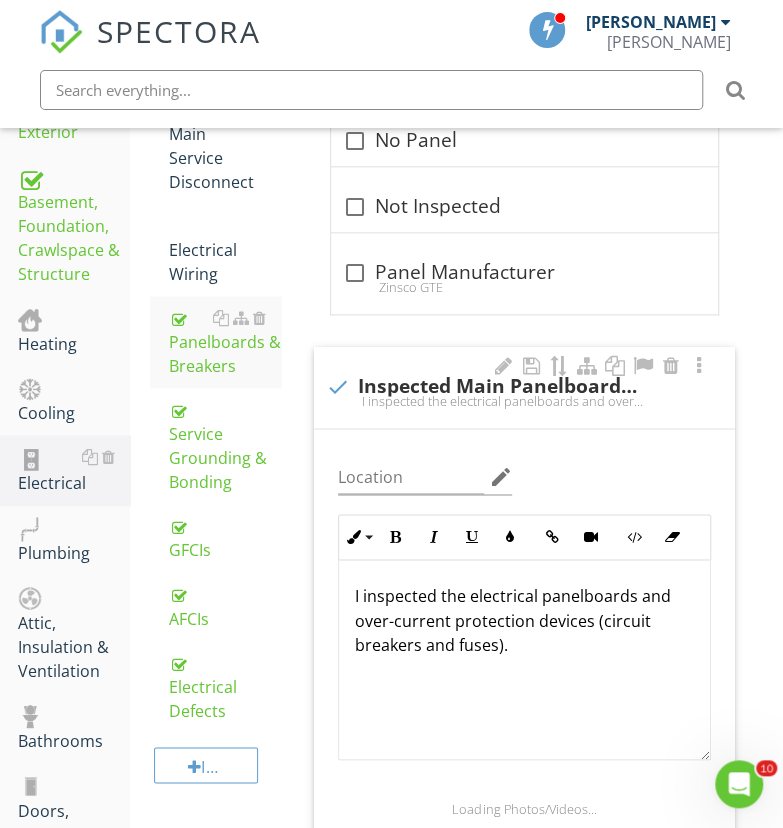 scroll, scrollTop: 864, scrollLeft: 0, axis: vertical 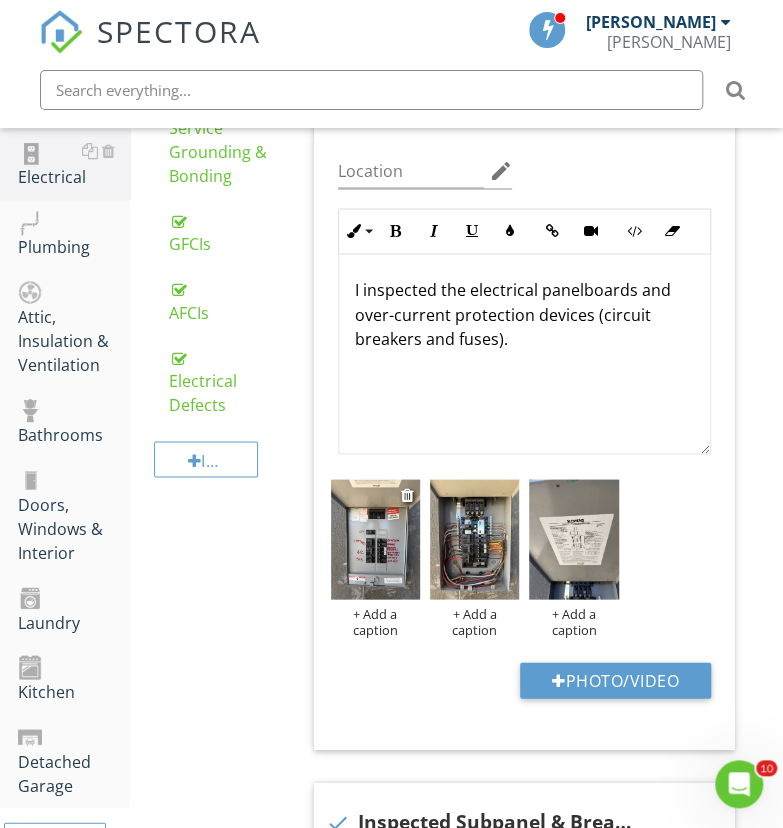drag, startPoint x: 578, startPoint y: 514, endPoint x: 370, endPoint y: 495, distance: 208.86598 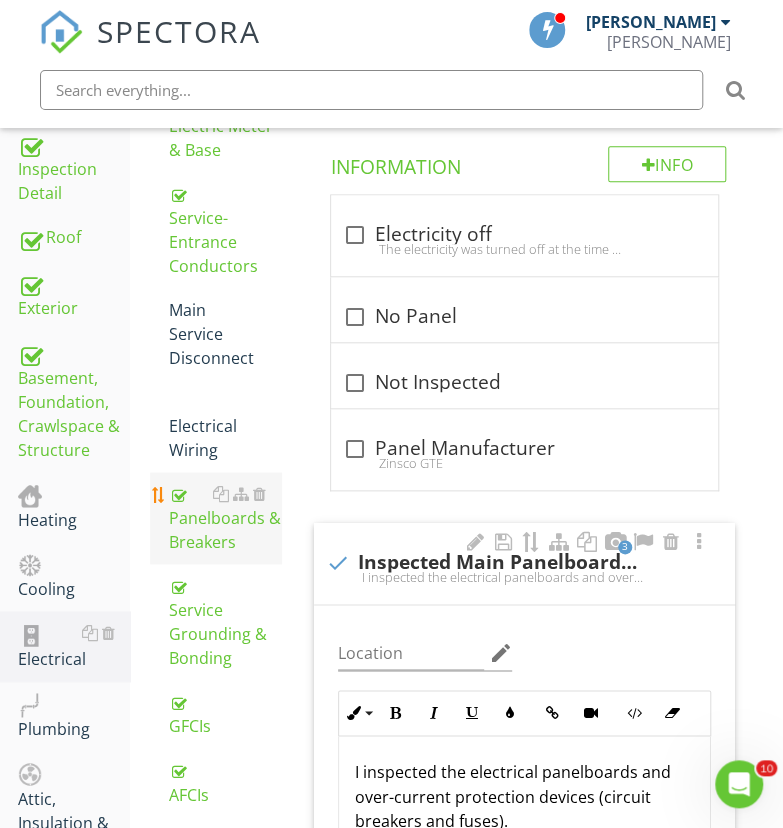 scroll, scrollTop: 390, scrollLeft: 0, axis: vertical 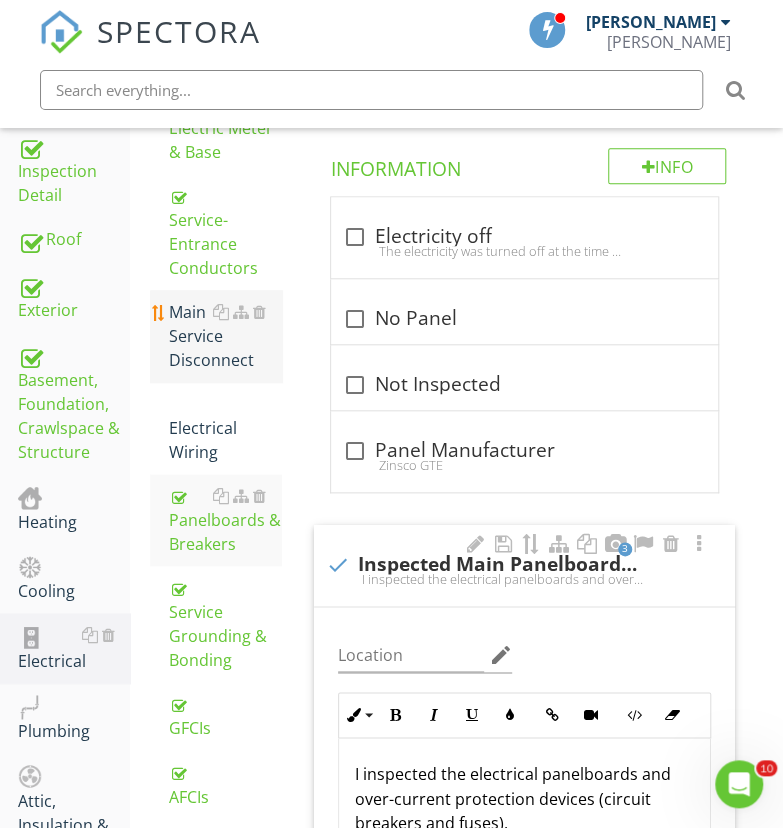 click on "Main Service Disconnect" at bounding box center (224, 336) 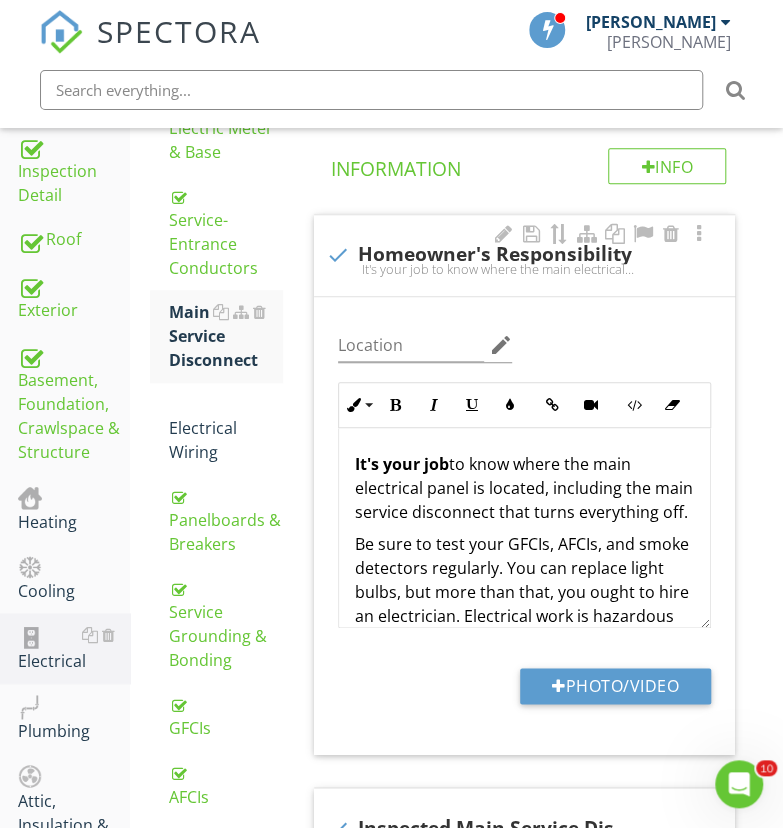 scroll, scrollTop: 120, scrollLeft: 0, axis: vertical 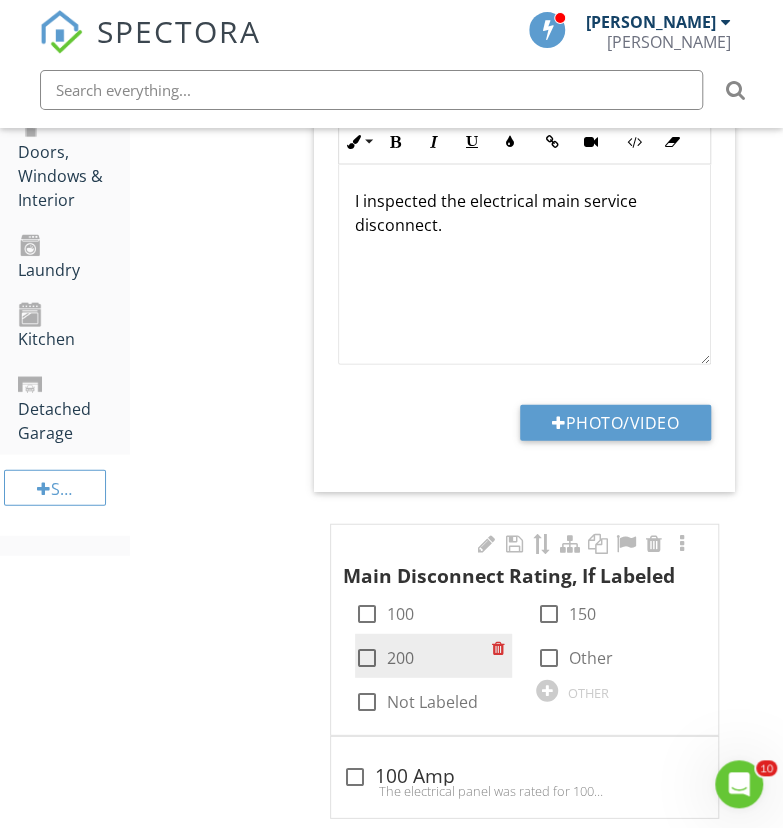 click at bounding box center [367, 666] 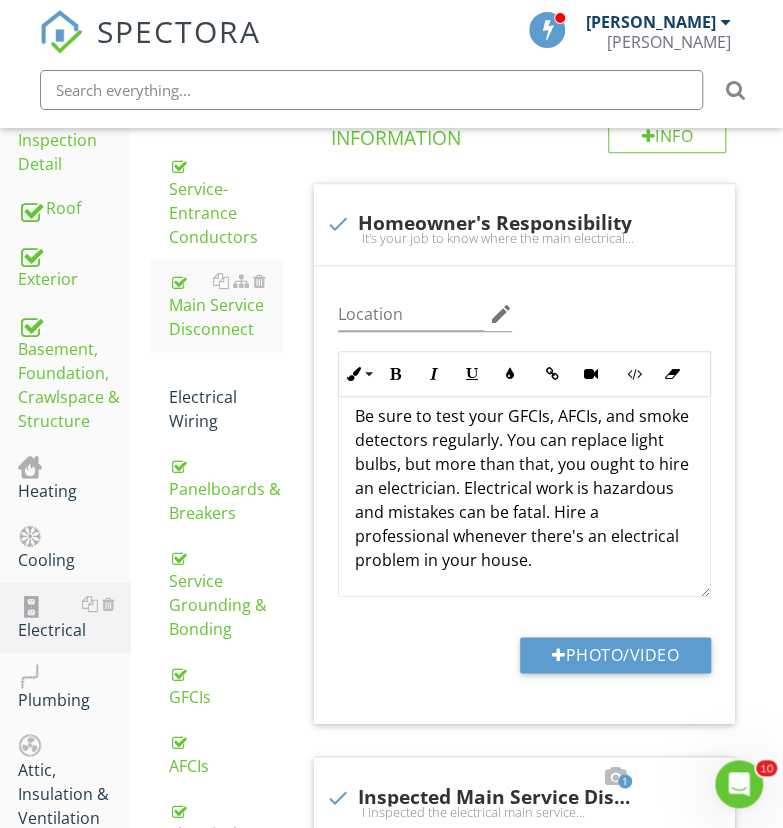 scroll, scrollTop: 420, scrollLeft: 0, axis: vertical 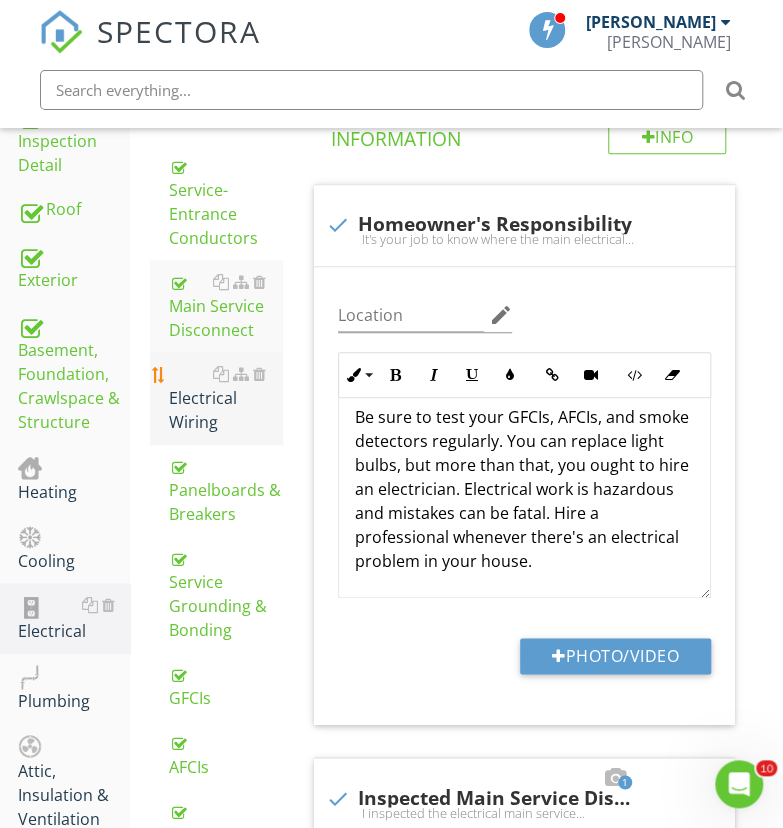 click on "Electrical Wiring" at bounding box center [224, 398] 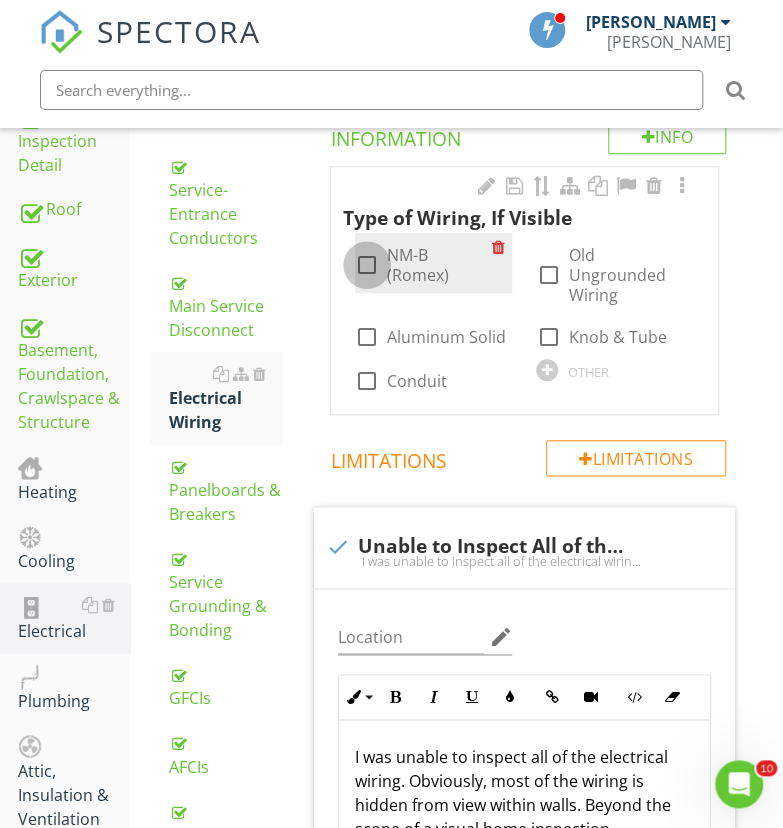 click at bounding box center (367, 265) 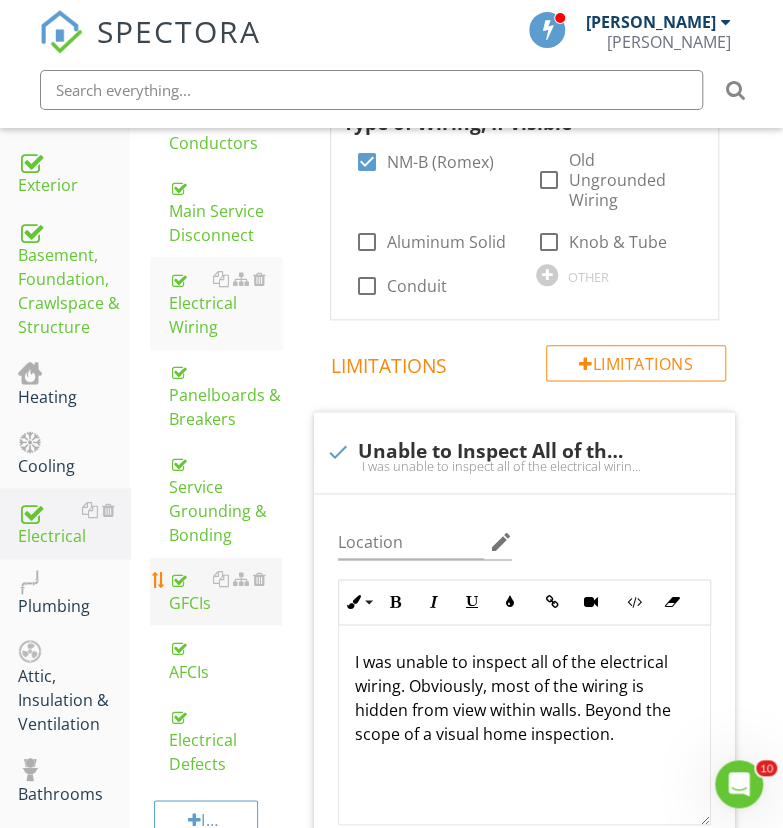 scroll, scrollTop: 488, scrollLeft: 0, axis: vertical 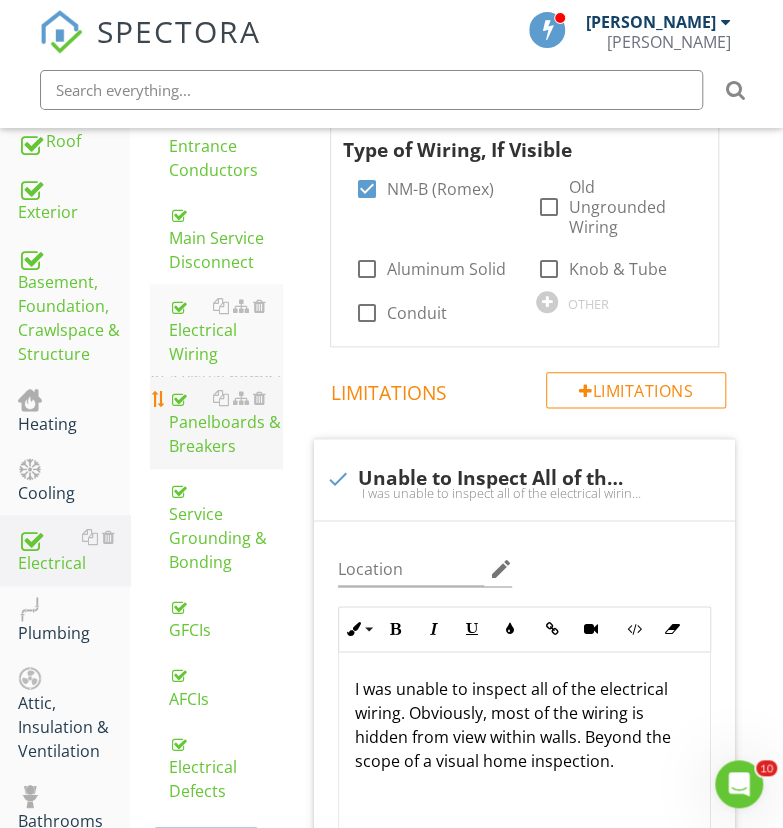 click on "Panelboards & Breakers" at bounding box center (224, 422) 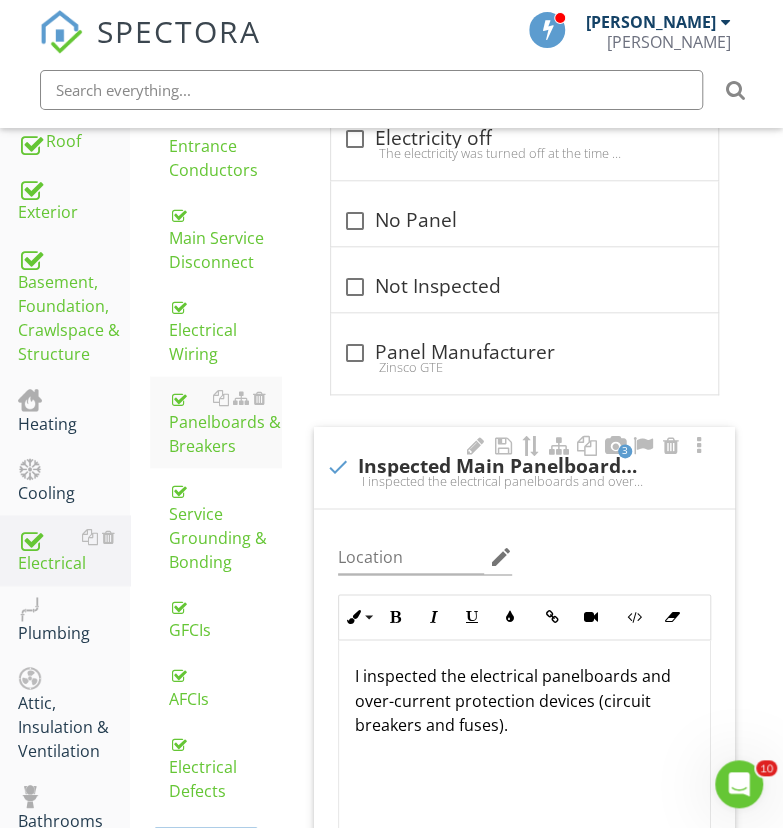 scroll, scrollTop: 0, scrollLeft: 0, axis: both 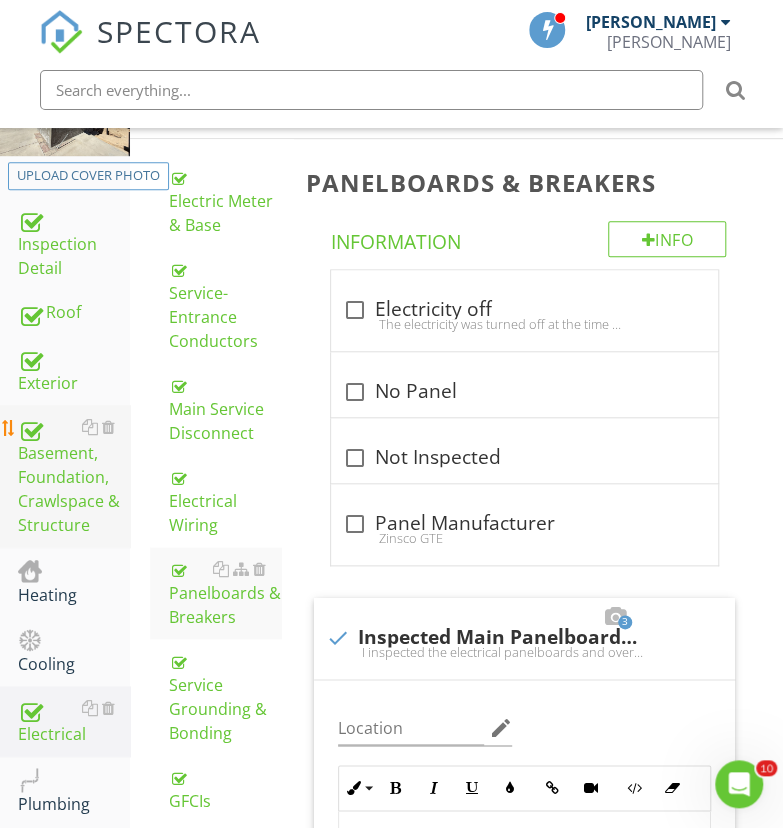 click on "Basement, Foundation, Crawlspace & Structure" at bounding box center (74, 476) 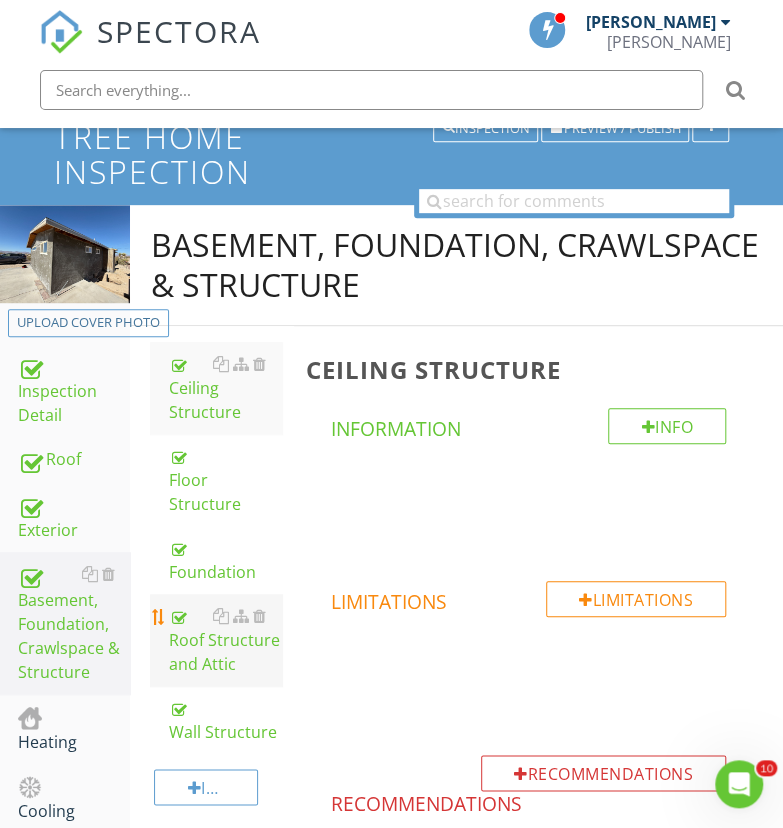 scroll, scrollTop: 193, scrollLeft: 0, axis: vertical 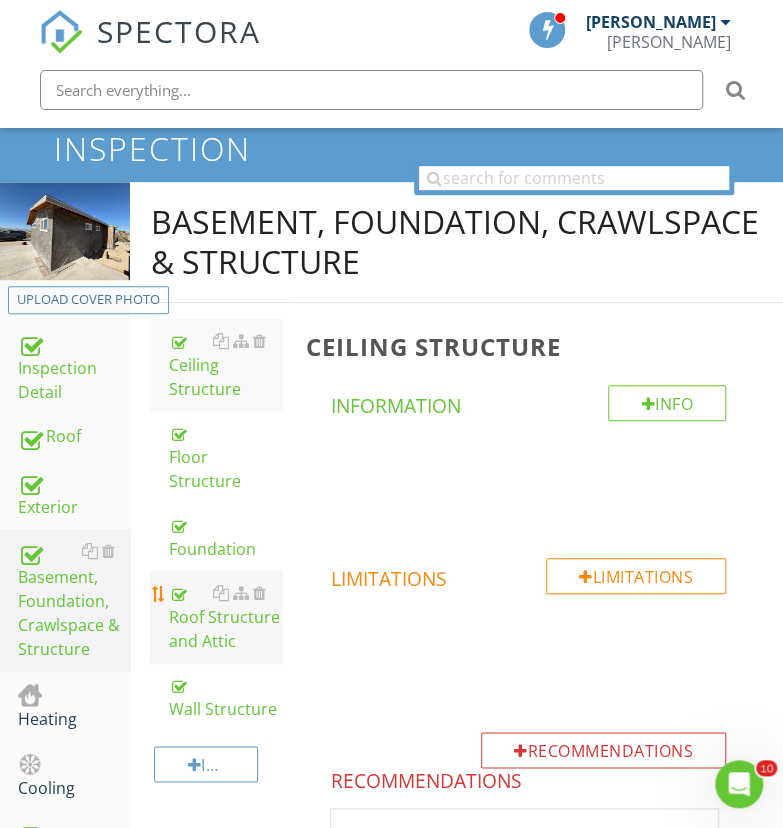 click on "Roof Structure and Attic" at bounding box center (224, 617) 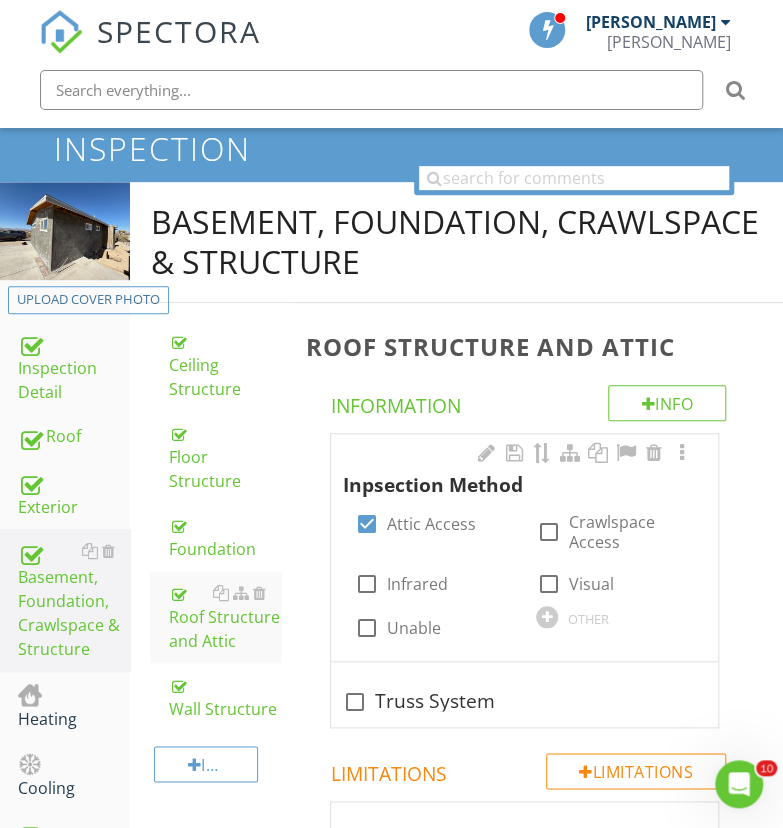 click on "Inpsection Method
check_box Attic Access   check_box_outline_blank Crawlspace Access   check_box_outline_blank Infrared   check_box_outline_blank Visual   check_box_outline_blank Unable         OTHER" at bounding box center [524, 544] 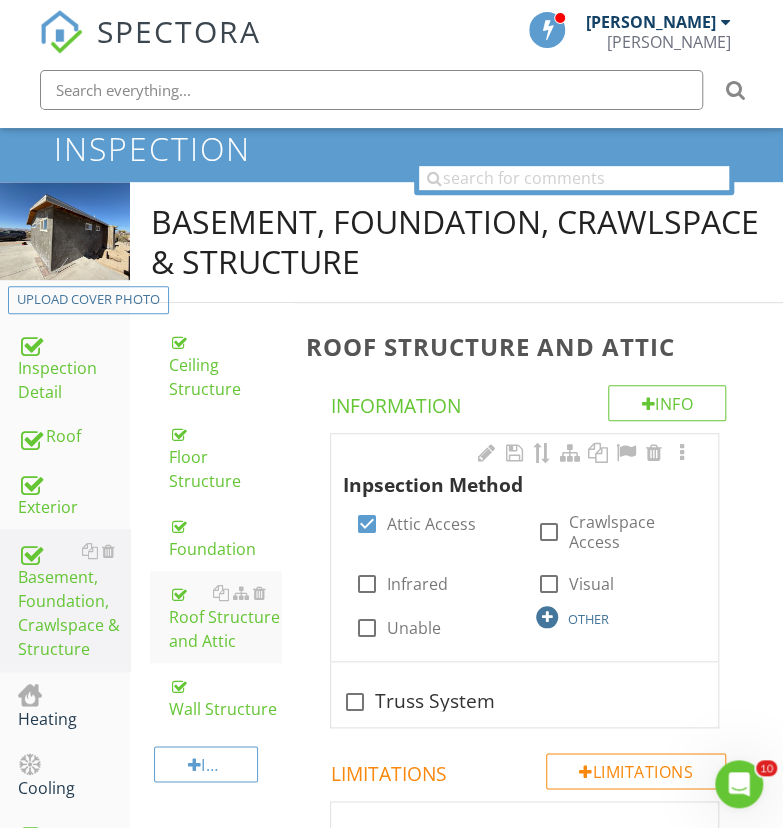 click at bounding box center [547, 617] 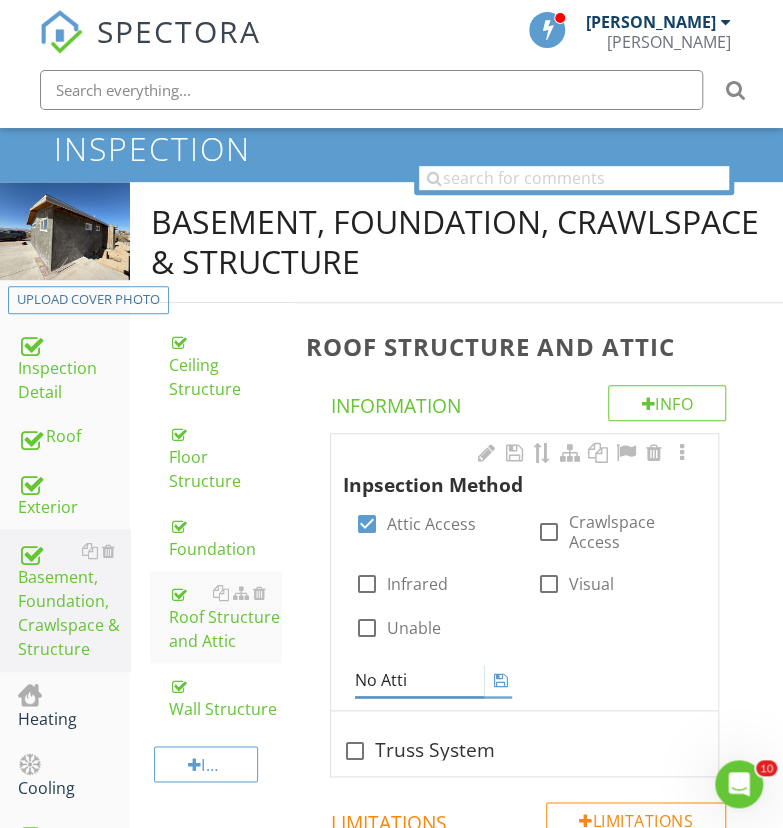 type on "No Attic" 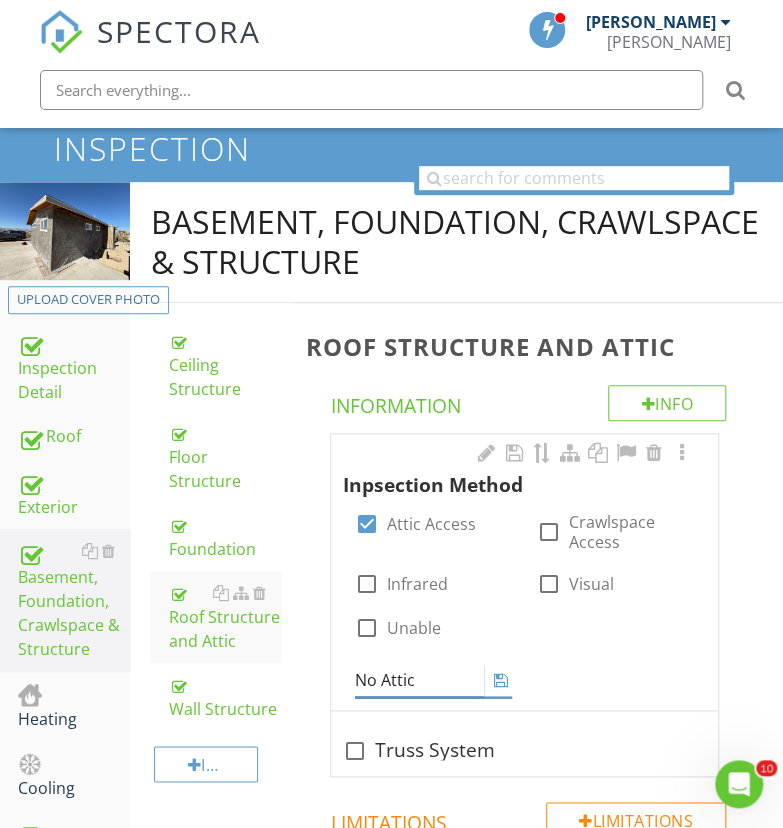 click at bounding box center [500, 680] 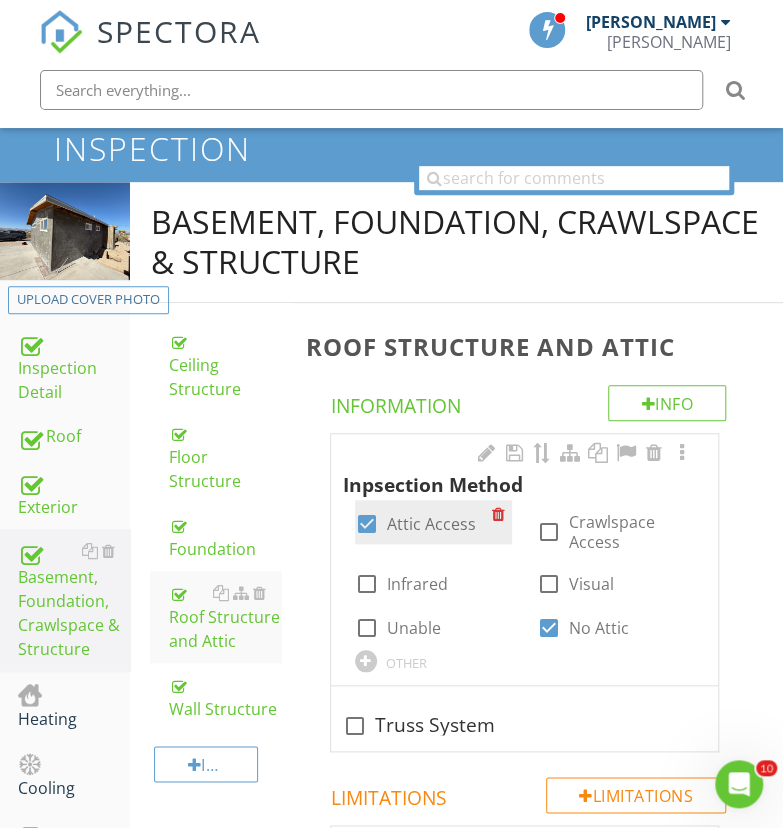 click on "Attic Access" at bounding box center (431, 524) 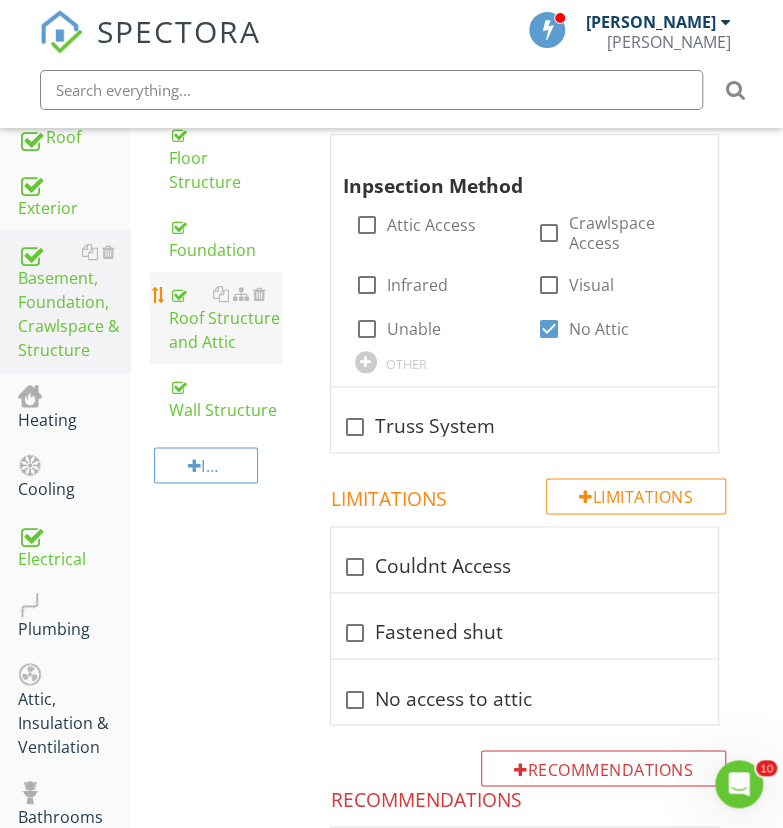 scroll, scrollTop: 535, scrollLeft: 0, axis: vertical 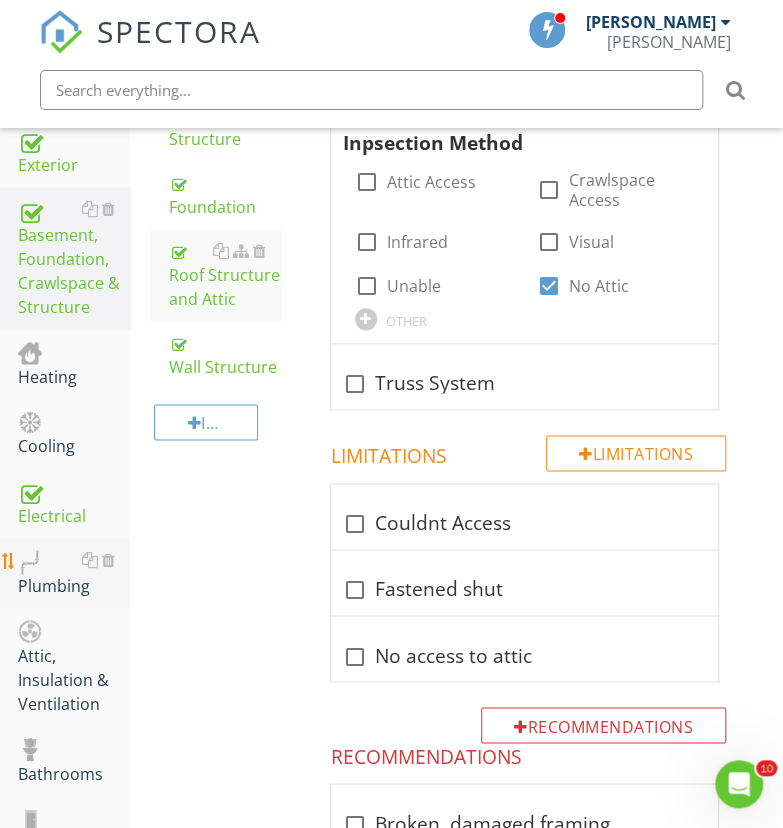 click on "Attic, Insulation & Ventilation" at bounding box center [74, 667] 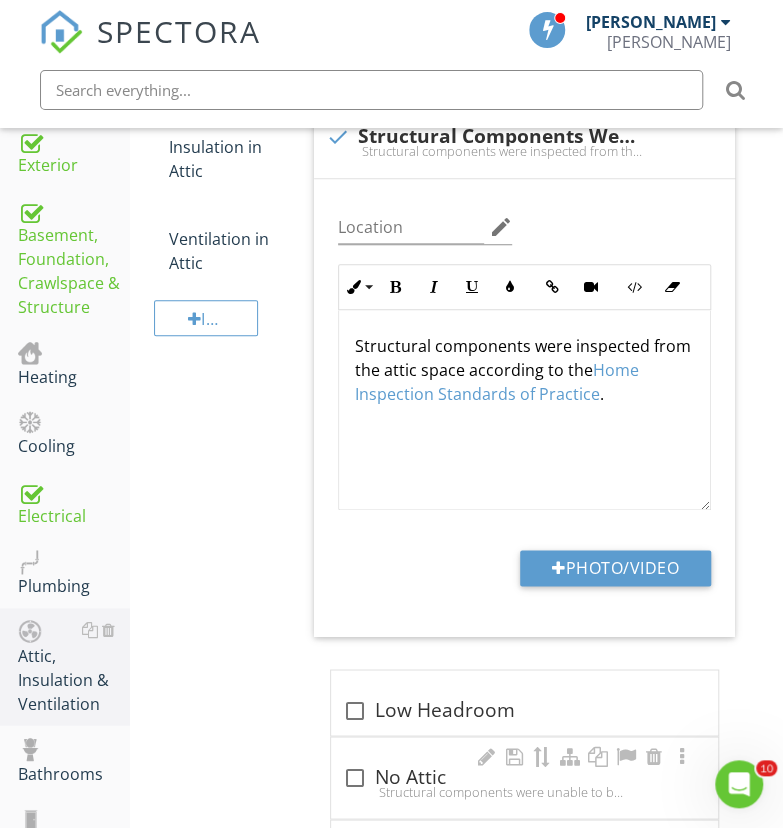 click at bounding box center [355, 777] 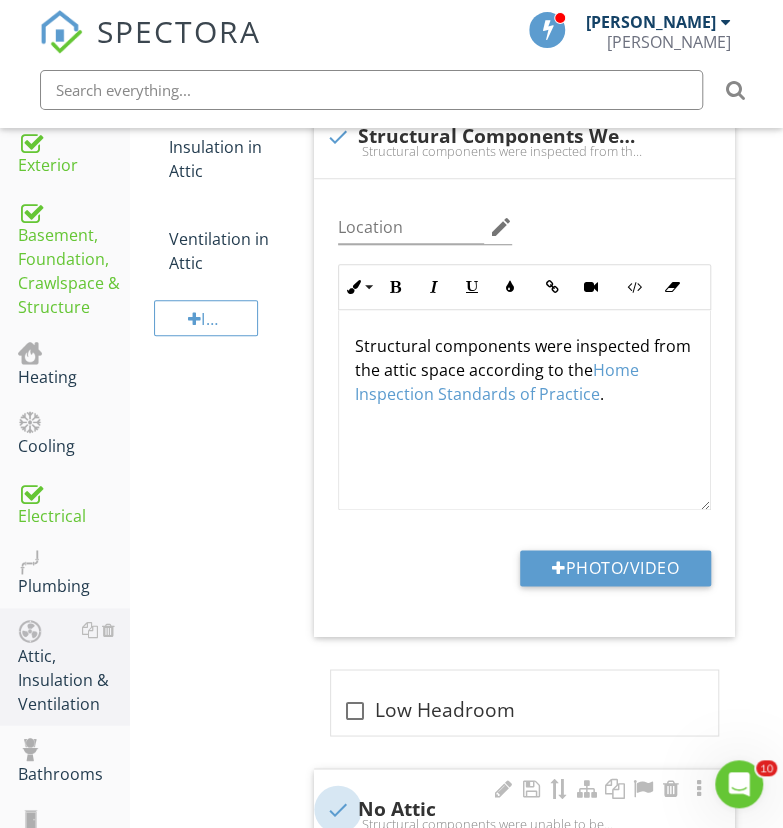 checkbox on "true" 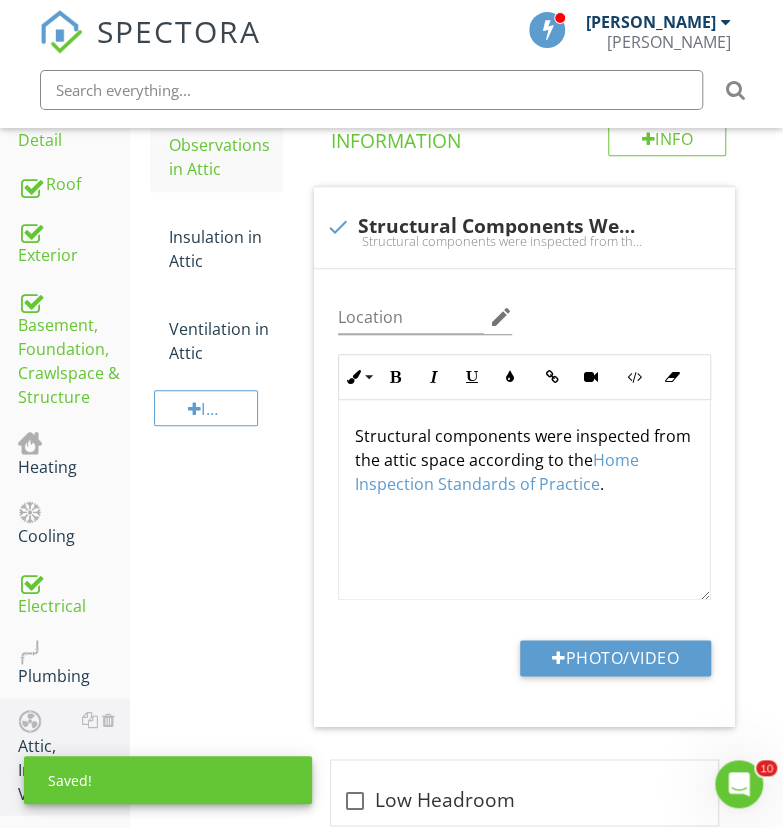 scroll, scrollTop: 295, scrollLeft: 0, axis: vertical 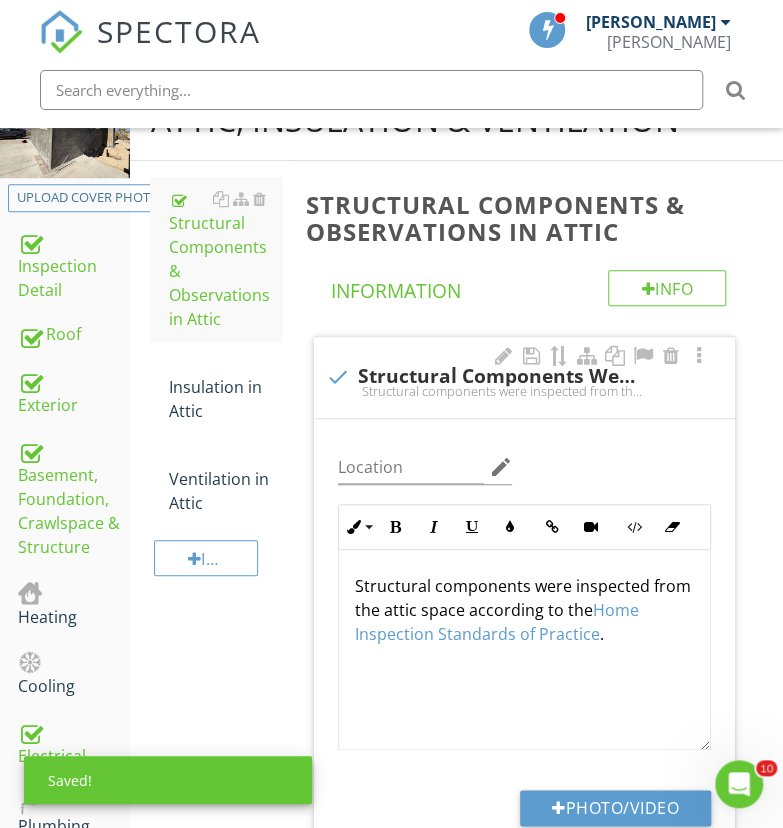 click on "check
Structural Components Were Inspected
Structural components were inspected from the attic space according to the Home Inspection Standards of Practice." at bounding box center [524, 383] 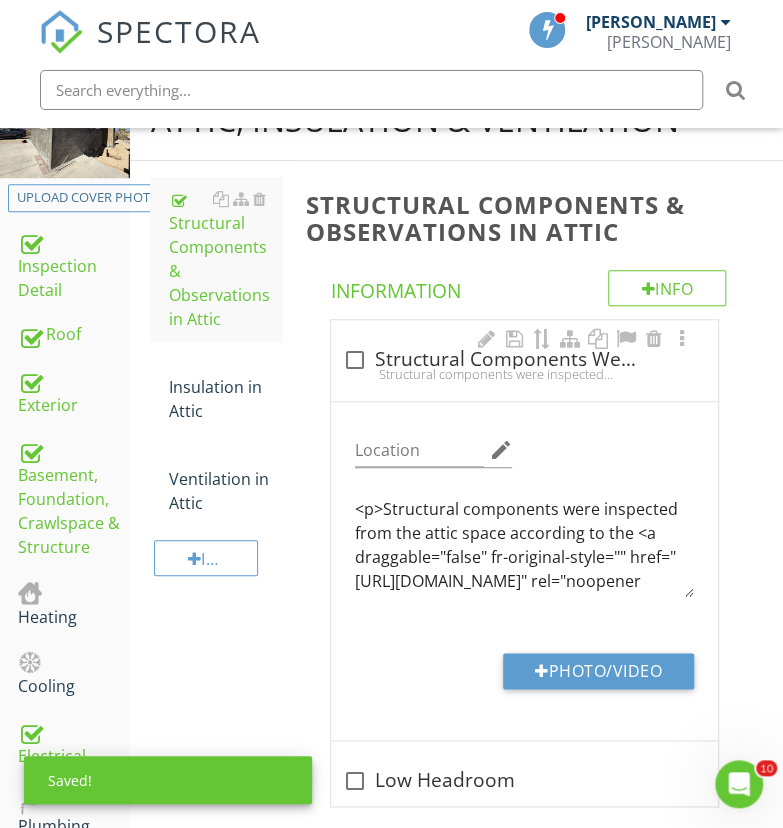 checkbox on "true" 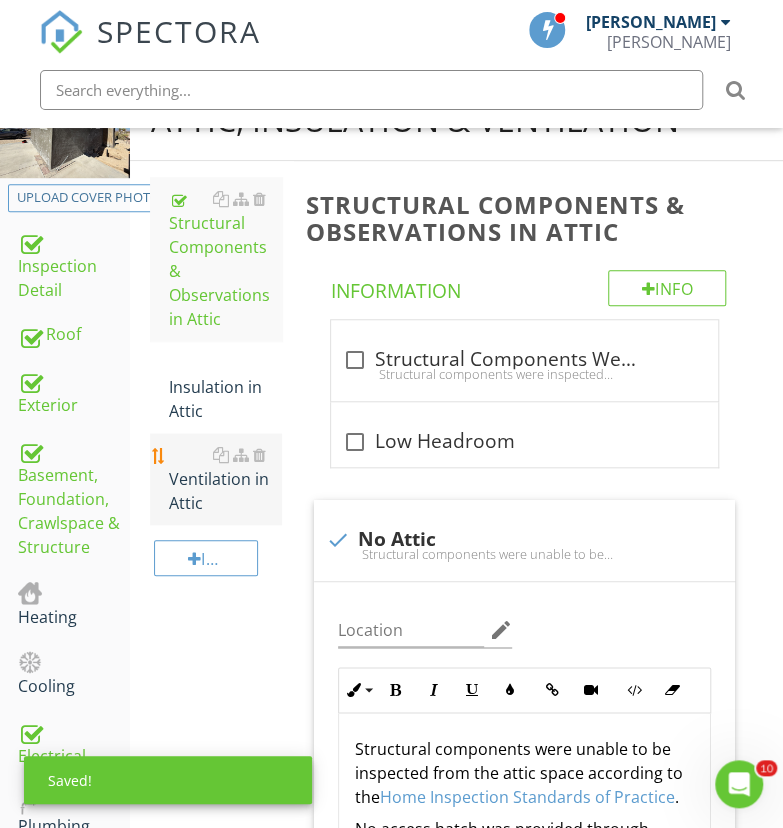 click on "Ventilation in Attic" at bounding box center (224, 479) 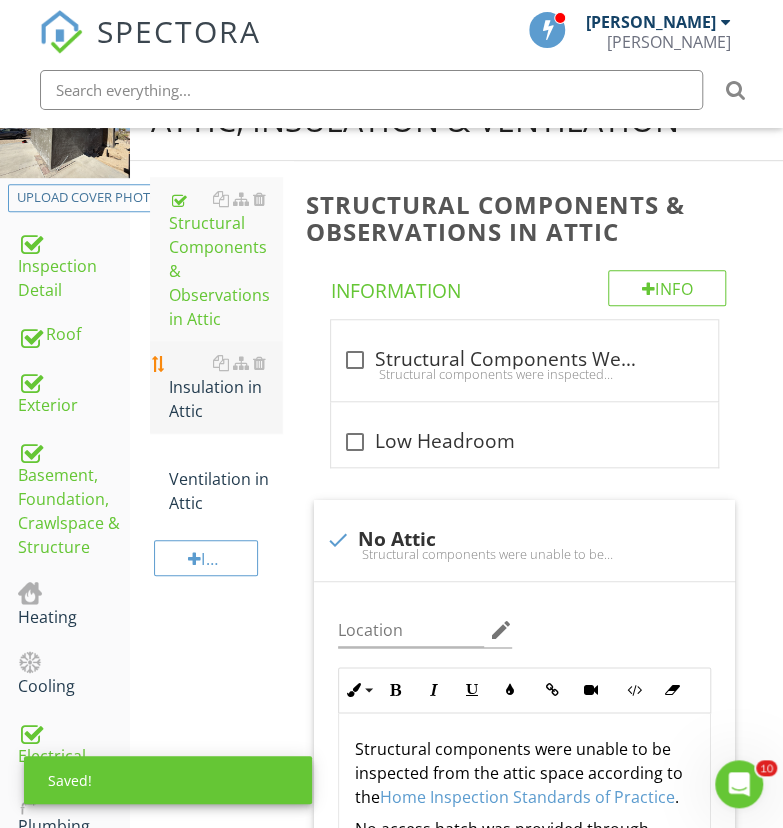 type on "<p>Structural components were unable to be inspected from the attic space according to the <a fr-original-style="" href="http://www.nachi.org/sop" rel="noopener noreferrer" style="color: rgb(92, 156, 207);" target="_blank">Home Inspection Standards of Practice</a>.</p><p>No access hatch was provided through which to view roof framing. The roof framing was not inspected and the Inspector disclaims any responsibility for confirming its condition. The Inspector recommends having the attic area inspected by a qualified inspector after access has been provided, to help ensure that safe conditions exist.</p>" 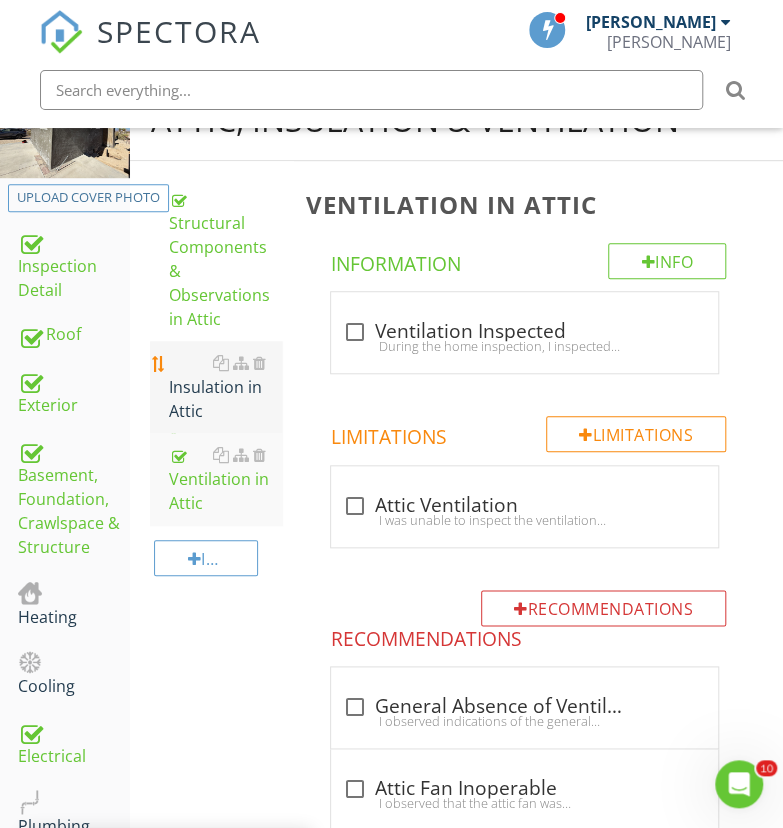 click on "Insulation in Attic" at bounding box center [224, 387] 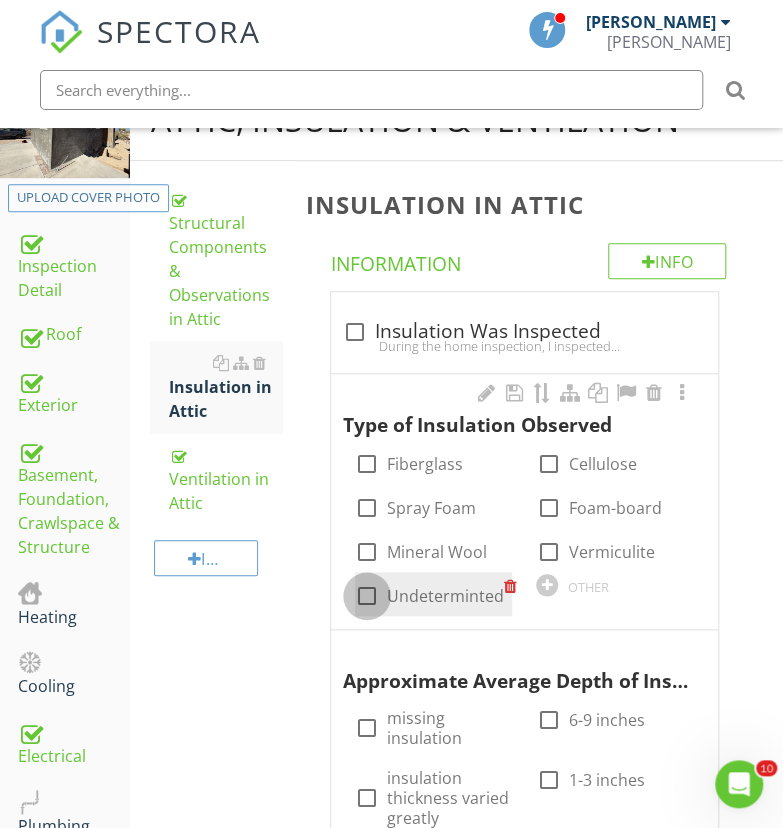 click at bounding box center [367, 596] 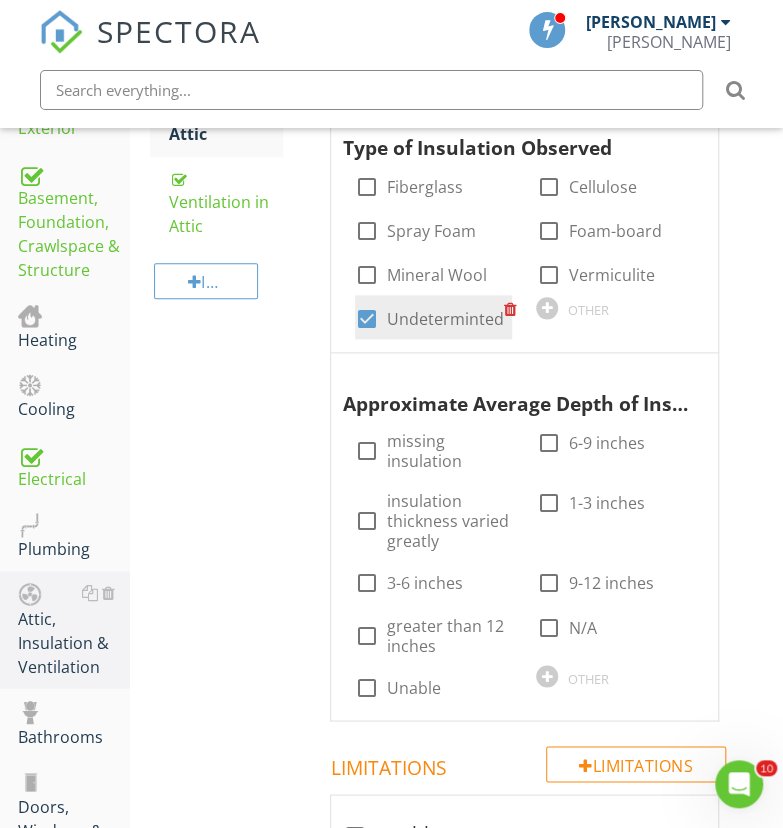 scroll, scrollTop: 603, scrollLeft: 0, axis: vertical 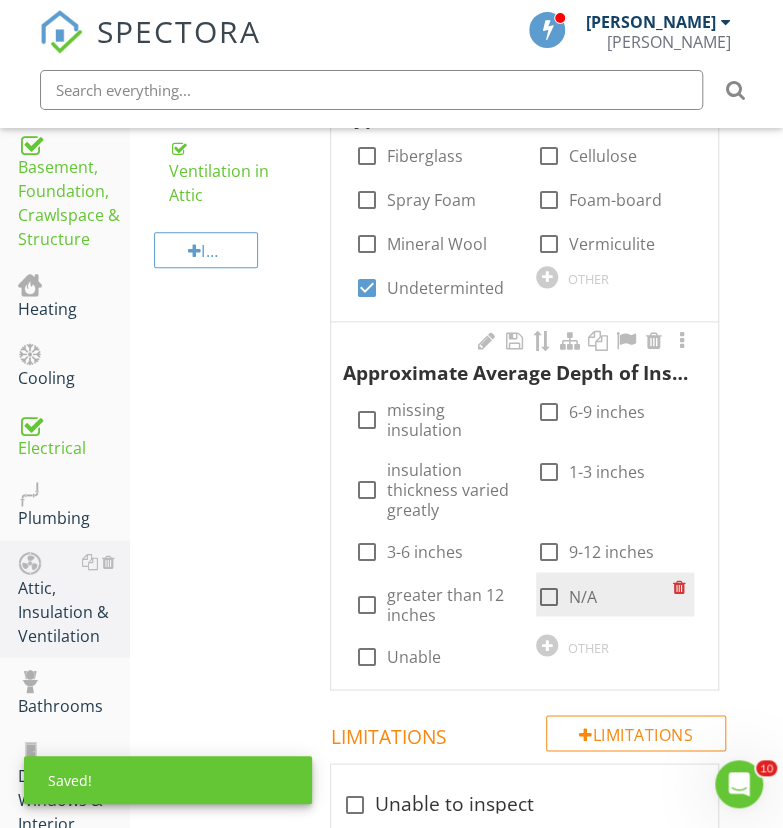 click at bounding box center (548, 596) 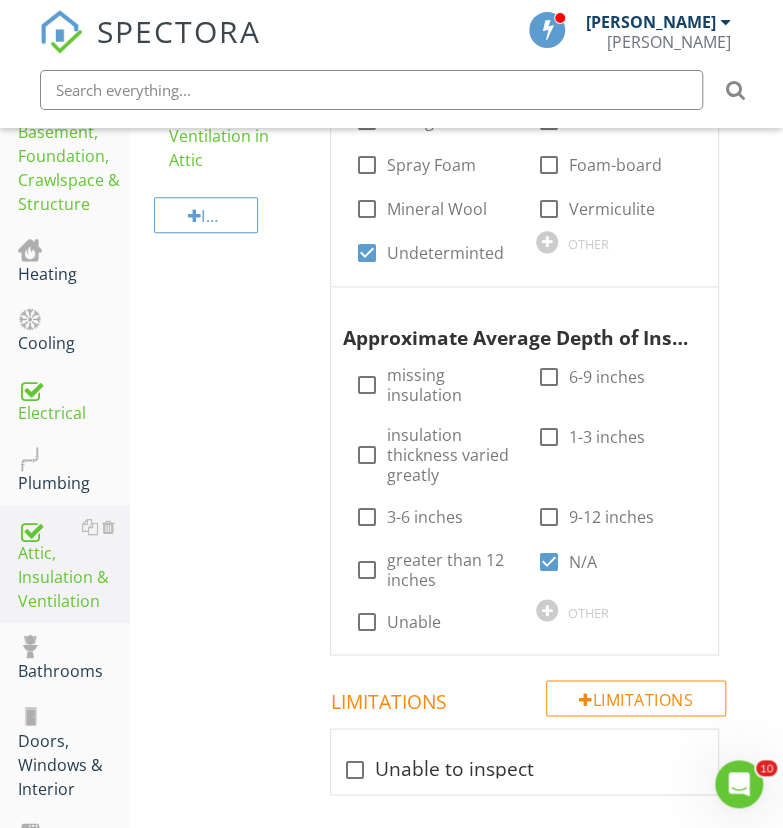 scroll, scrollTop: 639, scrollLeft: 0, axis: vertical 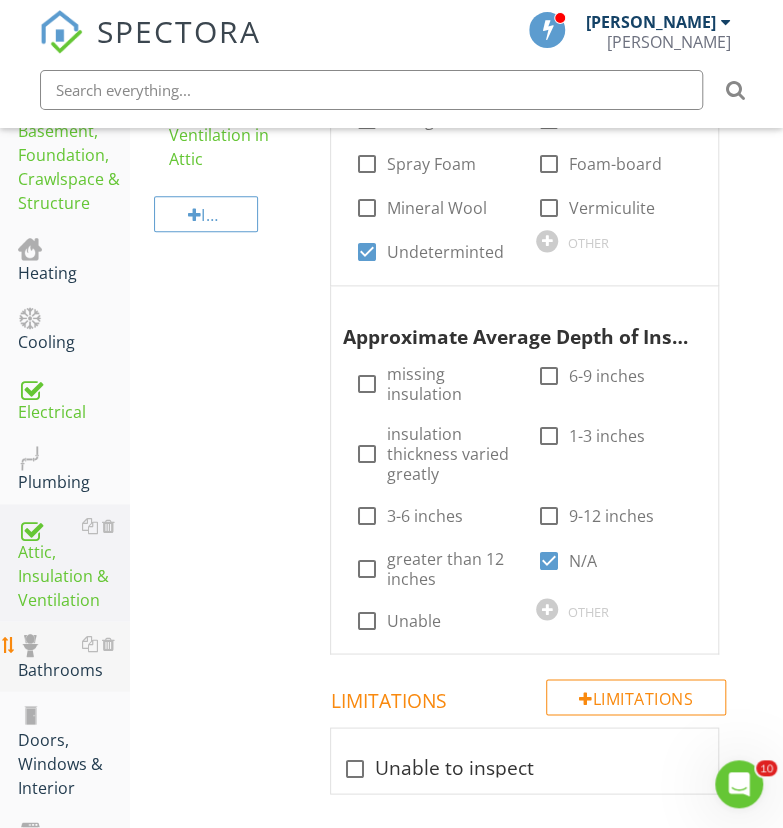 click on "Bathrooms" at bounding box center (74, 656) 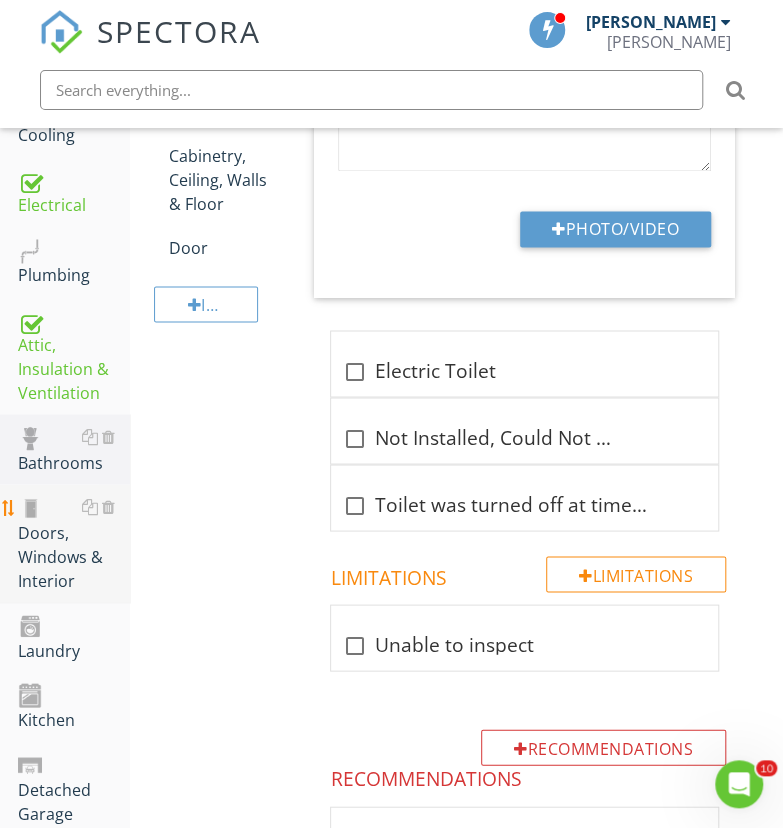 scroll, scrollTop: 847, scrollLeft: 0, axis: vertical 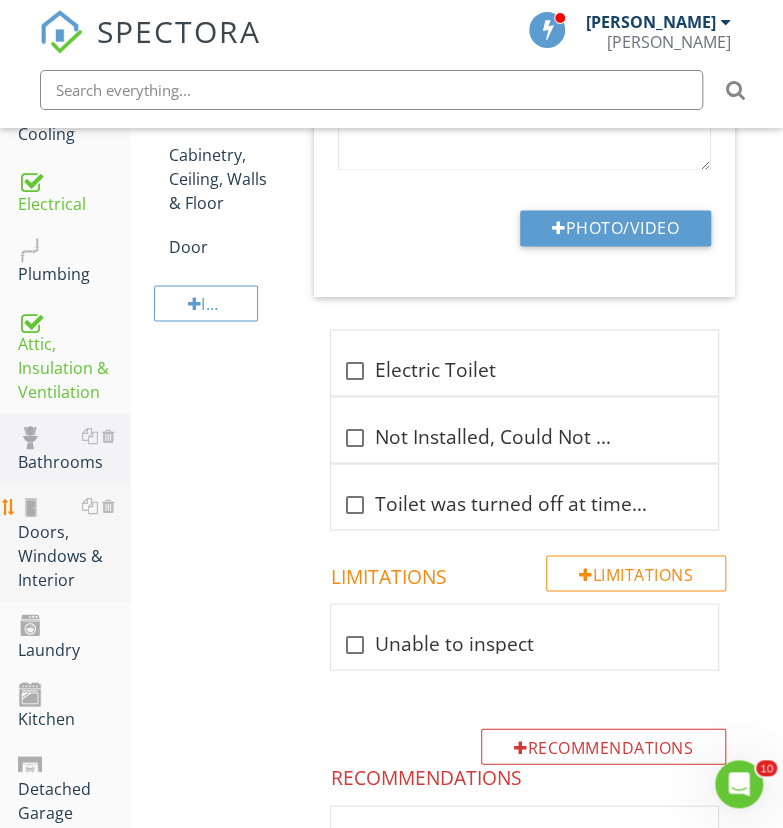 click on "Doors, Windows & Interior" at bounding box center [74, 542] 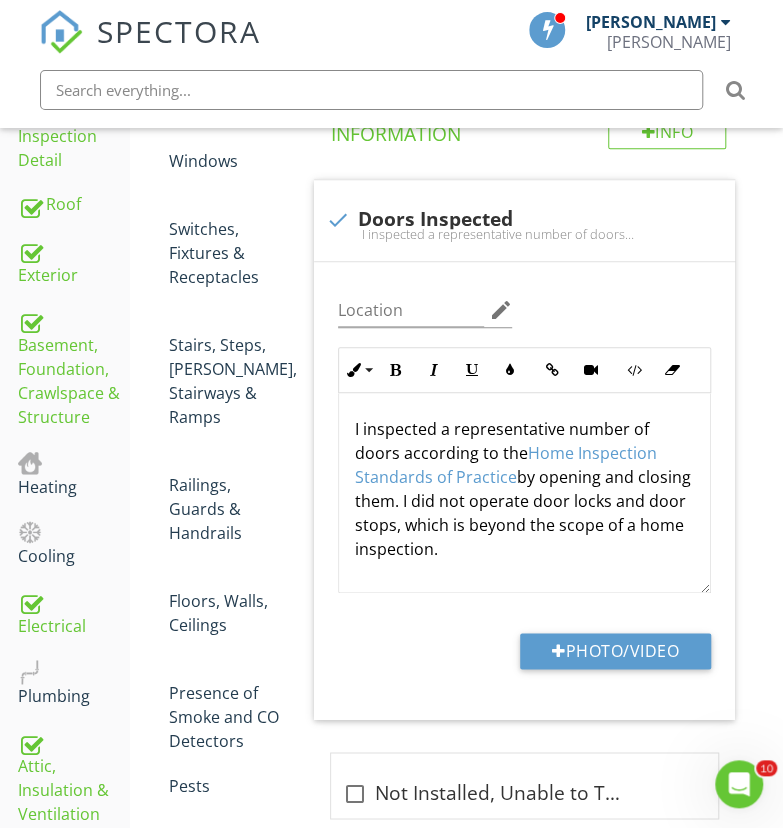 scroll, scrollTop: 415, scrollLeft: 0, axis: vertical 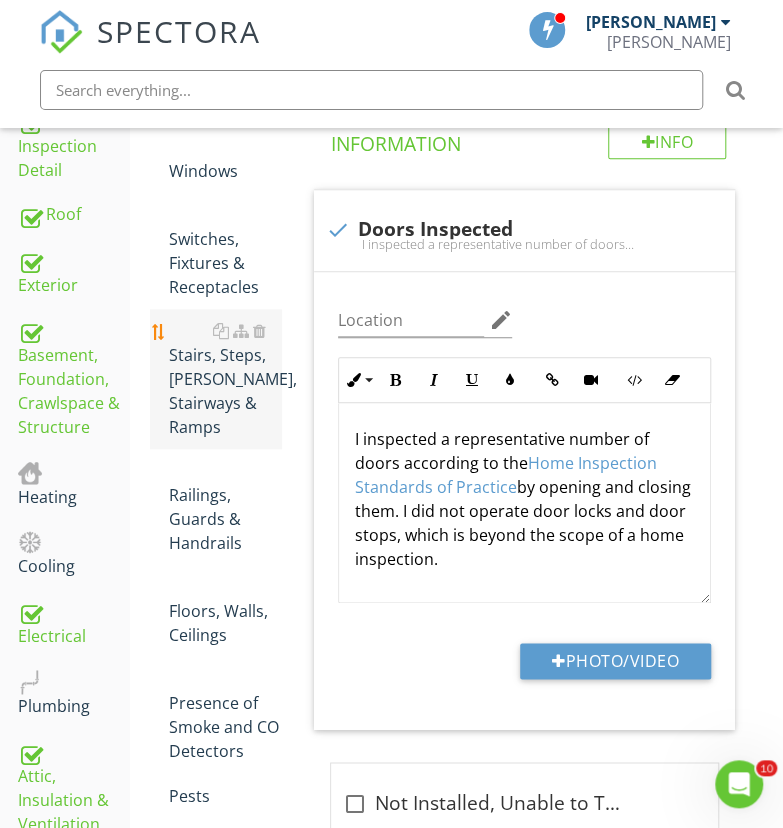 click on "Stairs, Steps, [PERSON_NAME], Stairways & Ramps" at bounding box center [224, 379] 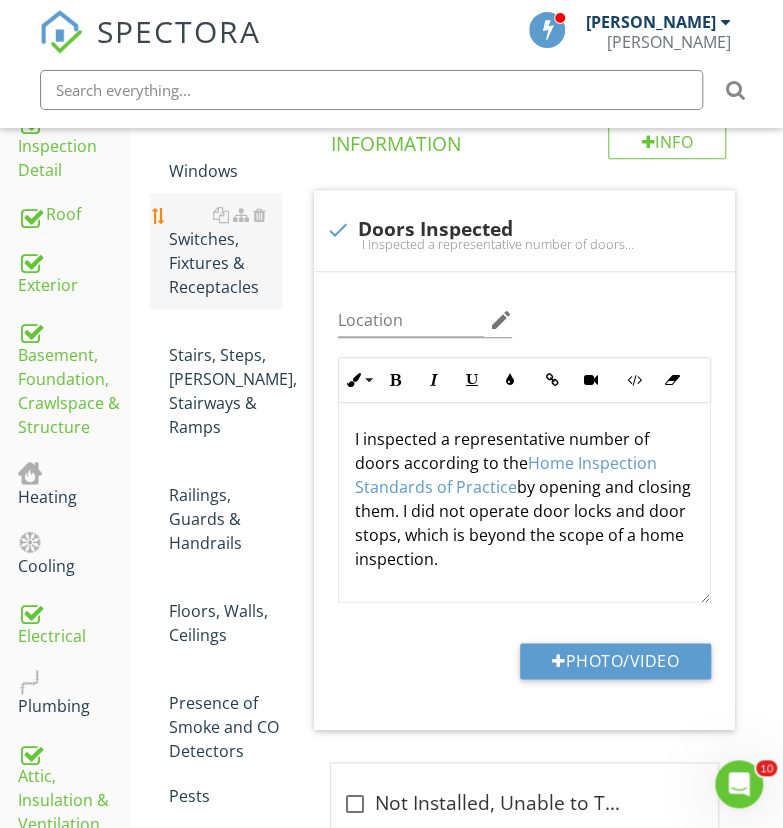 type on "<p>I inspected a representative number of doors according to the <a fr-original-style="" href="https://www.nachi.org/sop.htm#doors" rel="noopener noreferrer" style="color: rgb(92, 156, 207);" target="_blank">Home Inspection Standards of Practice</a> by opening and closing them. I did not operate door locks and door stops, which is beyond the scope of a home inspection.&nbsp;</p><p><br></p>" 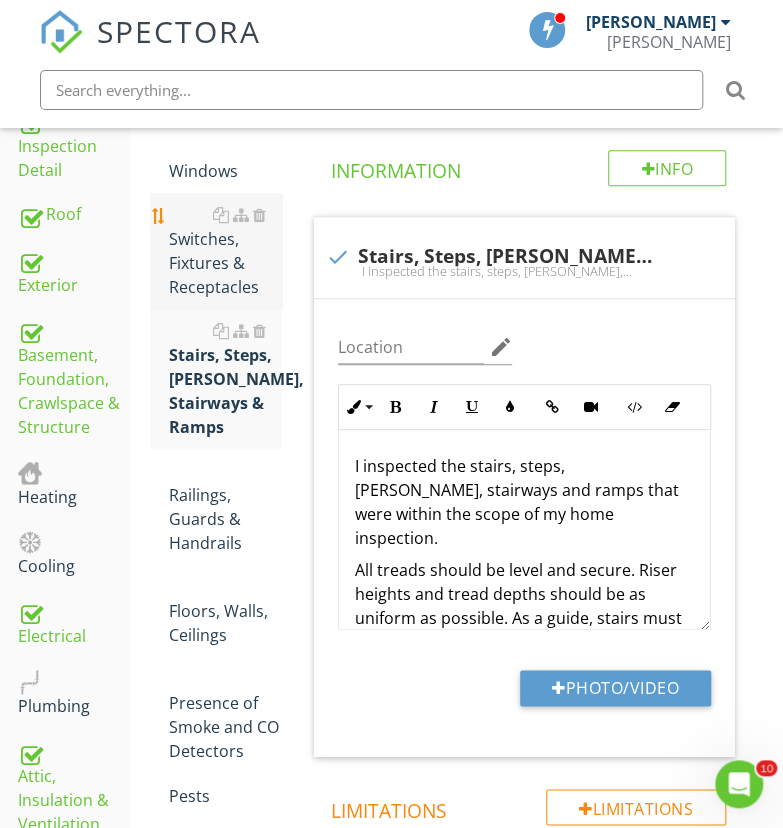 click on "Switches, Fixtures & Receptacles" at bounding box center (224, 251) 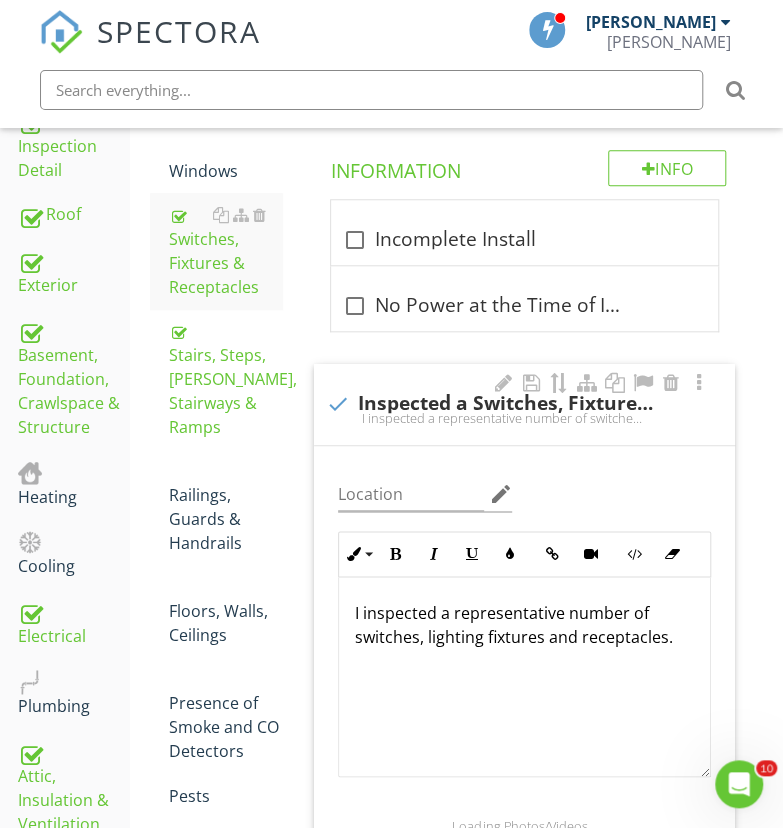click on "I inspected a representative number of switches, lighting fixtures and receptacles." at bounding box center [524, 418] 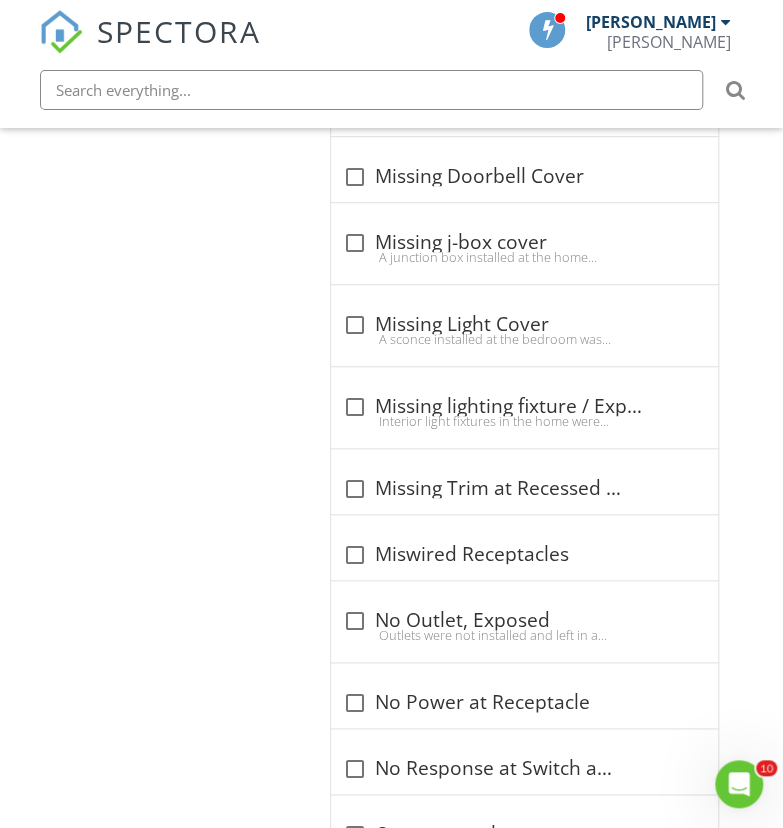 scroll, scrollTop: 5013, scrollLeft: 0, axis: vertical 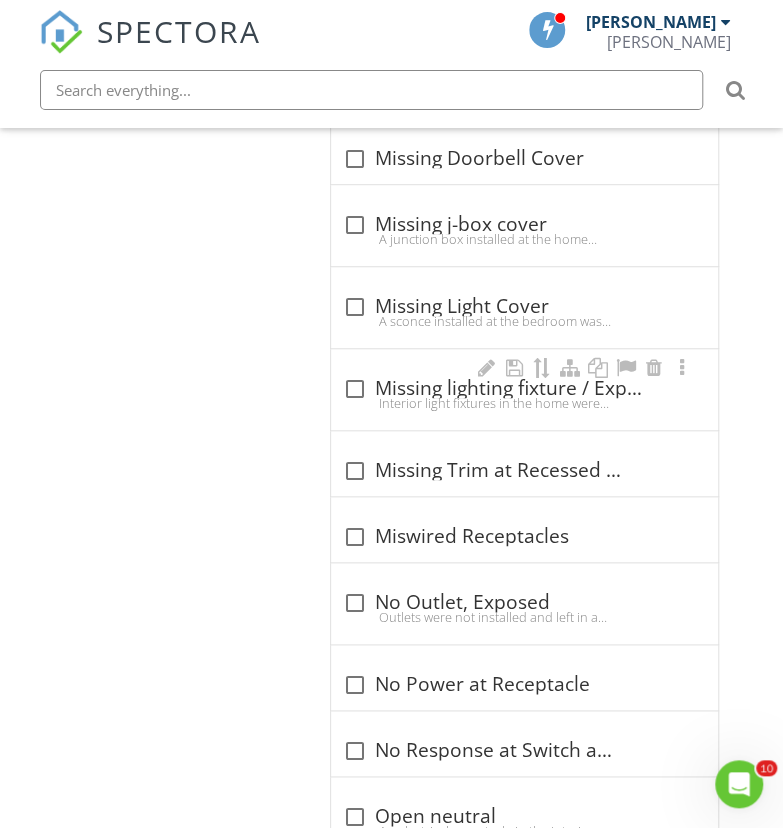 click on "Interior light fixtures in the home were missing at the time of the inspection. Energized electrical components were left exposed to touch. This condition is a shock/electrocution hazard and an approved cover should be installed on the electrical box by a qualified electrical contractor. Lights in the home had energized electrical wires exposed to touch at the time of the inspection. This condition may represent a potential fire or shock/electrocution hazard. The Inspector recommends an examination and any necessary repairs be performed by a qualified electrical contractor." at bounding box center (524, 403) 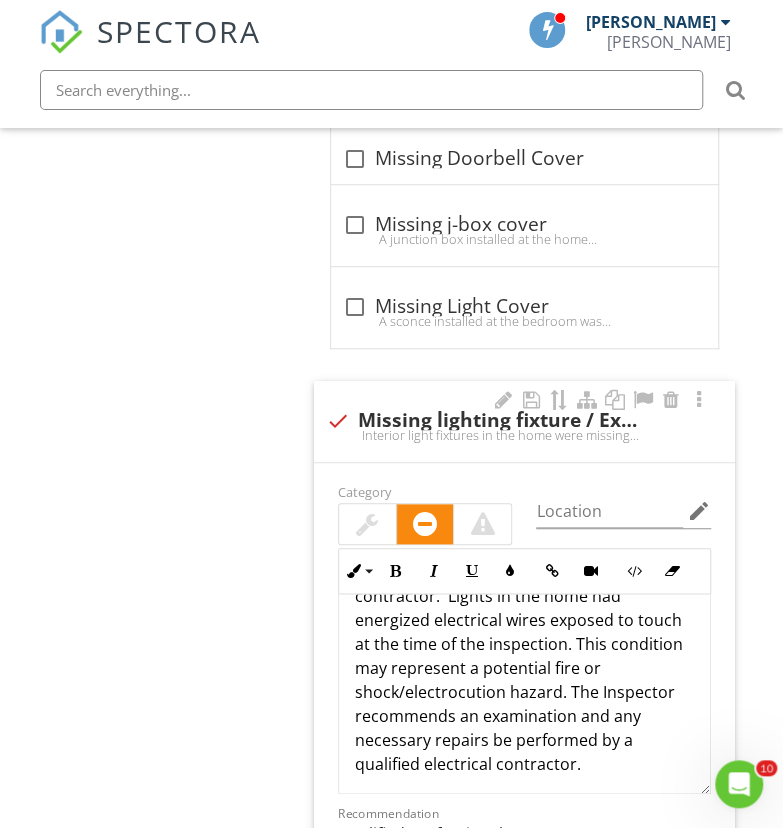 scroll, scrollTop: 208, scrollLeft: 0, axis: vertical 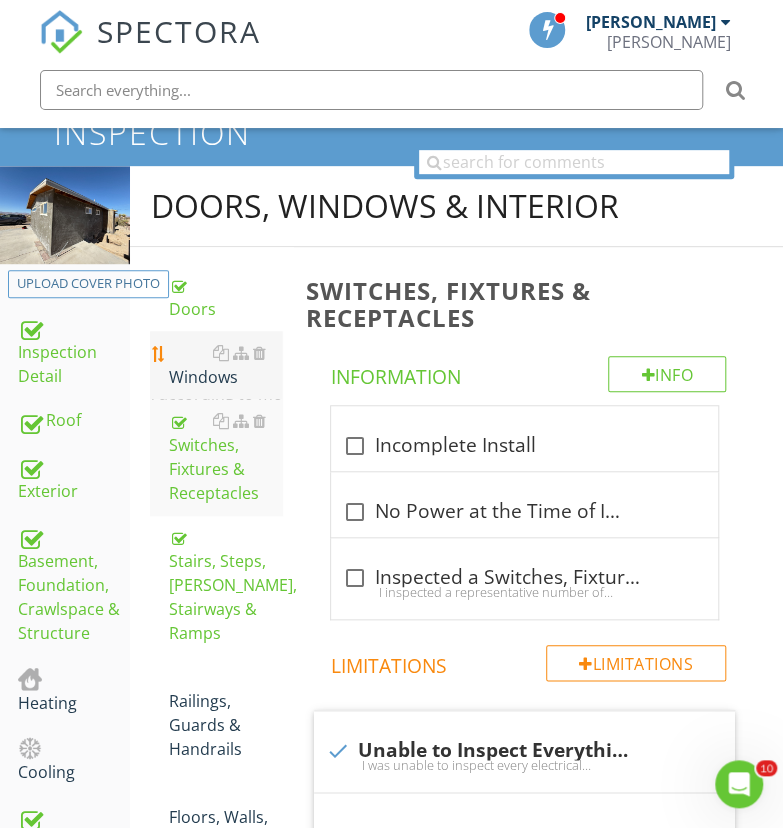 click on "Windows" at bounding box center [224, 365] 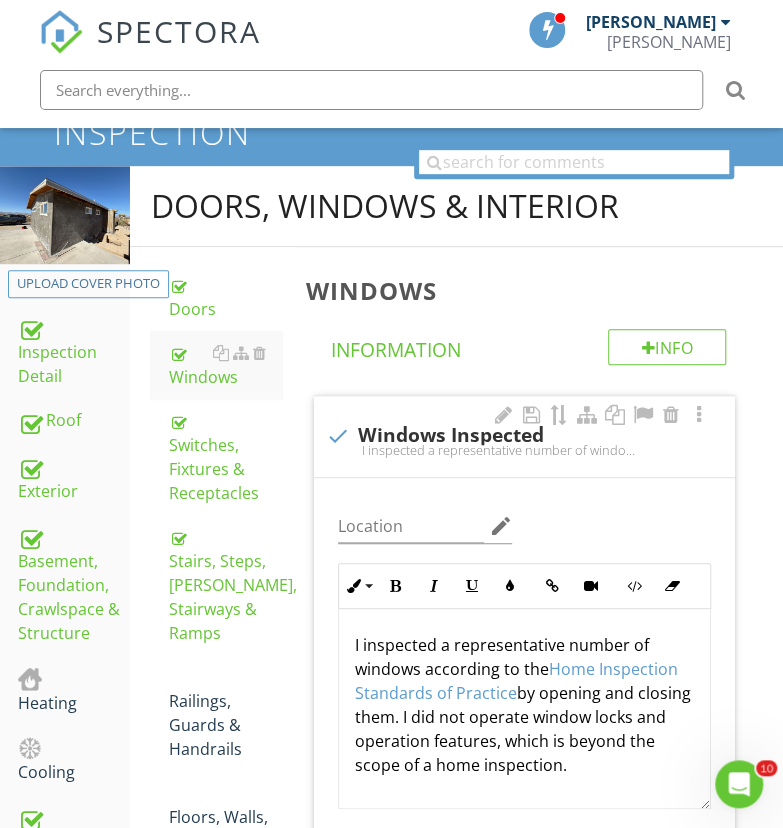 scroll, scrollTop: 0, scrollLeft: 0, axis: both 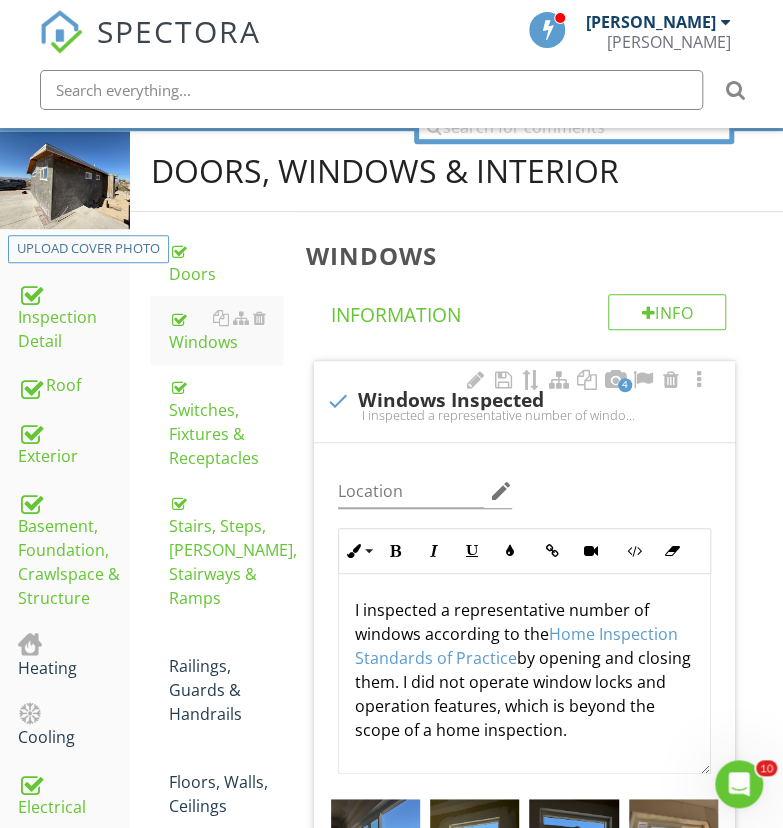 click on "Doors" at bounding box center [224, 262] 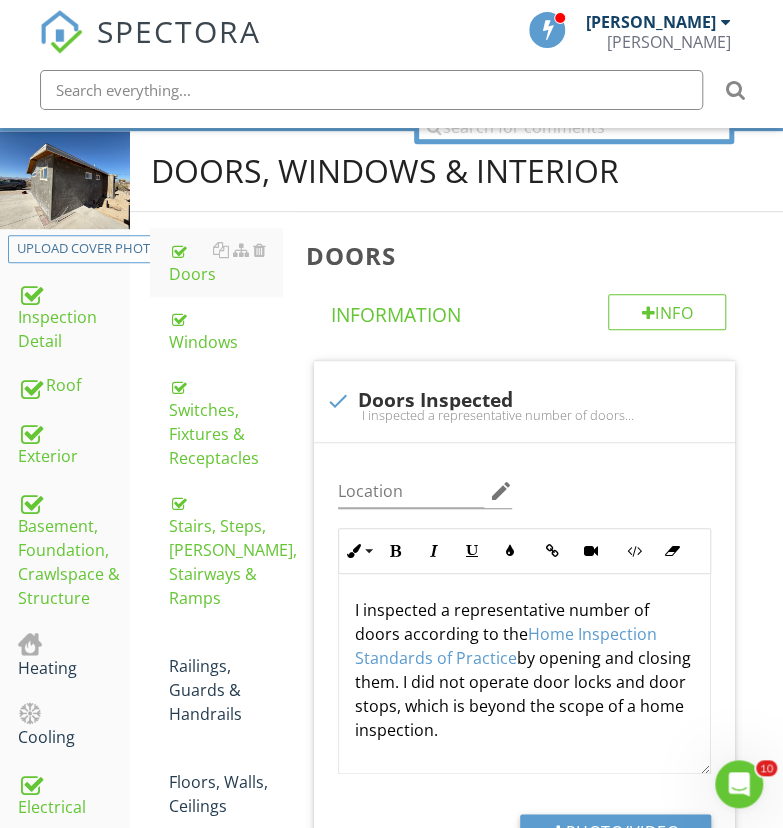 scroll, scrollTop: 24, scrollLeft: 0, axis: vertical 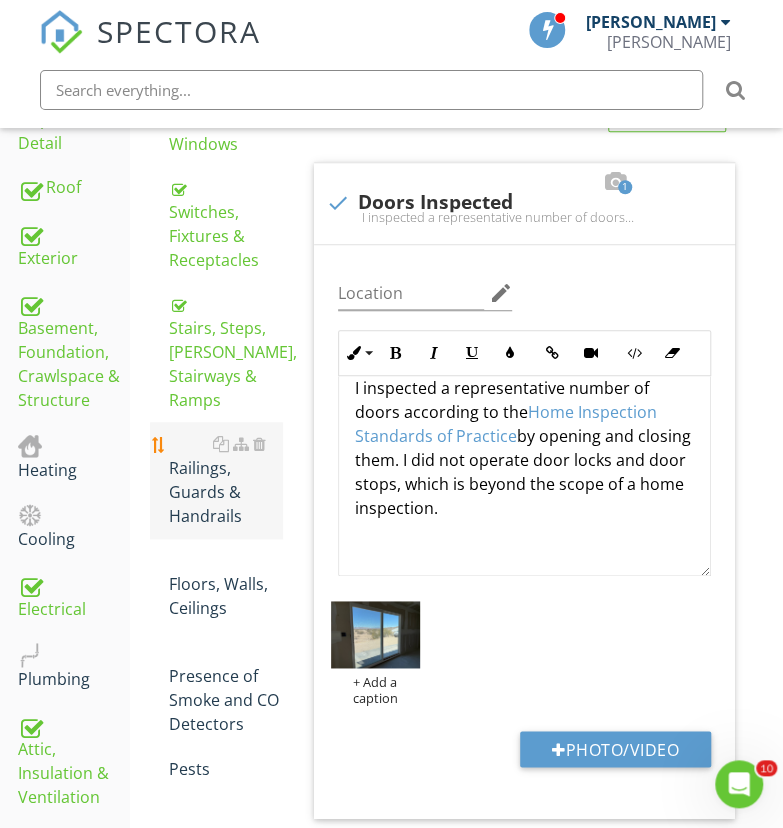 click on "Railings, Guards & Handrails" at bounding box center (224, 480) 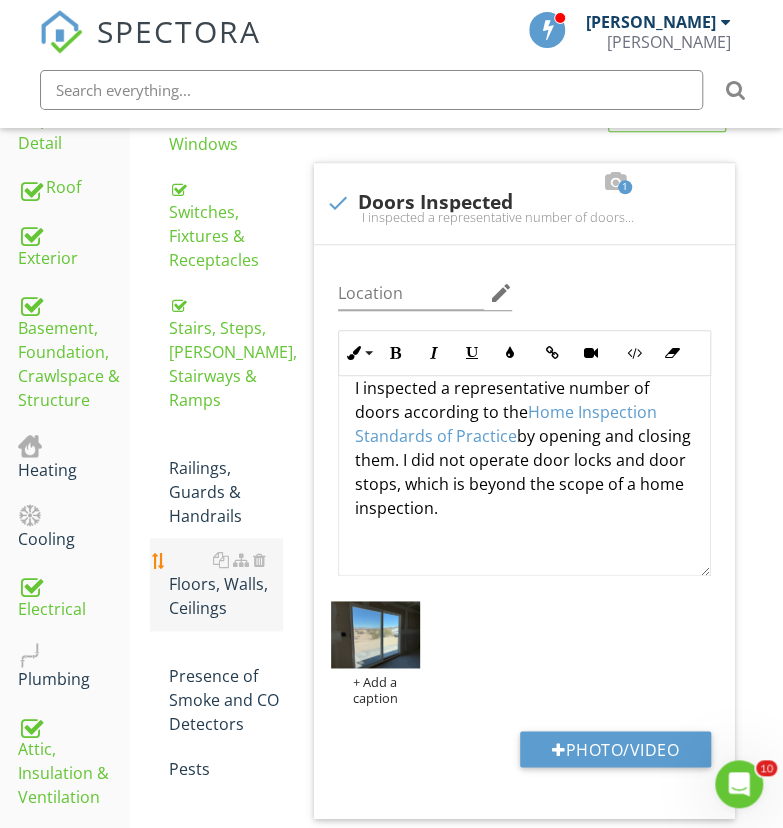 type on "<p>I inspected a representative number of doors according to the <a fr-original-style="" href="[URL][DOMAIN_NAME]" rel="noopener noreferrer" style="color: rgb(92, 156, 207);" target="_blank">Home Inspection Standards of Practice</a> by opening and closing them. I did not operate door locks and door stops, which is beyond the scope of a home inspection.&nbsp;</p><p><br></p>" 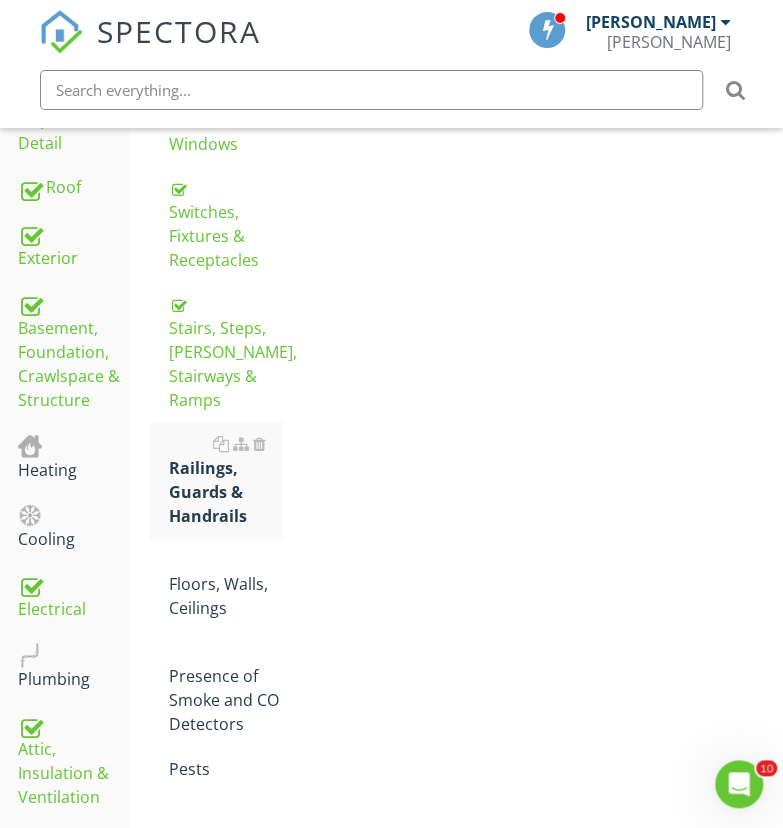 click on "Floors, Walls, Ceilings" at bounding box center [224, 584] 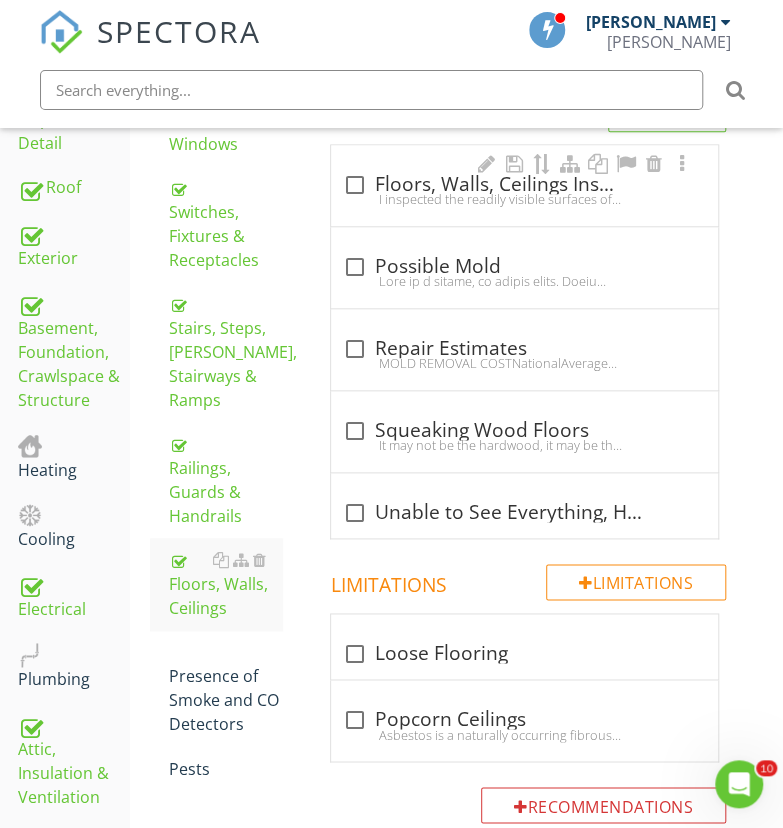 scroll, scrollTop: 286, scrollLeft: 0, axis: vertical 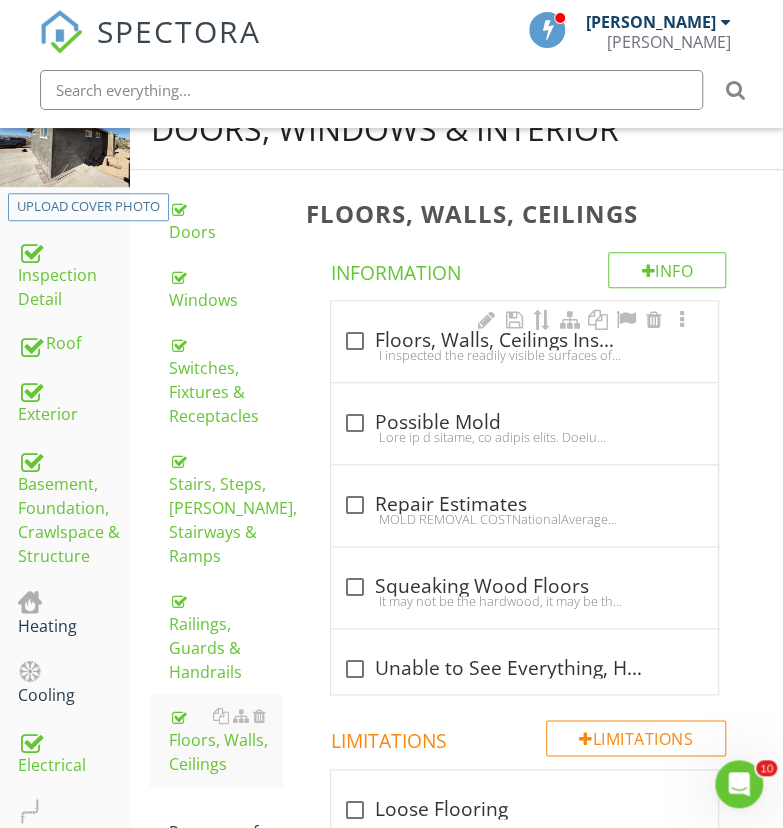 click on "I inspected the readily visible surfaces of floors, walls and ceilings. I looked for material defects according to the Home Inspection Standards of Practice." at bounding box center (524, 355) 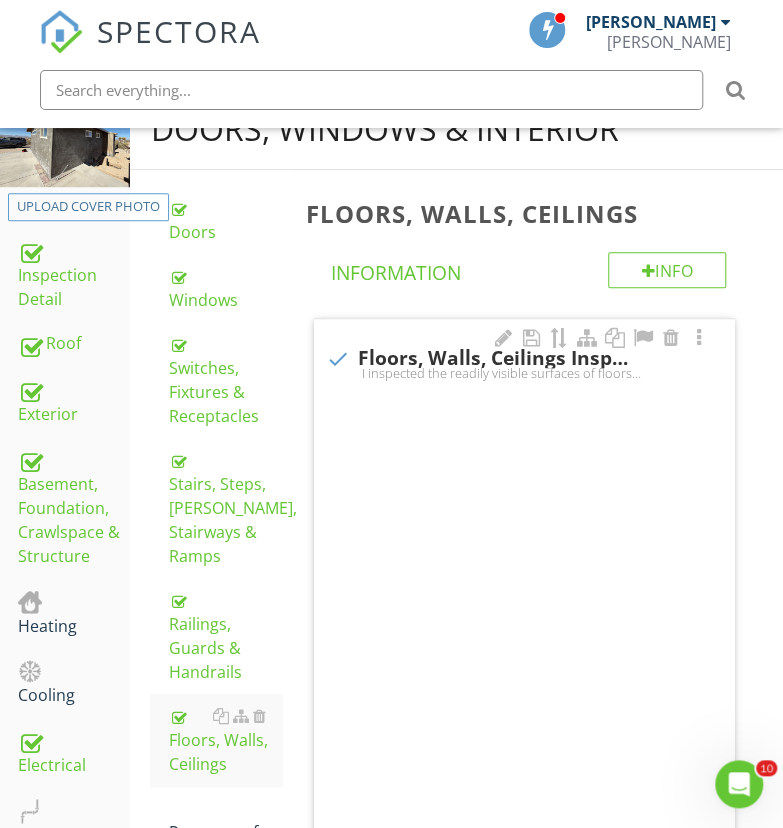 checkbox on "true" 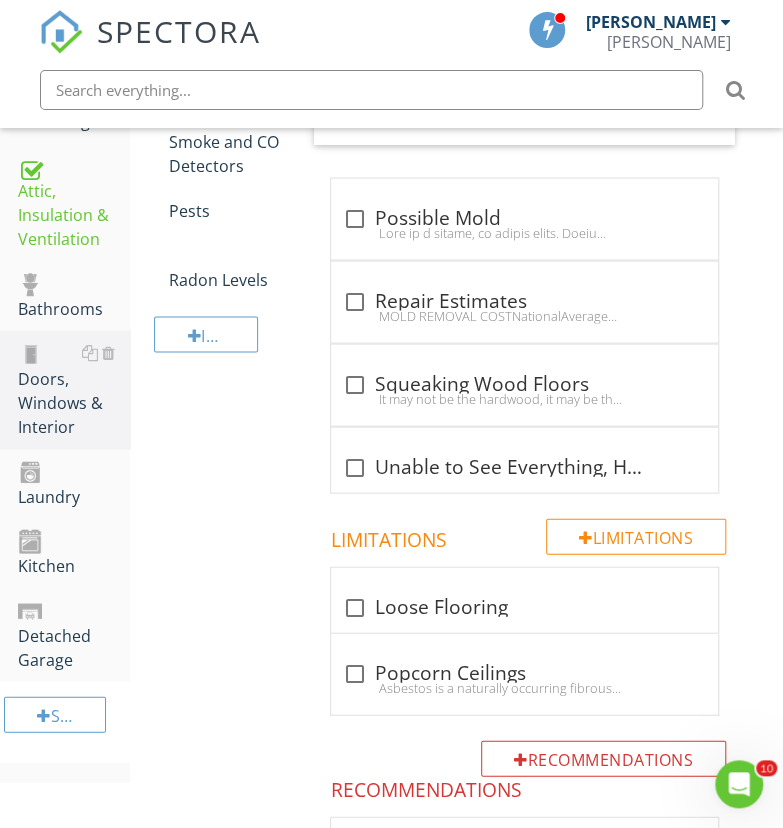 scroll, scrollTop: 533, scrollLeft: 0, axis: vertical 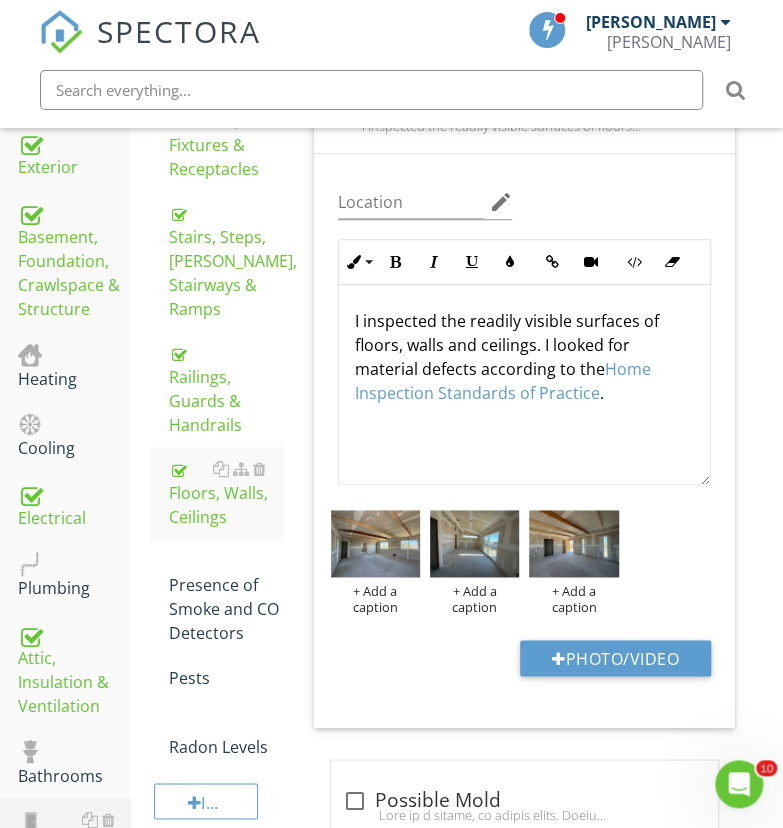 click on "Location edit       Inline Style XLarge Large Normal Small Light Small/Light Bold Italic Underline Colors Insert Link Insert Video Code View Clear Formatting Ordered List Unordered List Insert Image Insert Table I inspected the readily visible surfaces of floors, walls and ceilings. I looked for material defects according to the  Home Inspection Standards of Practice .  Enter text here <p>I inspected the readily visible surfaces of floors, walls and ceilings. I looked for material defects according to the <a fr-original-style="" href="https://www.nachi.org/sop.htm#doors" rel="noopener noreferrer" style="color: rgb(92, 156, 207);" target="_blank">Home Inspection Standards of Practice</a>.&nbsp;</p>               + Add a caption         + Add a caption         + Add a caption
Photo/Video" at bounding box center (524, 440) 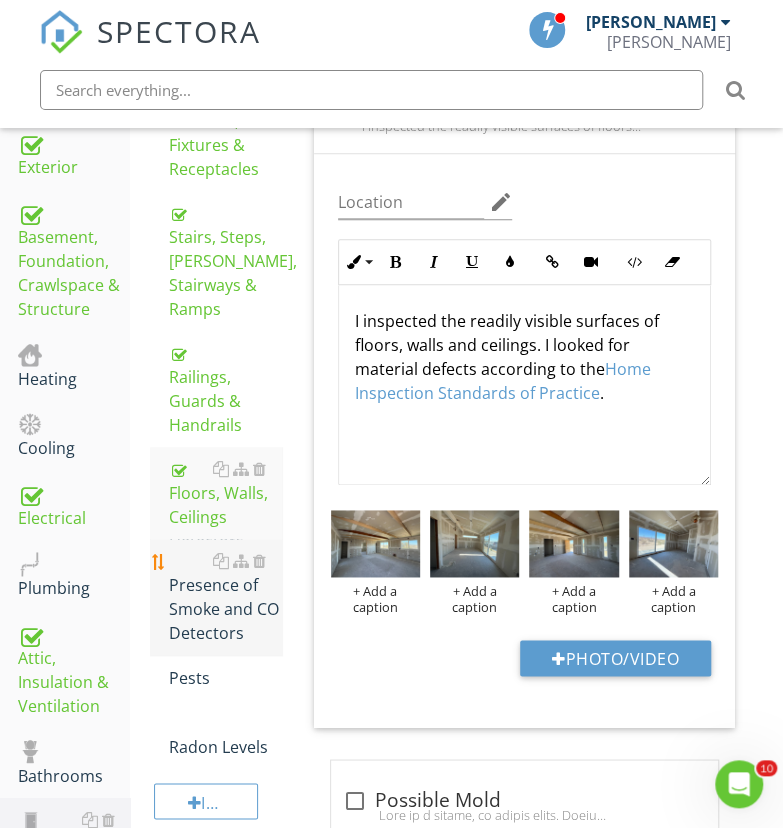 click on "Presence of Smoke and CO Detectors" at bounding box center (224, 597) 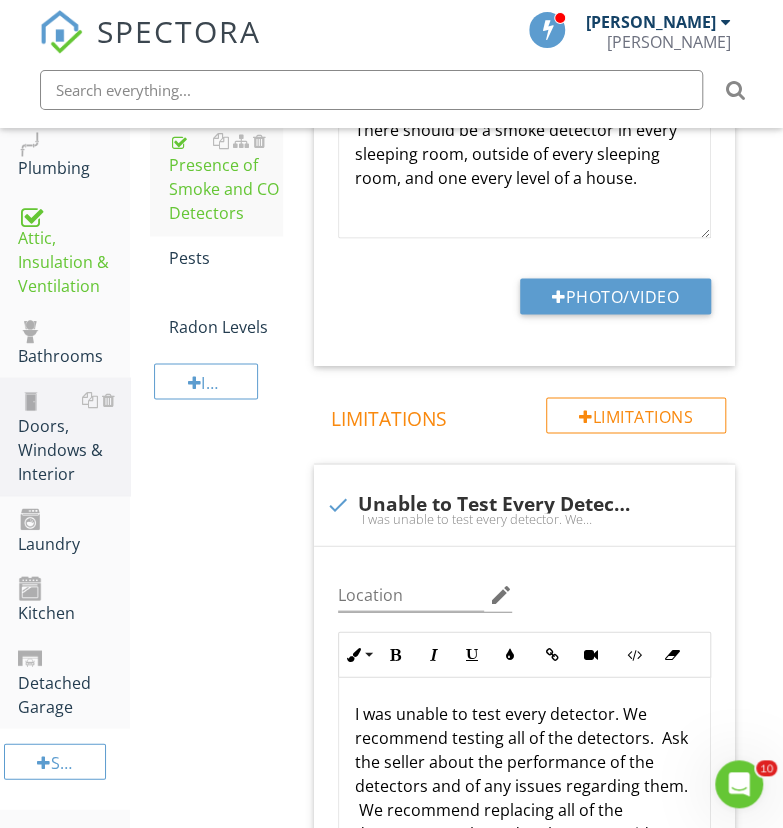 scroll, scrollTop: 974, scrollLeft: 0, axis: vertical 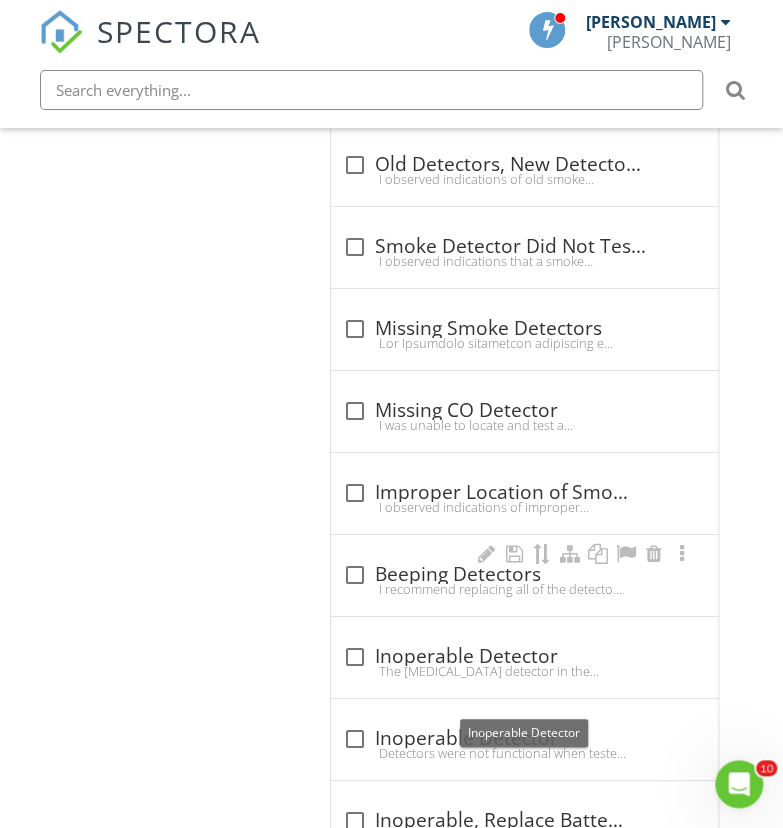 click on "check_box_outline_blank
Inoperable Detector" at bounding box center (524, 739) 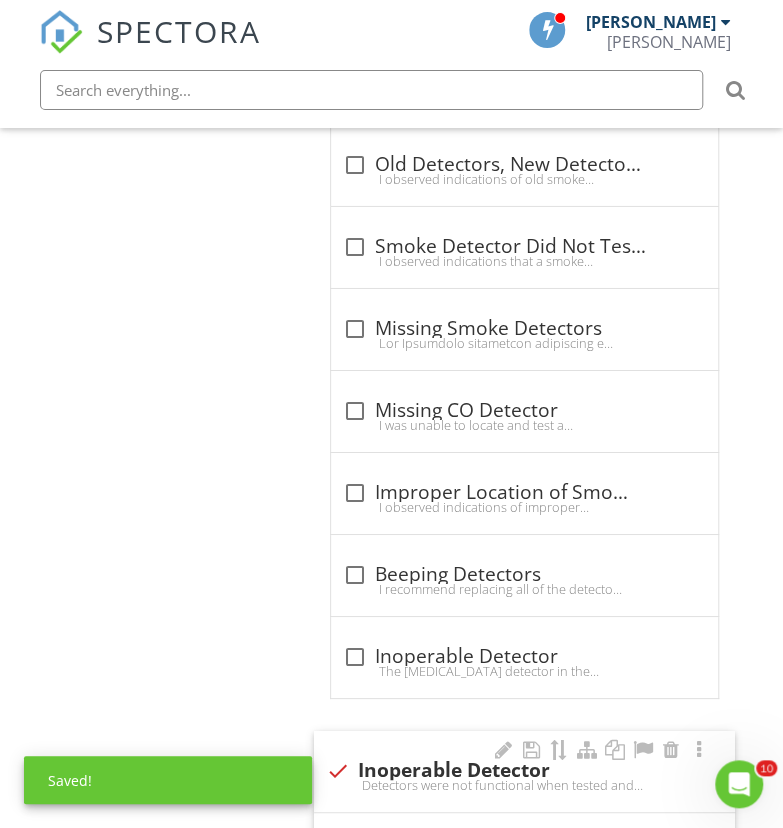 click on "check
Inoperable Detector
Detectors were not functional when tested and batteries should be replaced or new detectors installed." at bounding box center [524, 771] 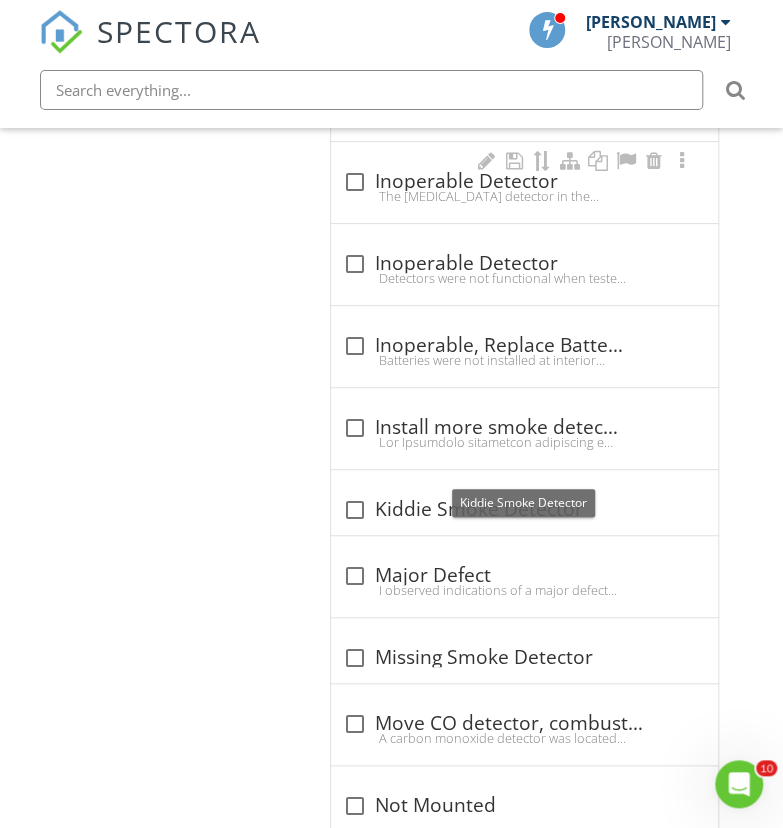 scroll, scrollTop: 2427, scrollLeft: 0, axis: vertical 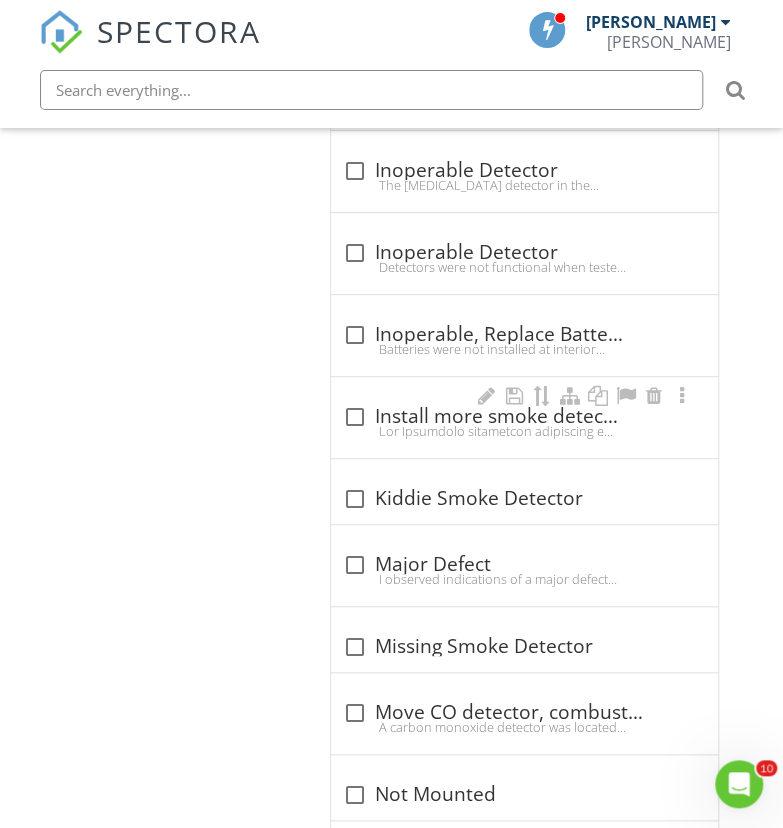 click at bounding box center [355, 417] 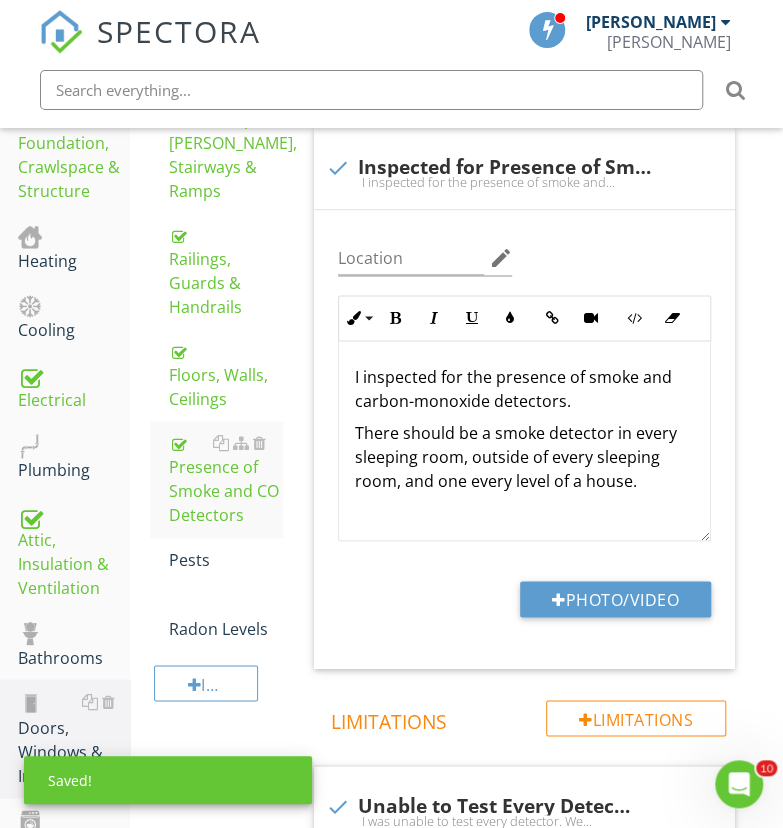 scroll, scrollTop: 623, scrollLeft: 0, axis: vertical 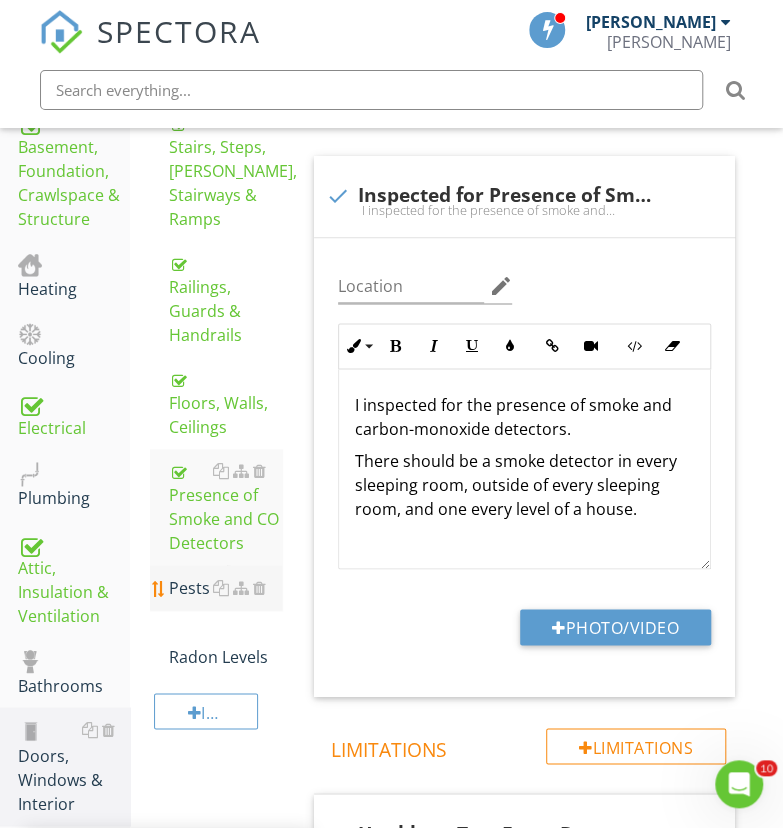 click on "Pests" at bounding box center (224, 587) 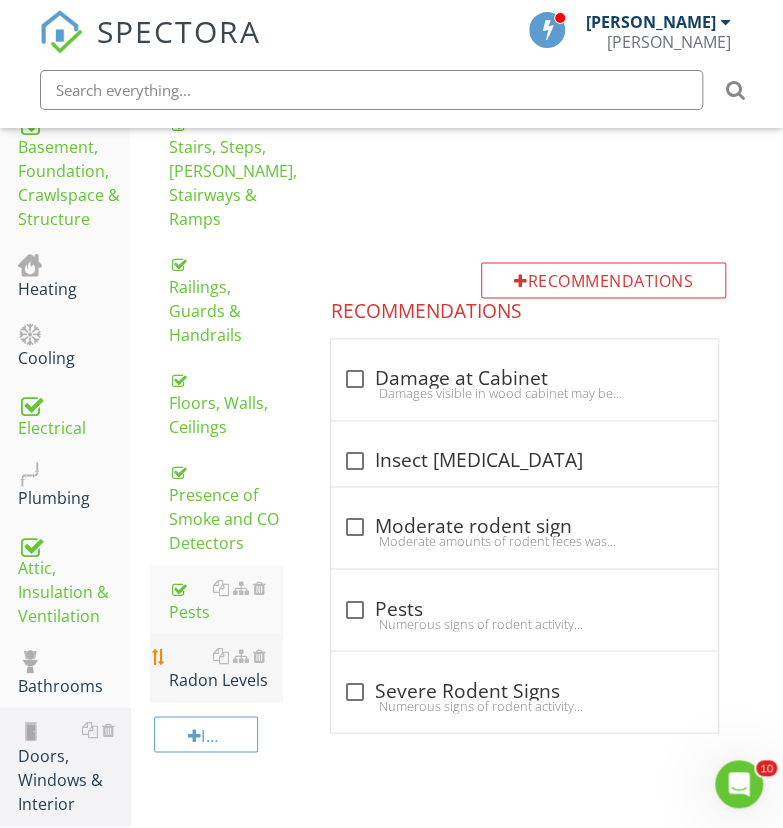 click on "Radon Levels" at bounding box center [224, 667] 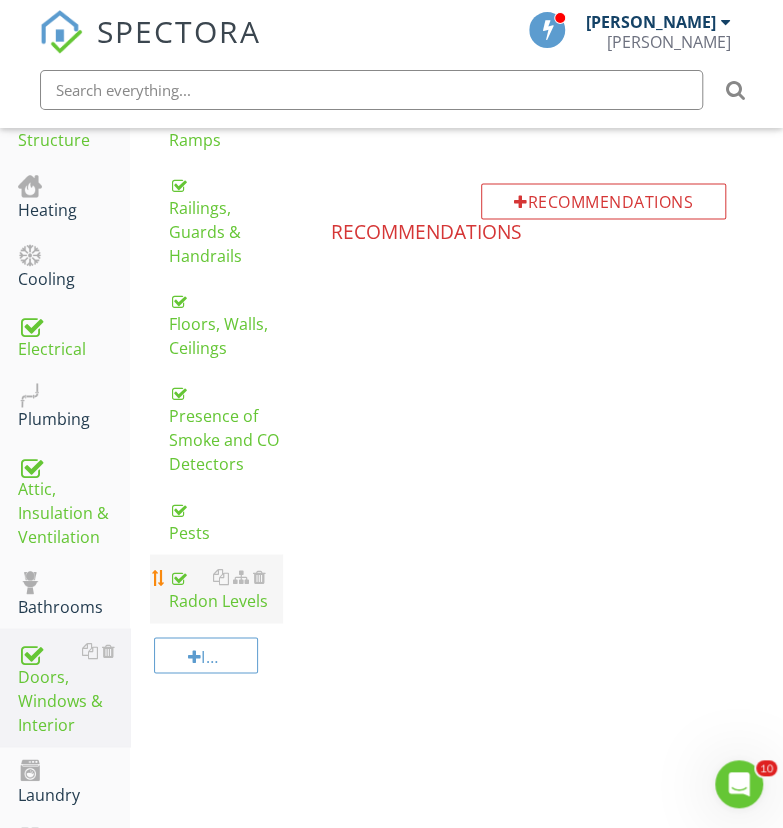 scroll, scrollTop: 918, scrollLeft: 0, axis: vertical 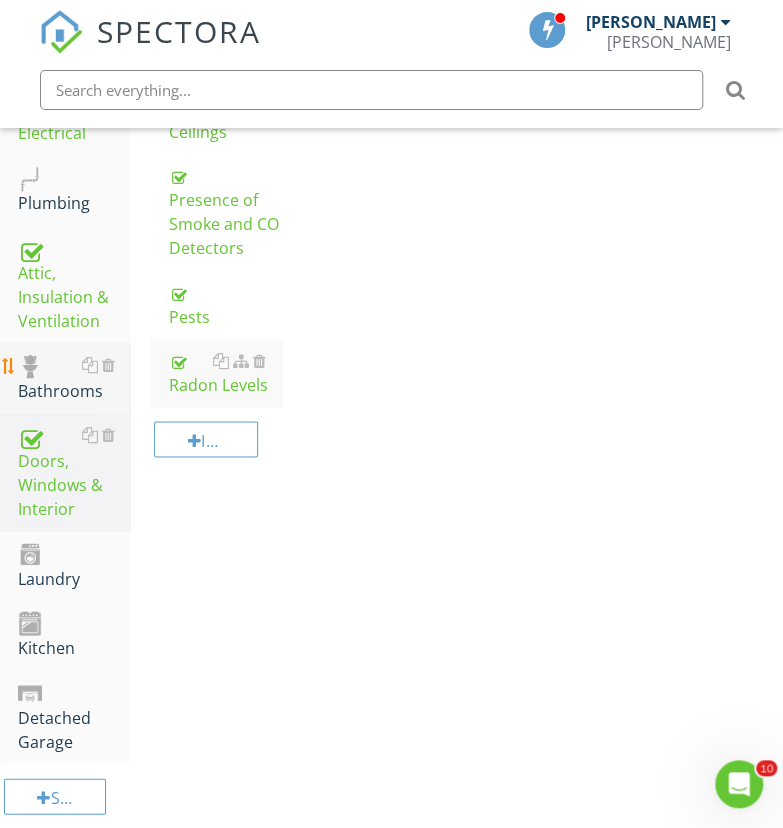 click on "Bathrooms" at bounding box center [74, 377] 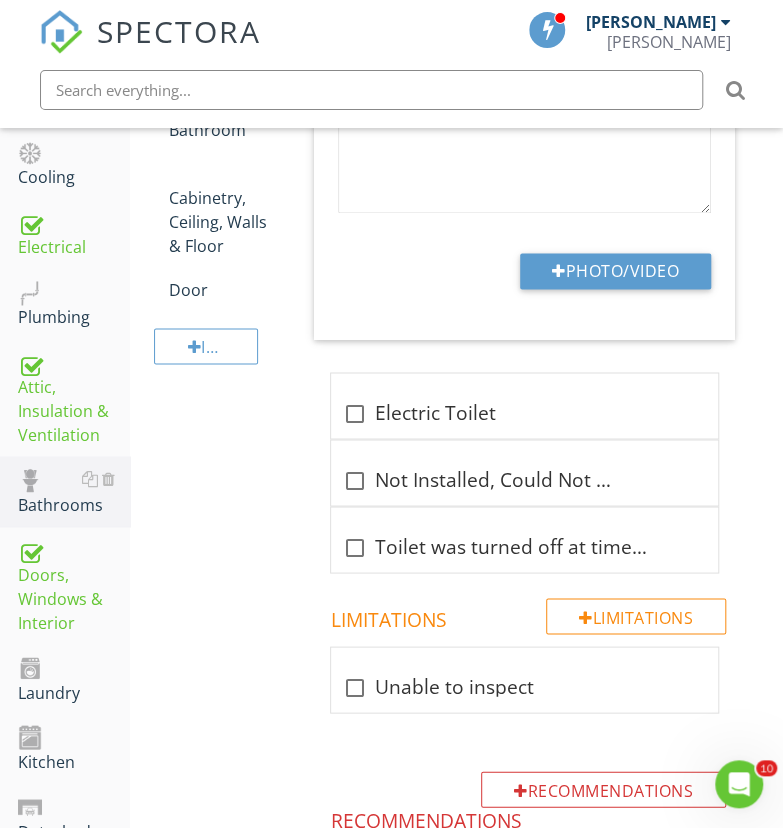 scroll, scrollTop: 1150, scrollLeft: 0, axis: vertical 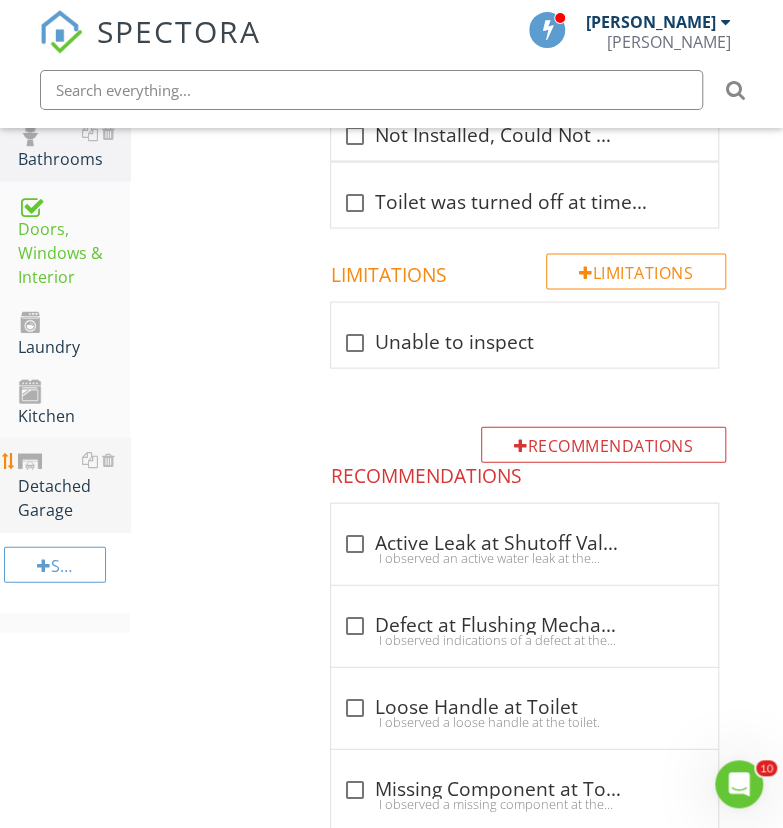 click at bounding box center (30, 461) 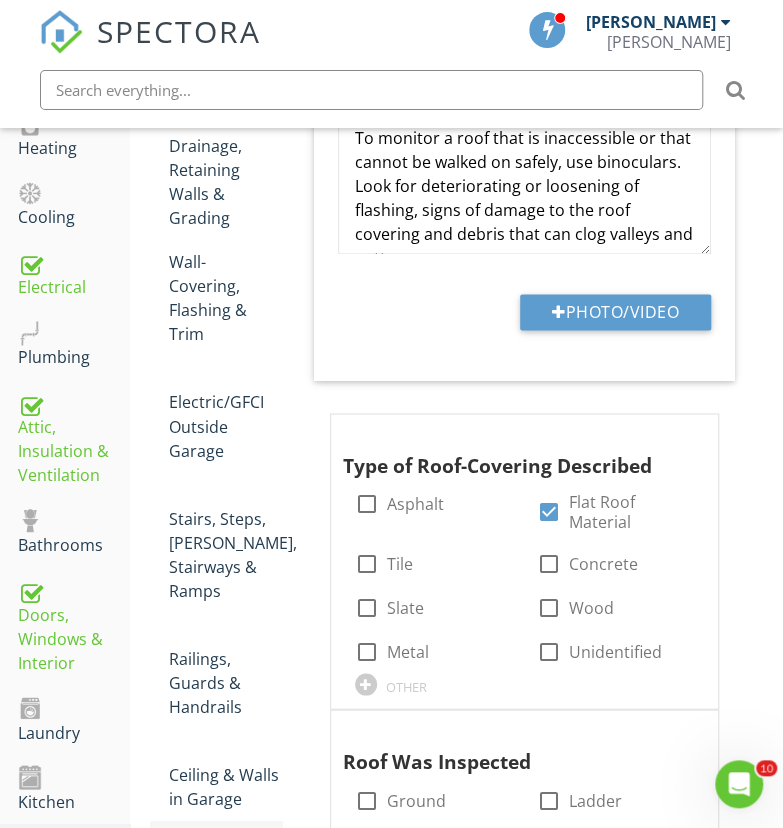 scroll, scrollTop: 388, scrollLeft: 0, axis: vertical 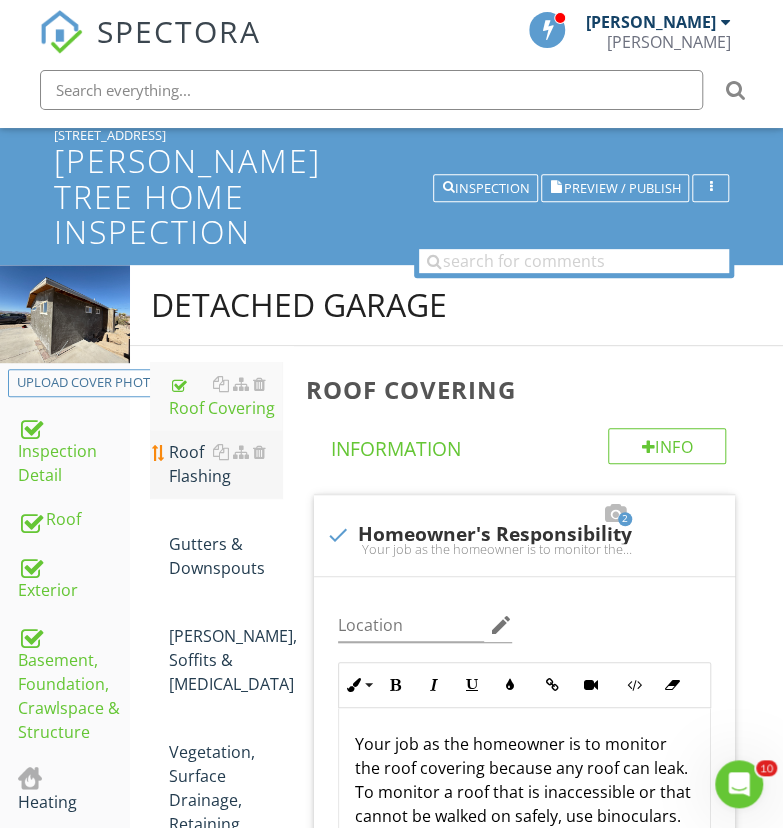 click on "Roof Flashing" at bounding box center (224, 464) 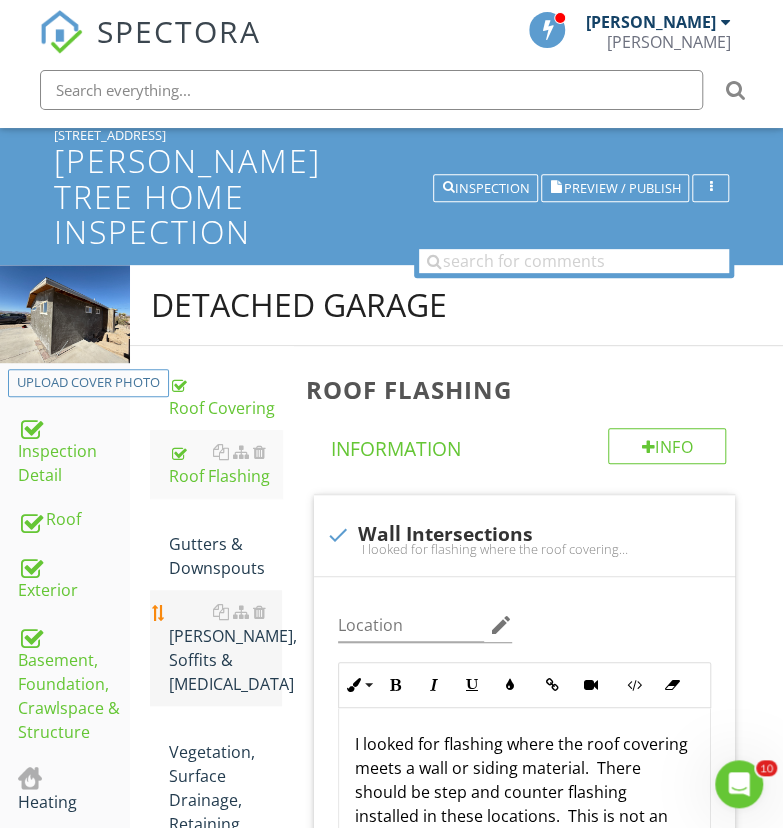click on "Gutters & Downspouts" at bounding box center [224, 544] 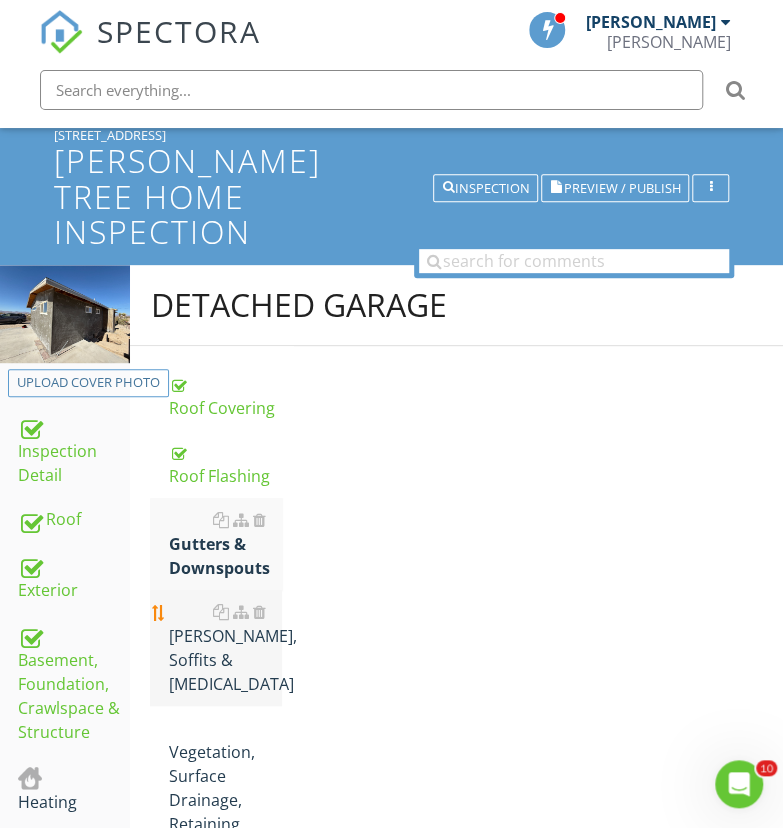 click on "[PERSON_NAME], Soffits & [MEDICAL_DATA]" at bounding box center [224, 648] 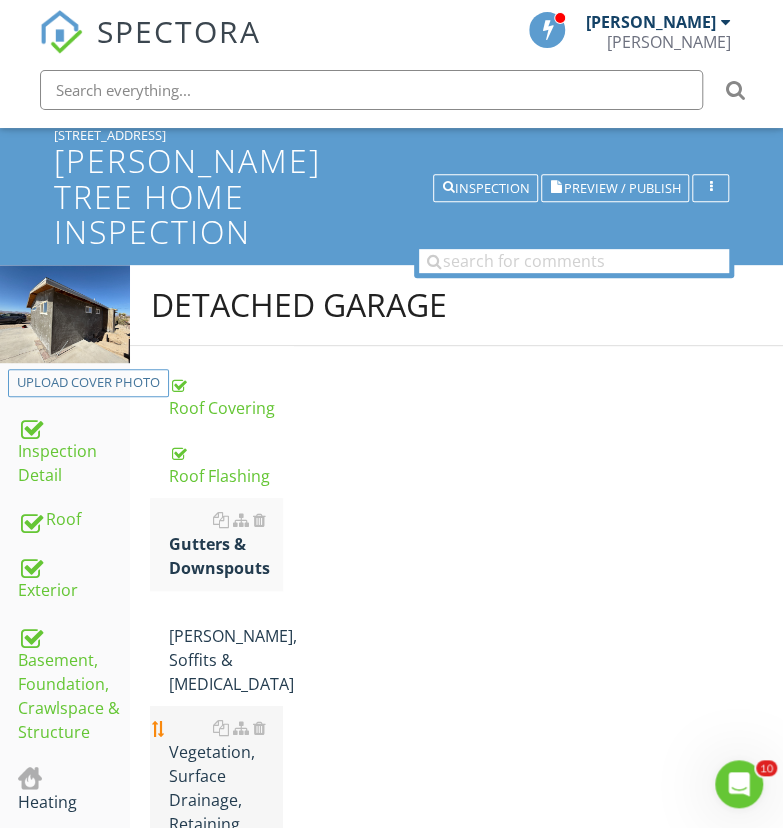 click on "Vegetation, Surface Drainage, Retaining Walls & Grading" at bounding box center (224, 800) 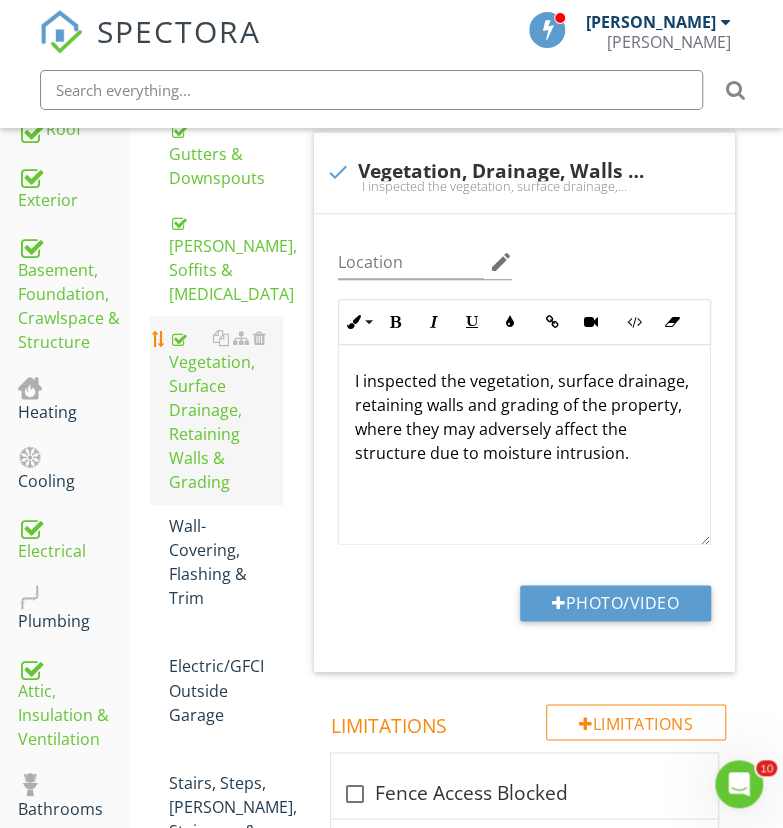 scroll, scrollTop: 556, scrollLeft: 0, axis: vertical 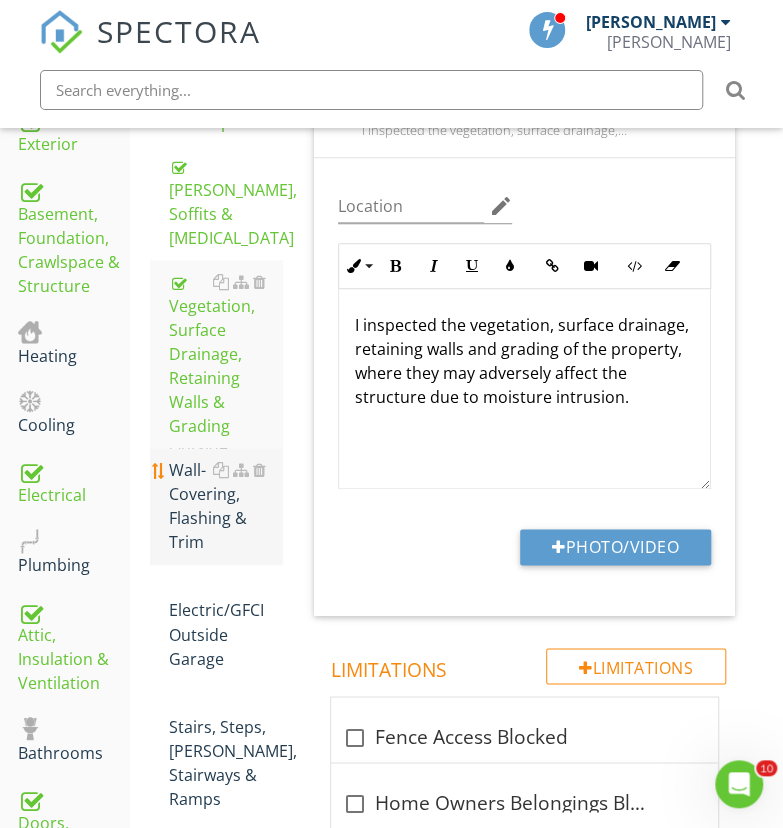 click on "Wall-Covering, Flashing & Trim" at bounding box center (224, 506) 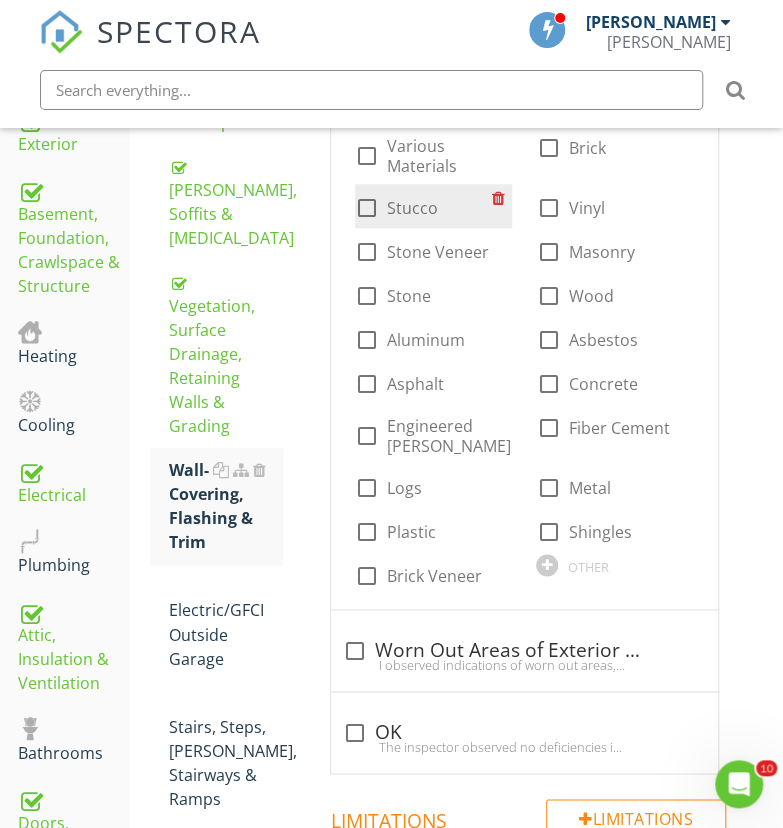 click at bounding box center (367, 208) 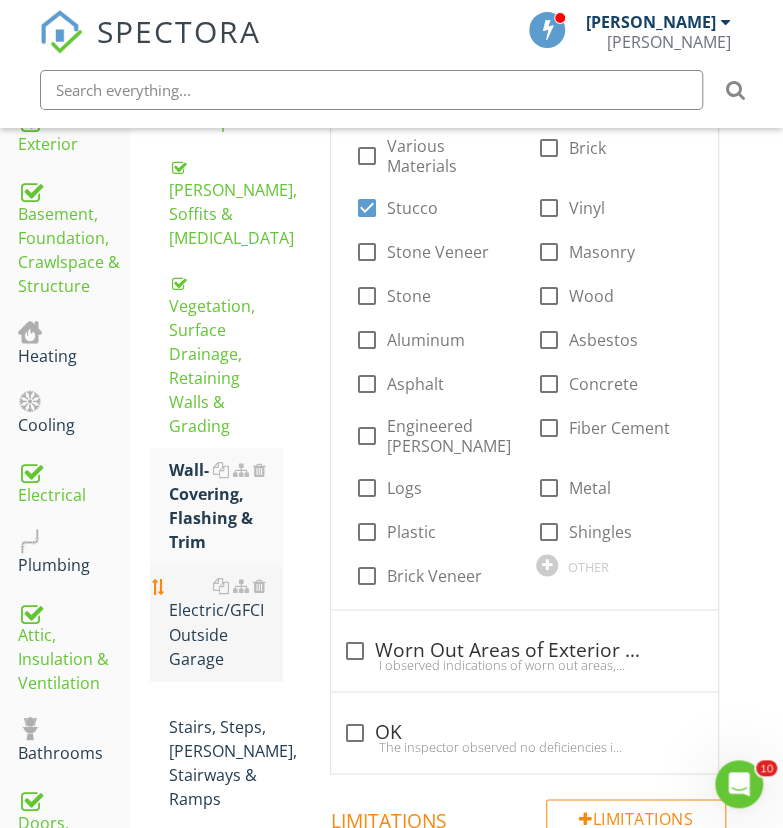 click on "Electric/GFCI Outside Garage" at bounding box center [224, 622] 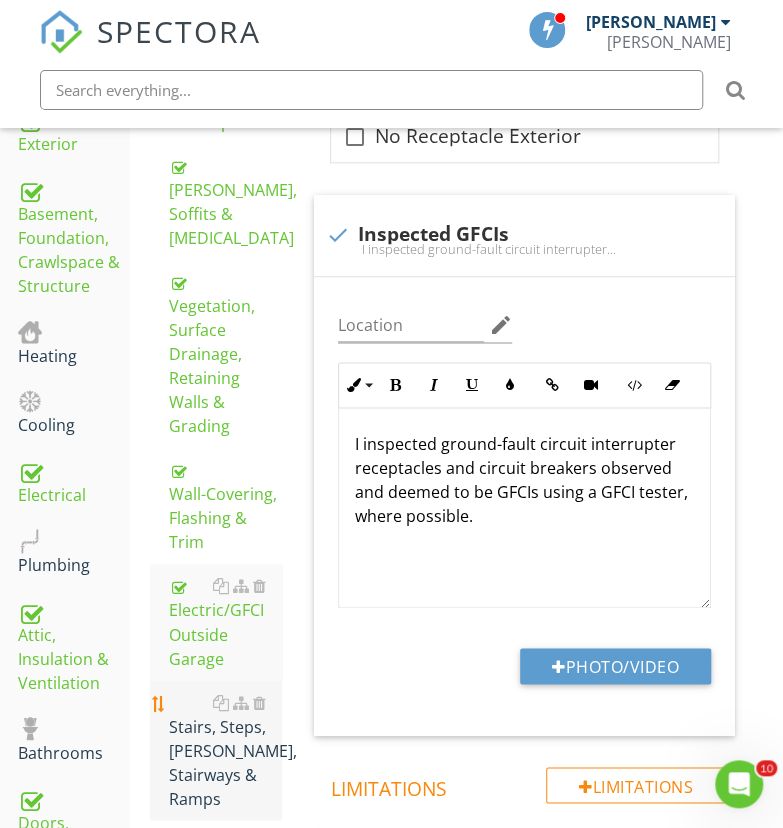 click on "Stairs, Steps, [PERSON_NAME], Stairways & Ramps" at bounding box center [224, 750] 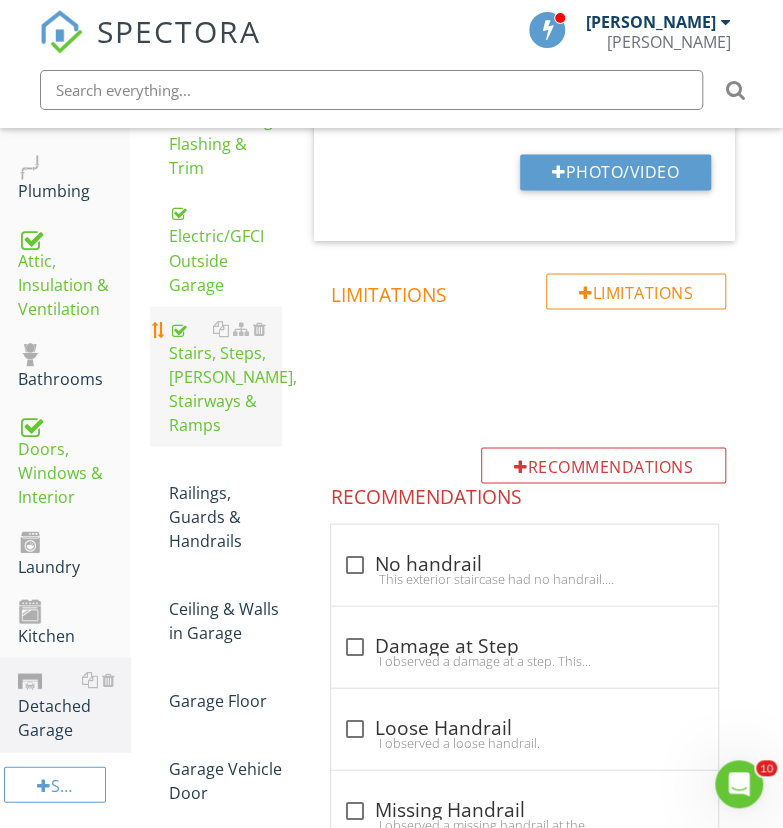 scroll, scrollTop: 952, scrollLeft: 0, axis: vertical 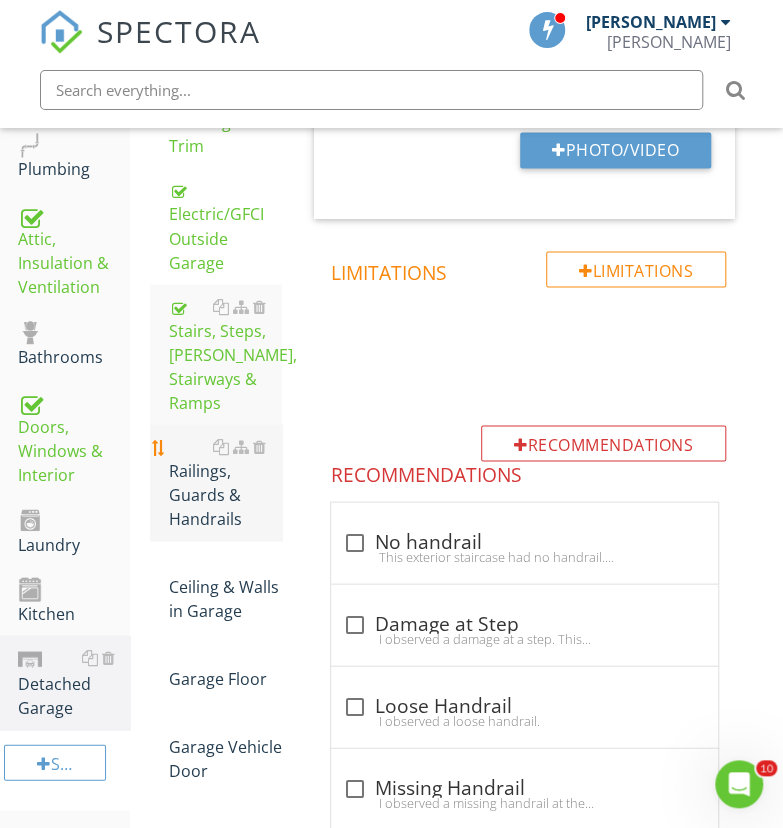 click on "Railings, Guards & Handrails" at bounding box center [224, 482] 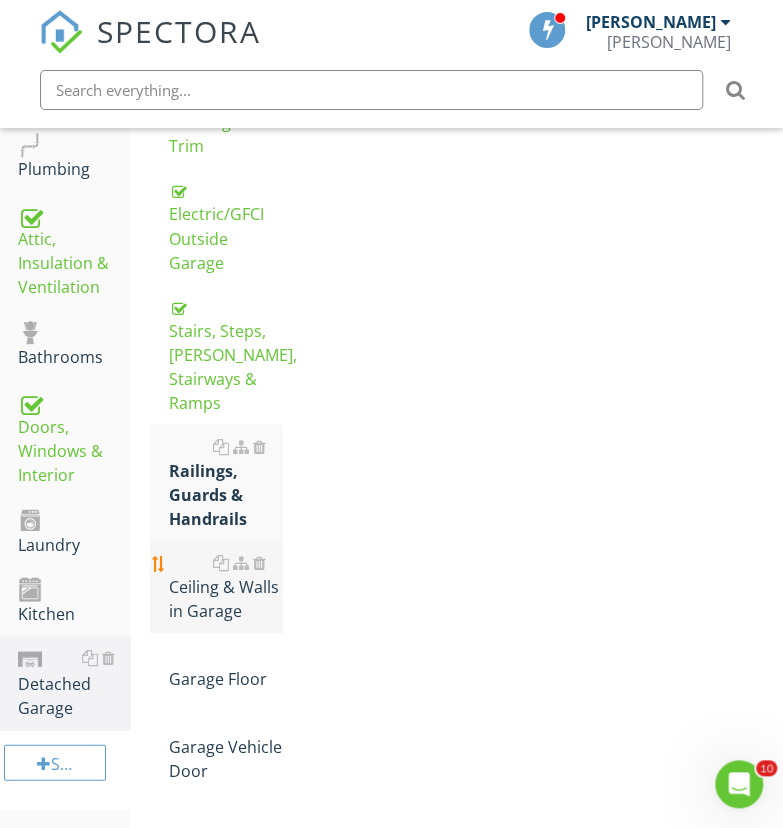 click on "Ceiling & Walls in Garage" at bounding box center [224, 586] 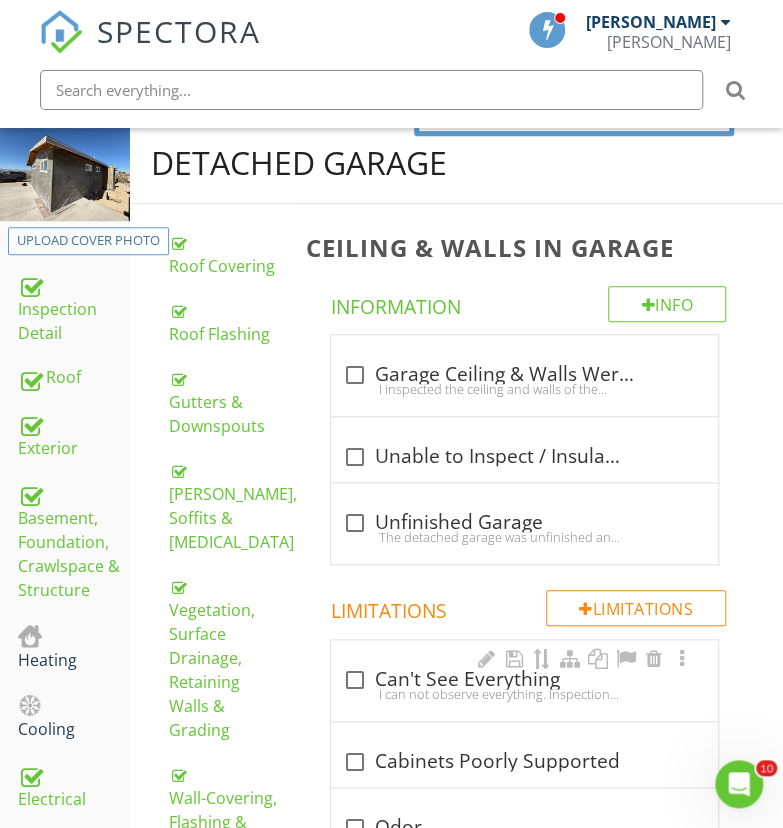 scroll, scrollTop: 250, scrollLeft: 0, axis: vertical 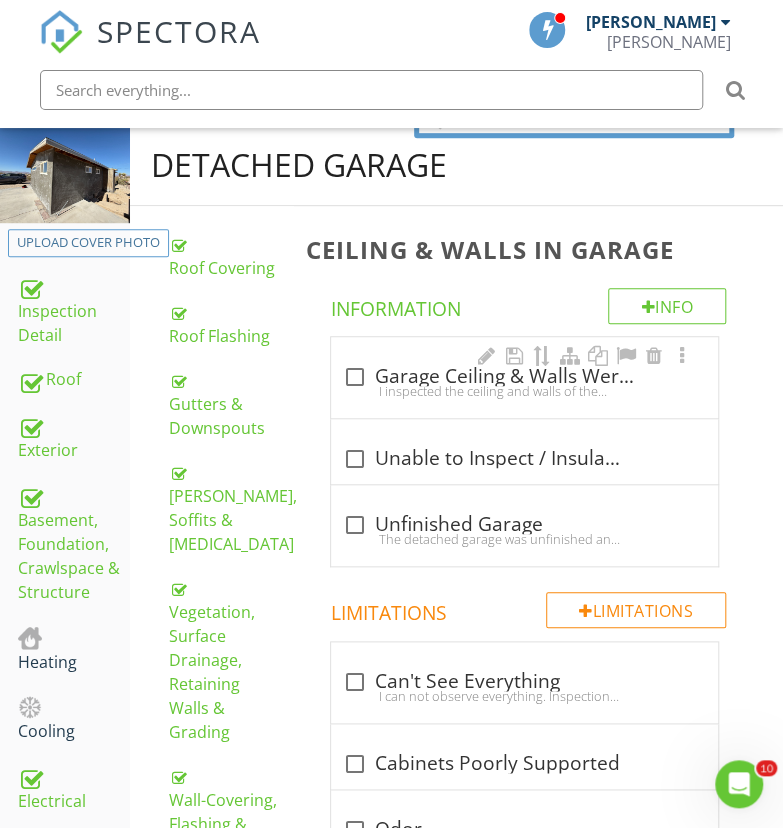 click on "check_box_outline_blank
Garage Ceiling & Walls Were Inspected" at bounding box center (524, 377) 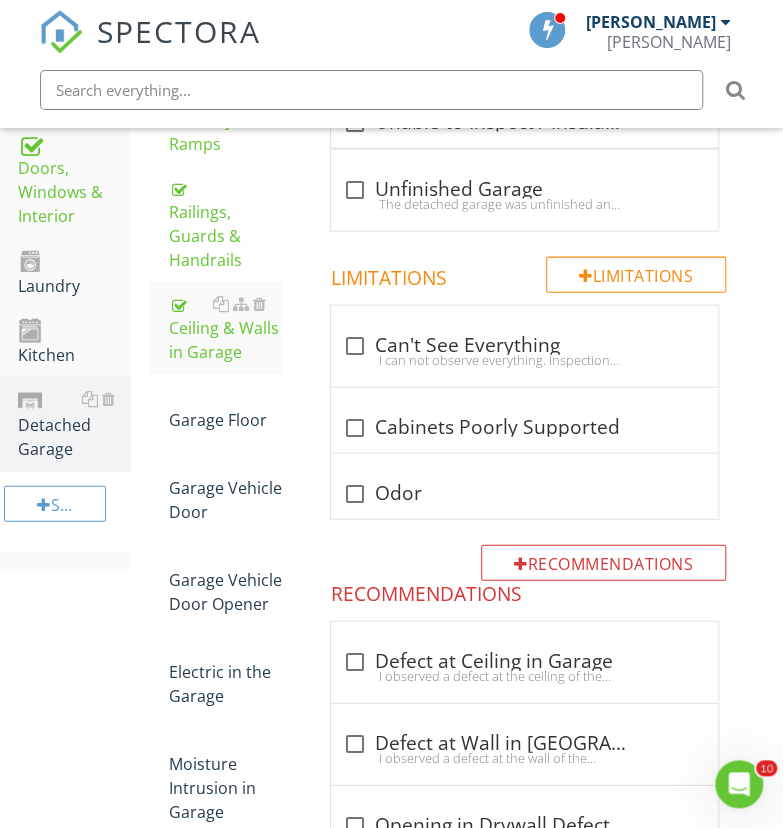 scroll, scrollTop: 1214, scrollLeft: 0, axis: vertical 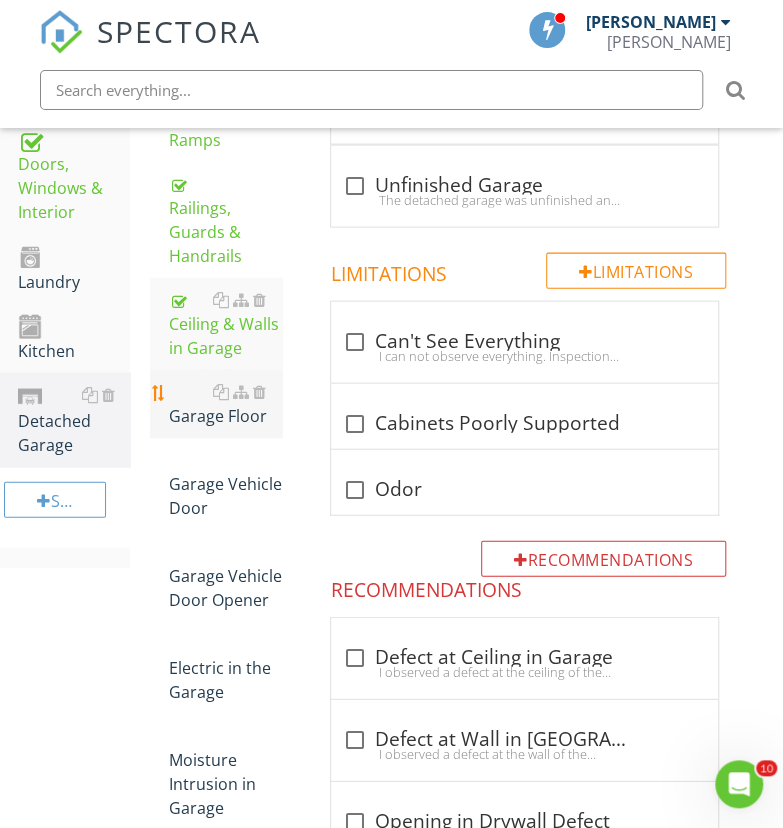 click on "Garage Floor" at bounding box center [224, 404] 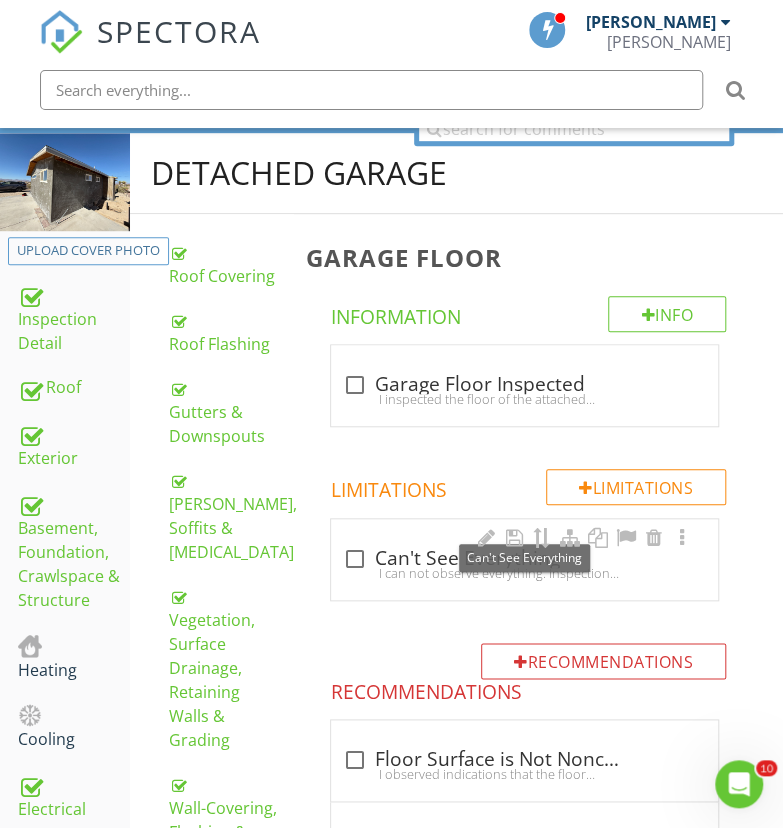 scroll, scrollTop: 240, scrollLeft: 0, axis: vertical 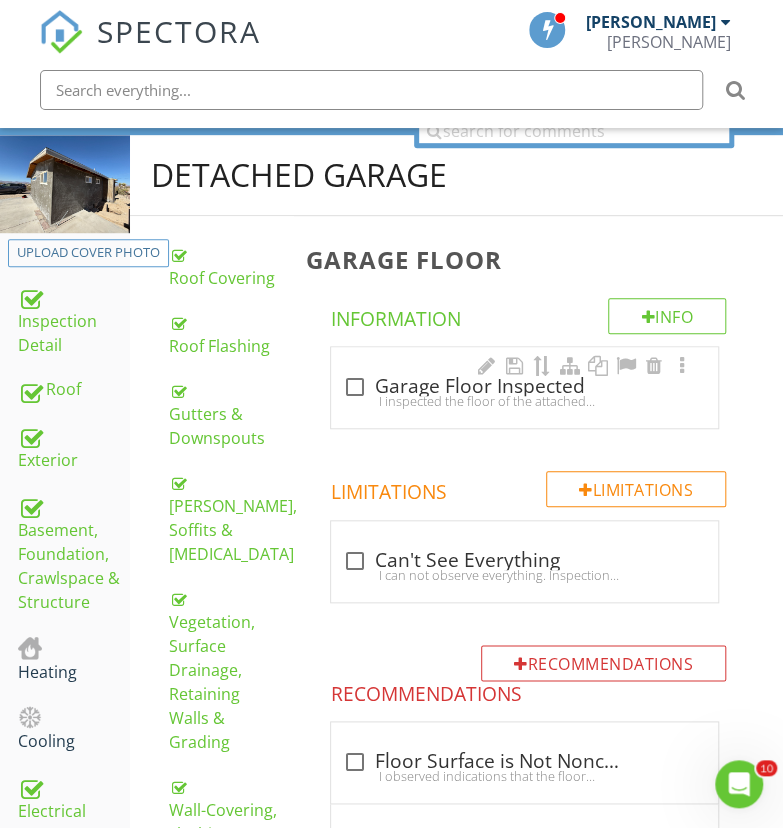 click on "check_box_outline_blank
Garage Floor Inspected" at bounding box center [524, 387] 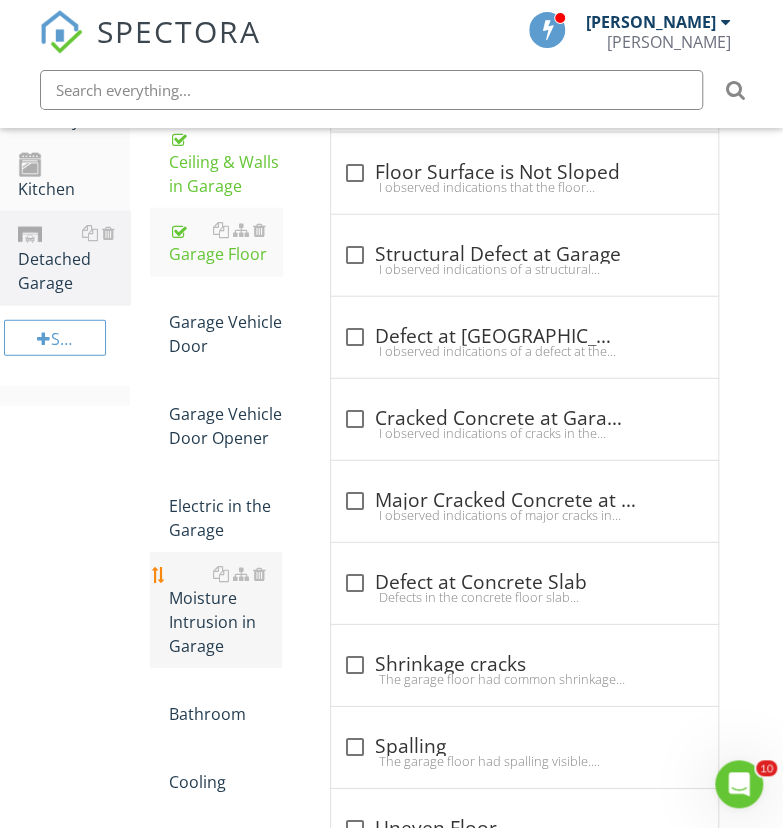 scroll, scrollTop: 1376, scrollLeft: 0, axis: vertical 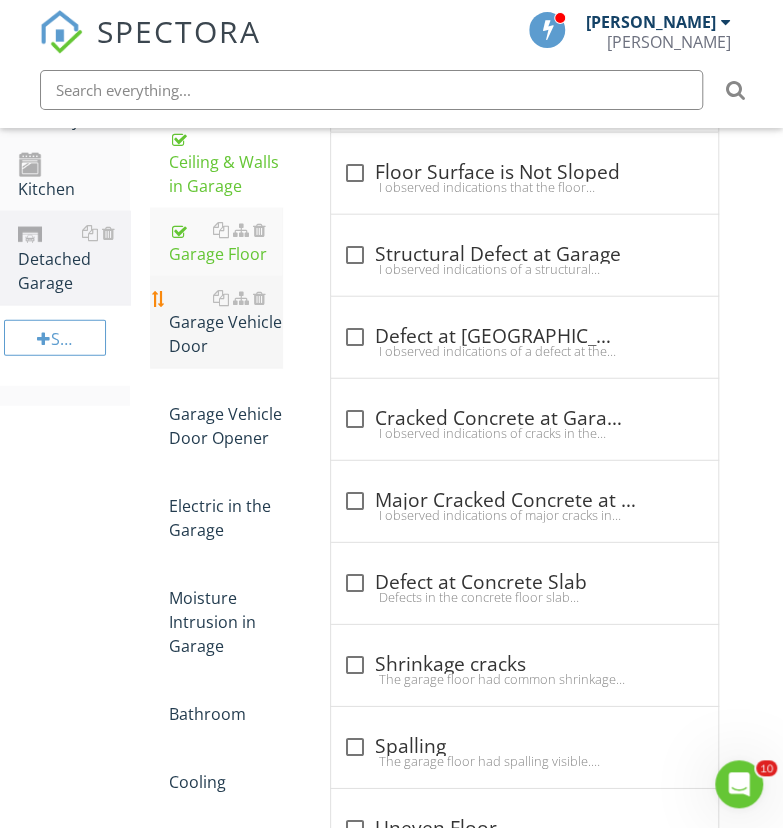 click on "Garage Vehicle Door" at bounding box center [224, 322] 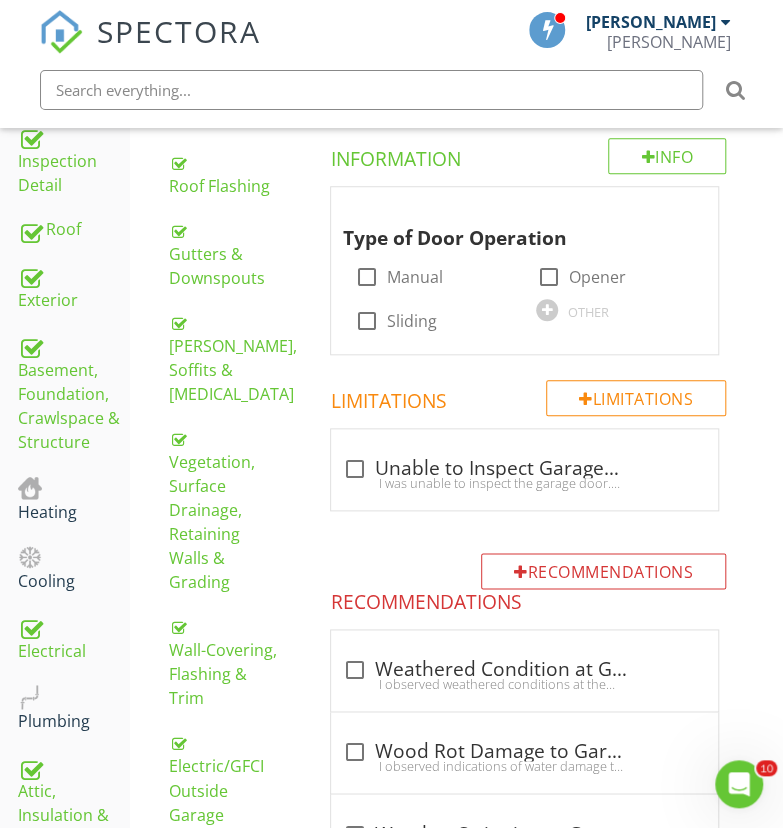 scroll, scrollTop: 394, scrollLeft: 0, axis: vertical 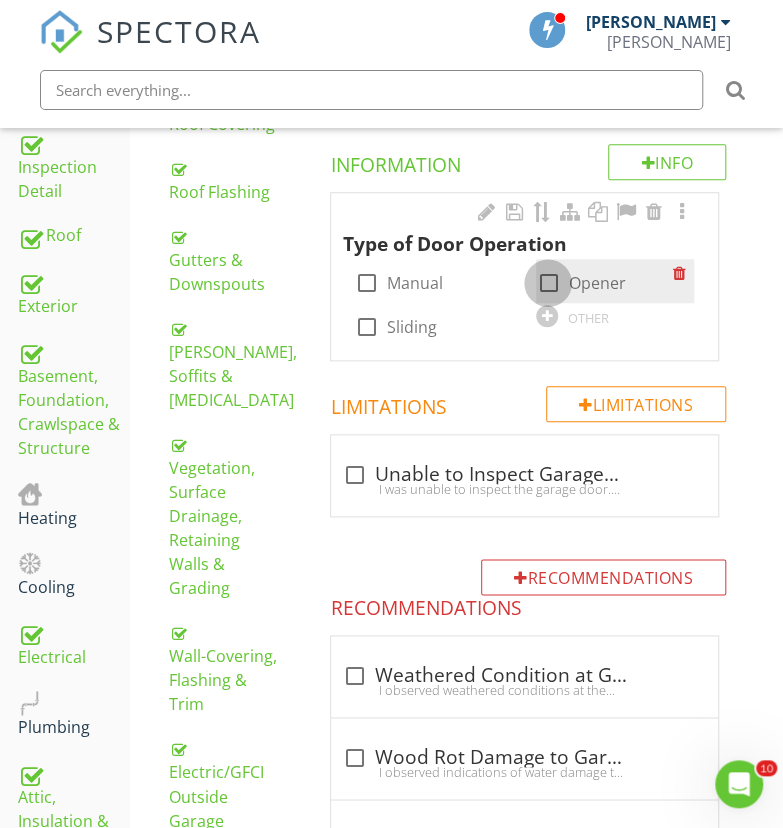 click at bounding box center (548, 283) 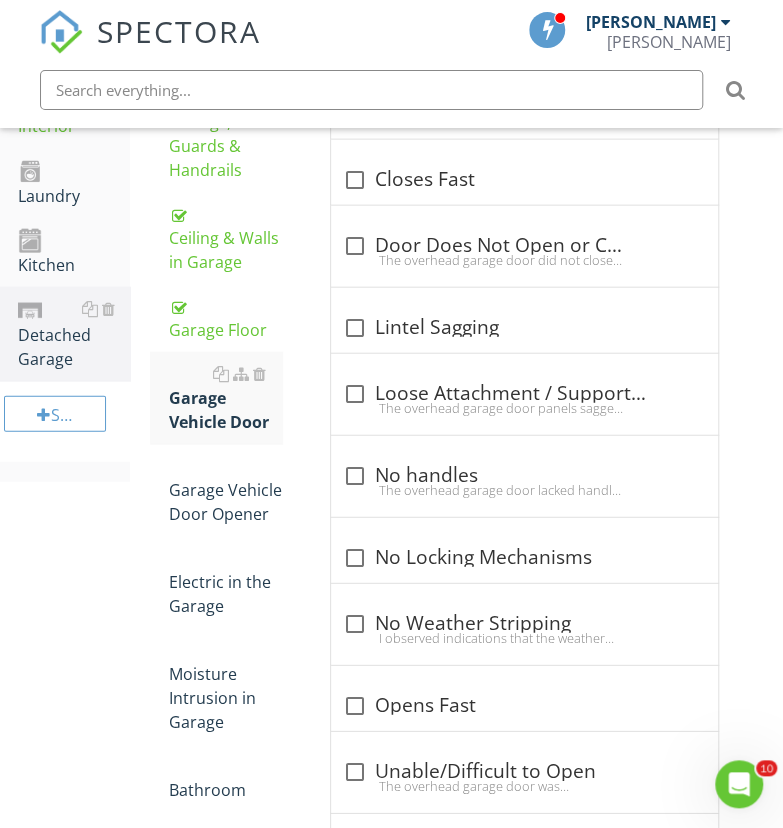 scroll, scrollTop: 1302, scrollLeft: 0, axis: vertical 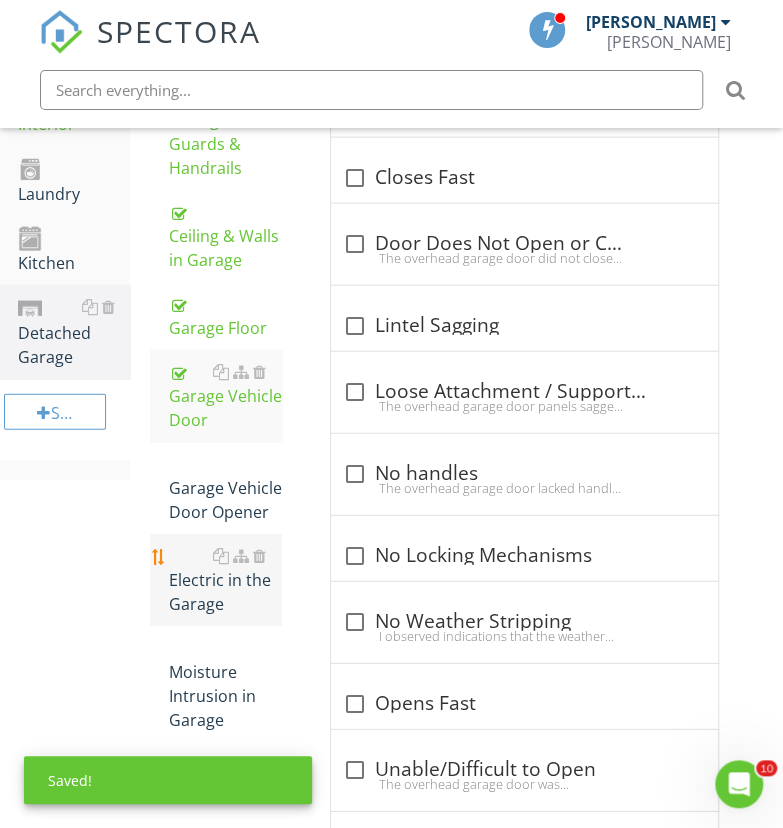 click on "Electric in the Garage" at bounding box center (224, 580) 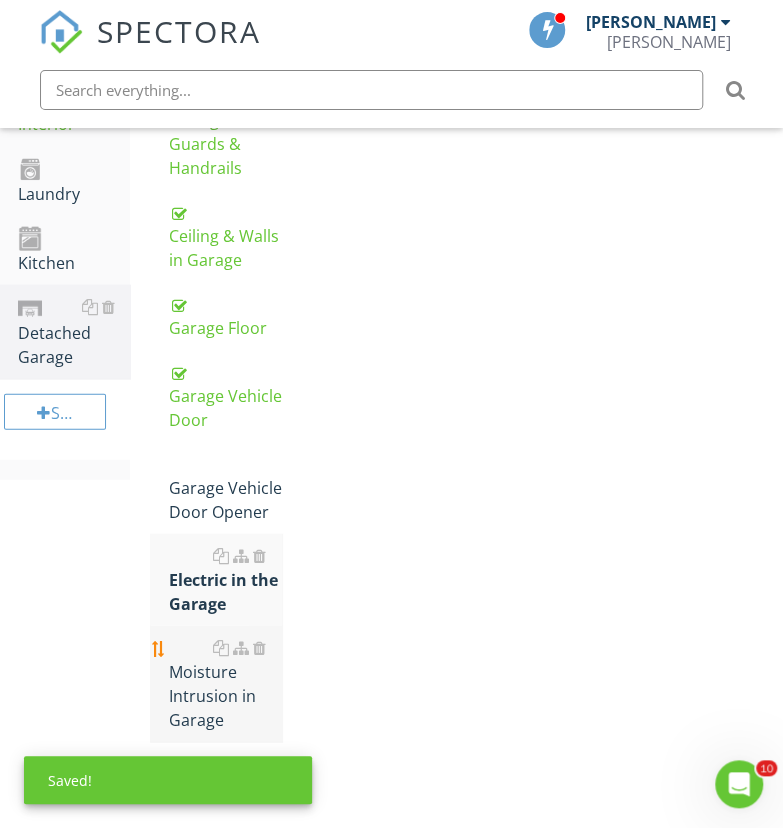 click on "Moisture Intrusion in Garage" at bounding box center (224, 684) 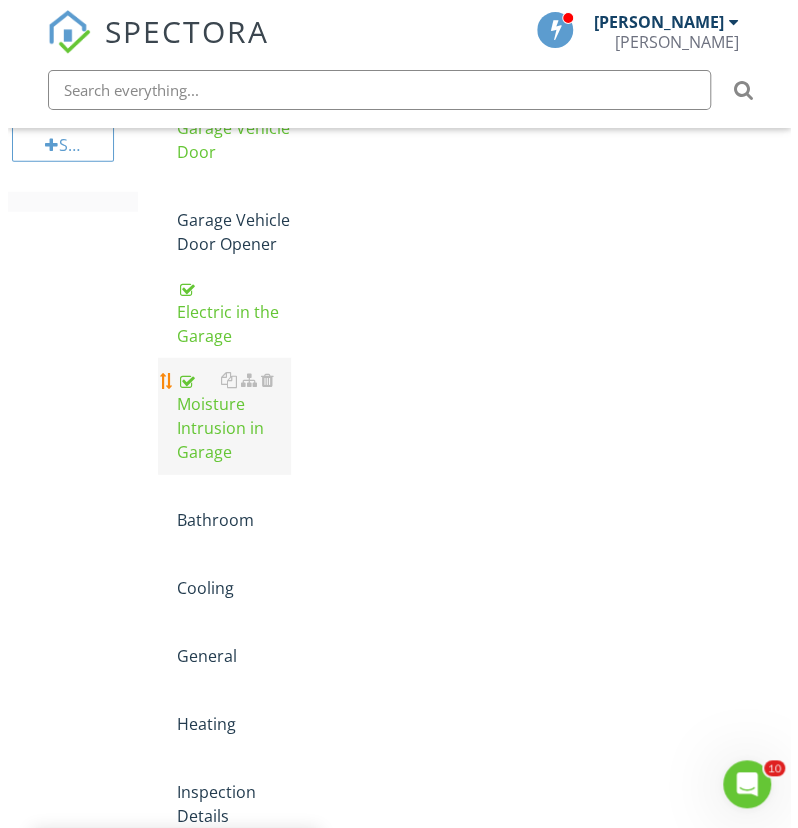 scroll, scrollTop: 1598, scrollLeft: 0, axis: vertical 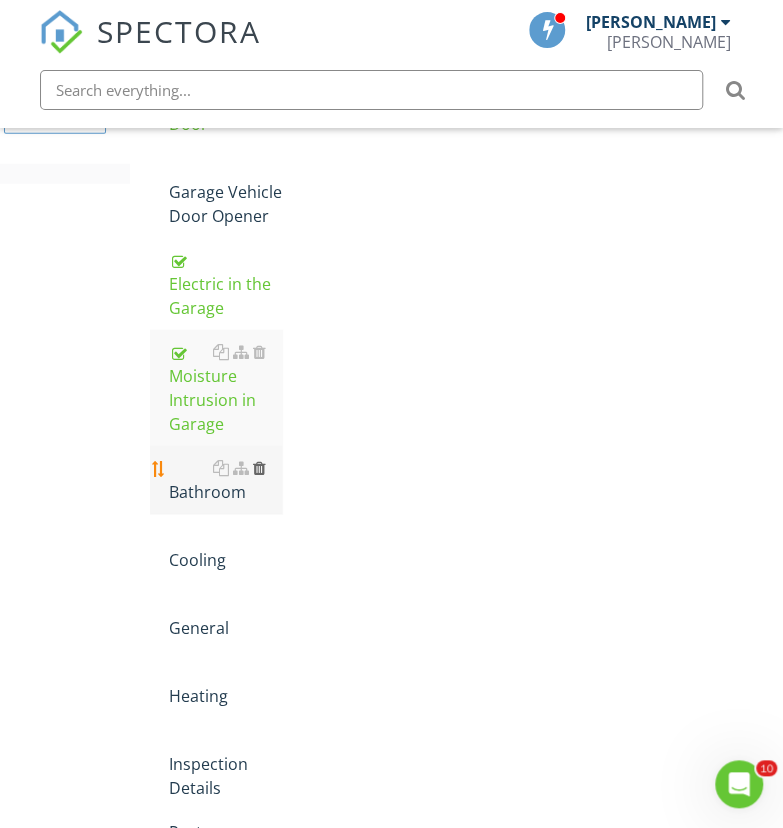 click at bounding box center (259, 468) 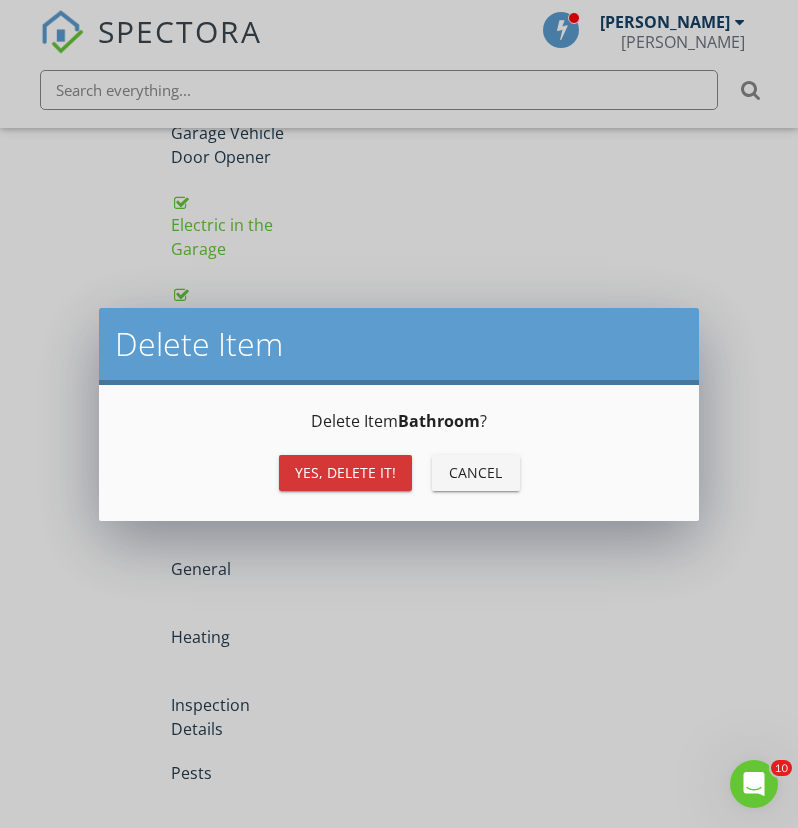 click on "Yes, Delete it!" at bounding box center [345, 473] 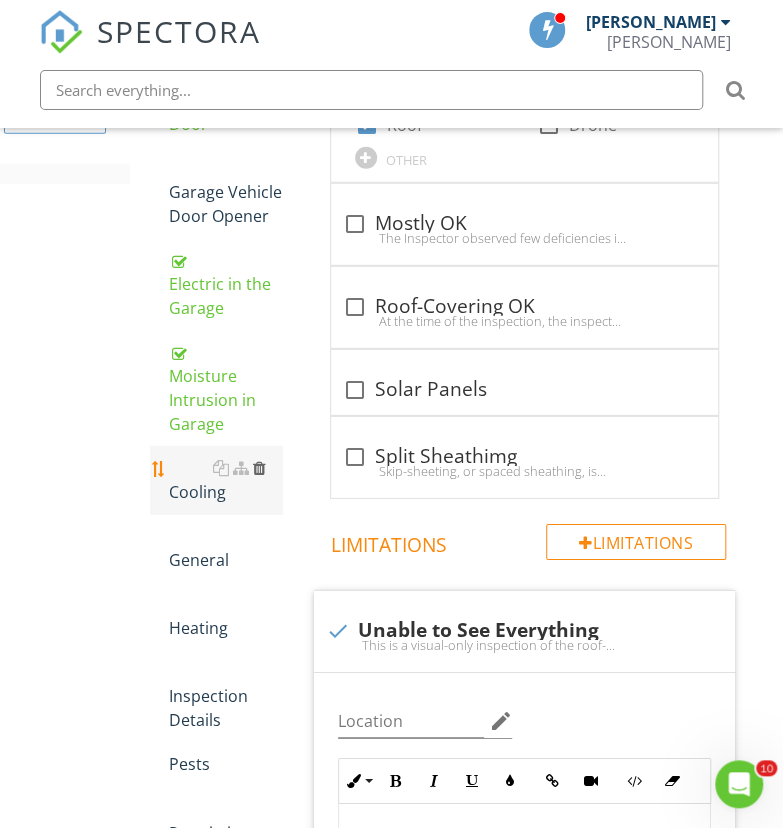 click at bounding box center (259, 468) 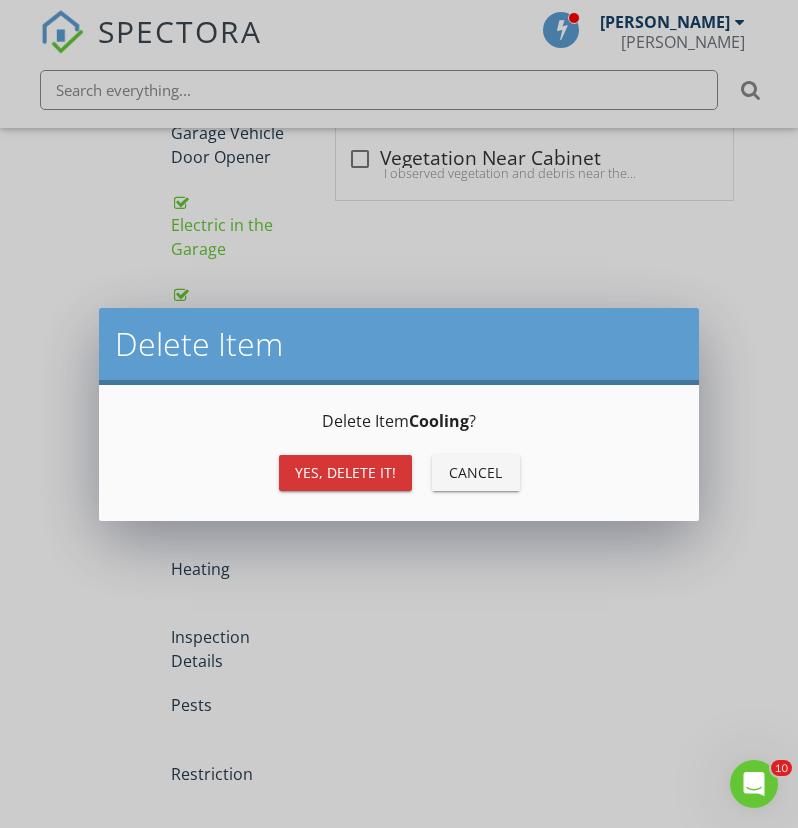 click on "Yes, Delete it!" at bounding box center [345, 473] 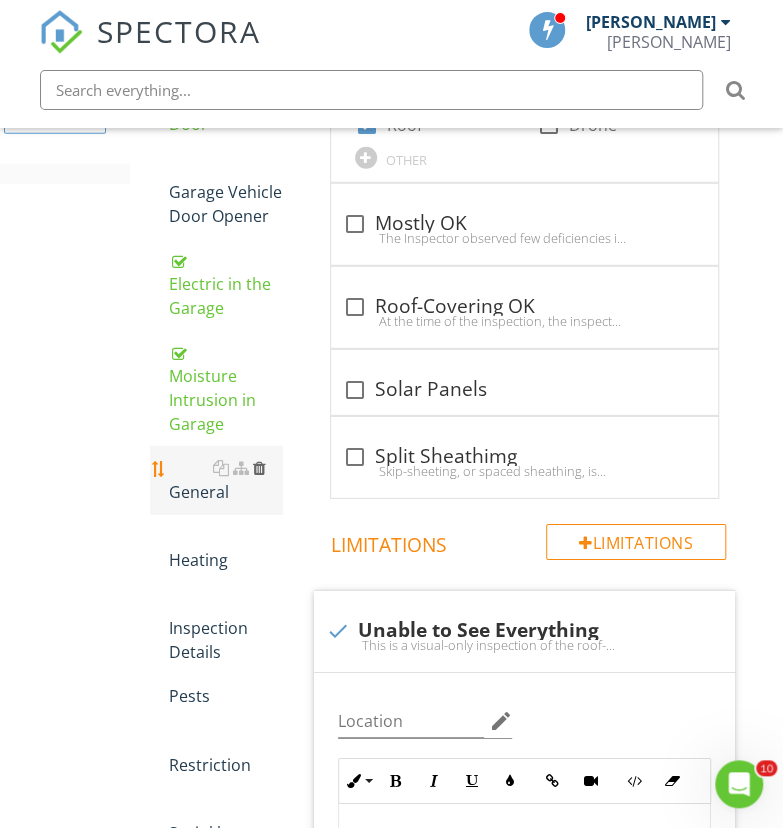 click at bounding box center [259, 468] 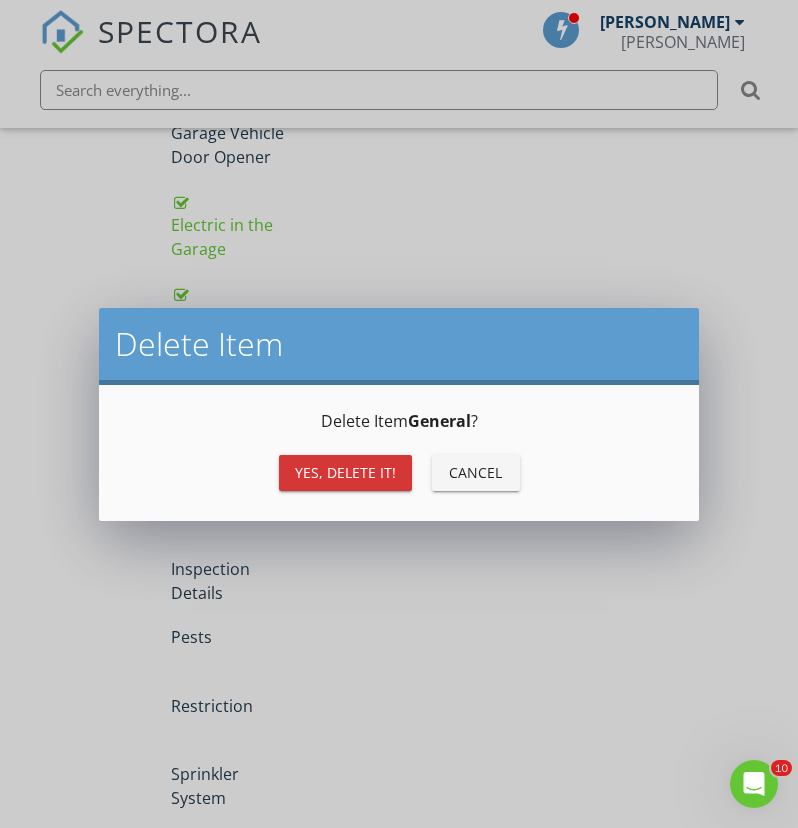 click on "Yes, Delete it!" at bounding box center [345, 472] 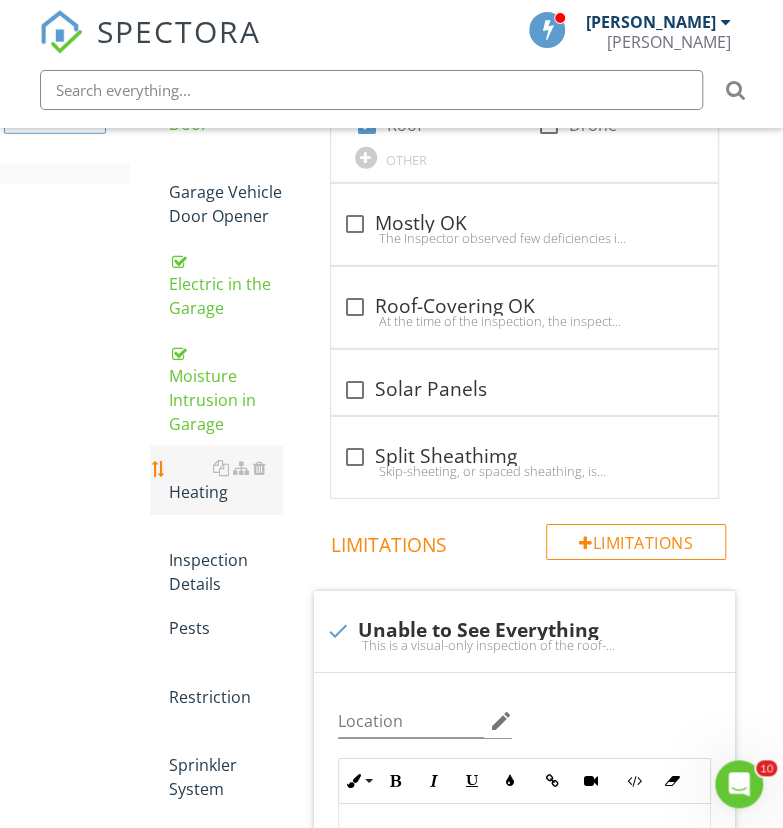 click at bounding box center [239, 468] 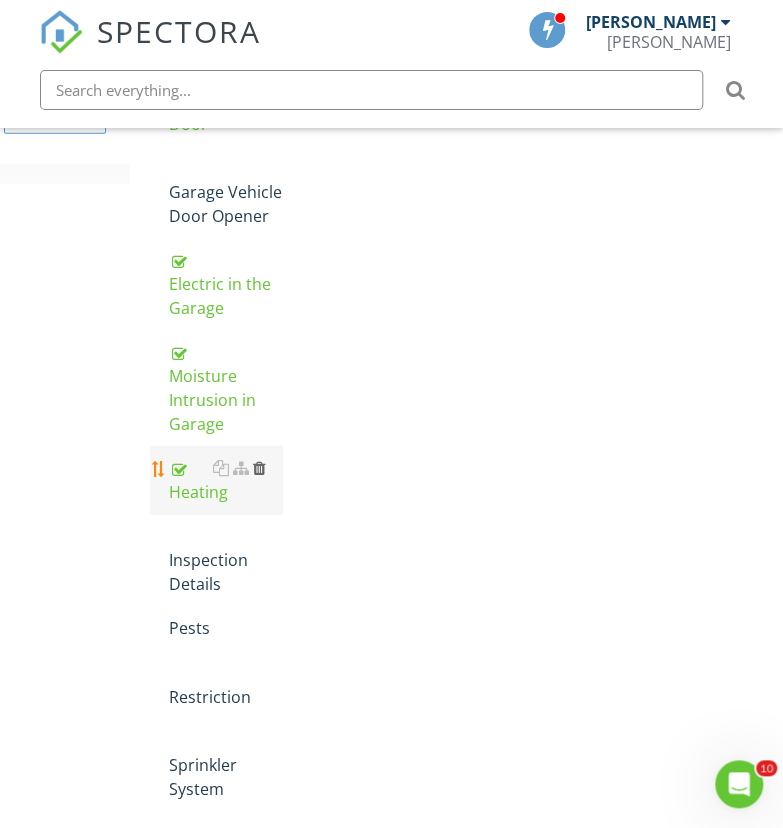 click at bounding box center [259, 468] 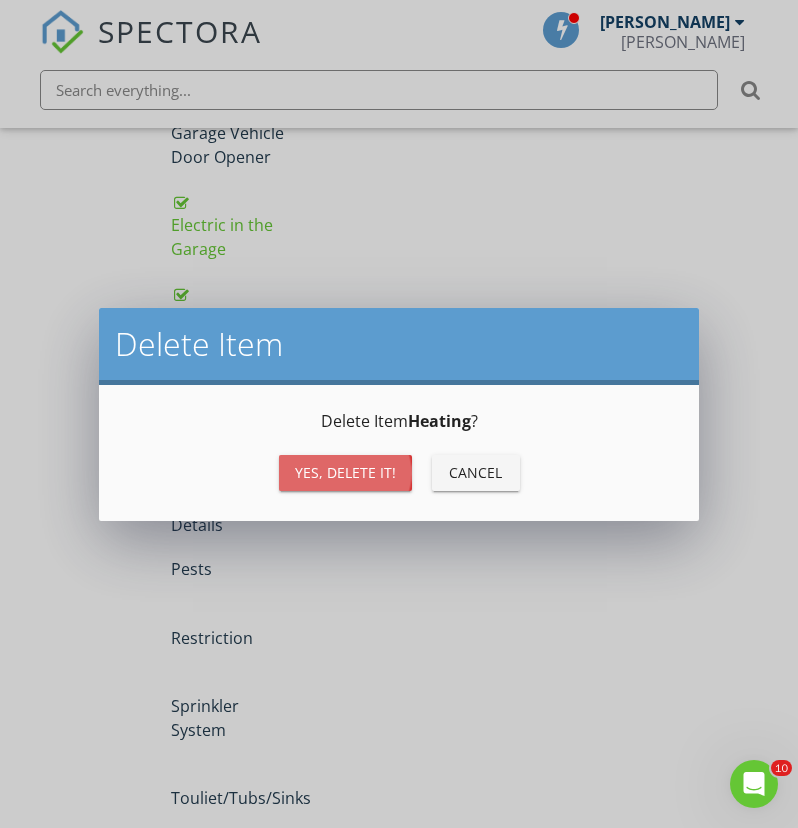 click on "Yes, Delete it!" at bounding box center (345, 473) 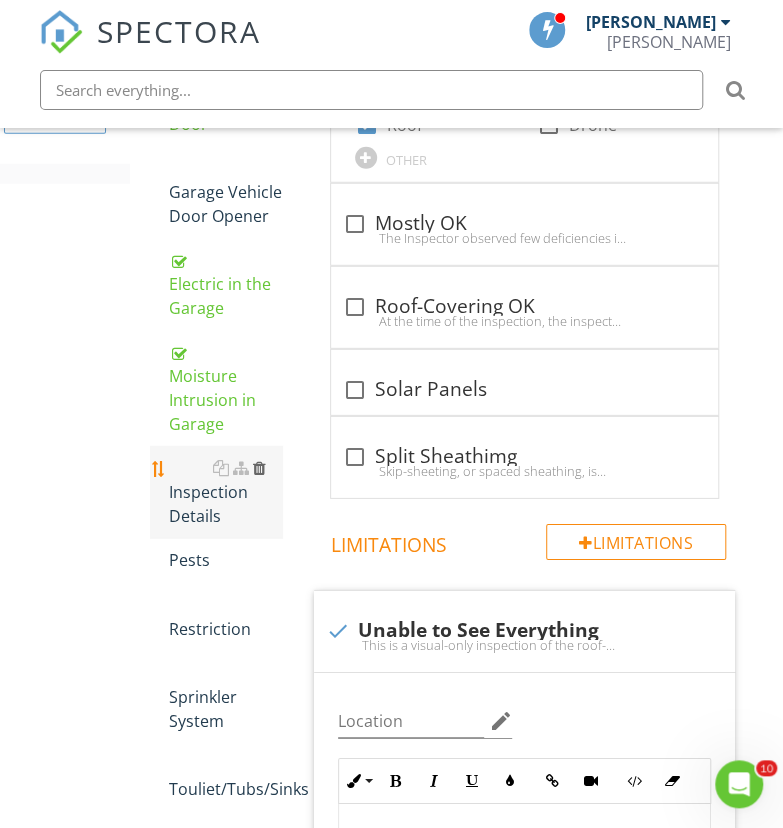 click at bounding box center [259, 468] 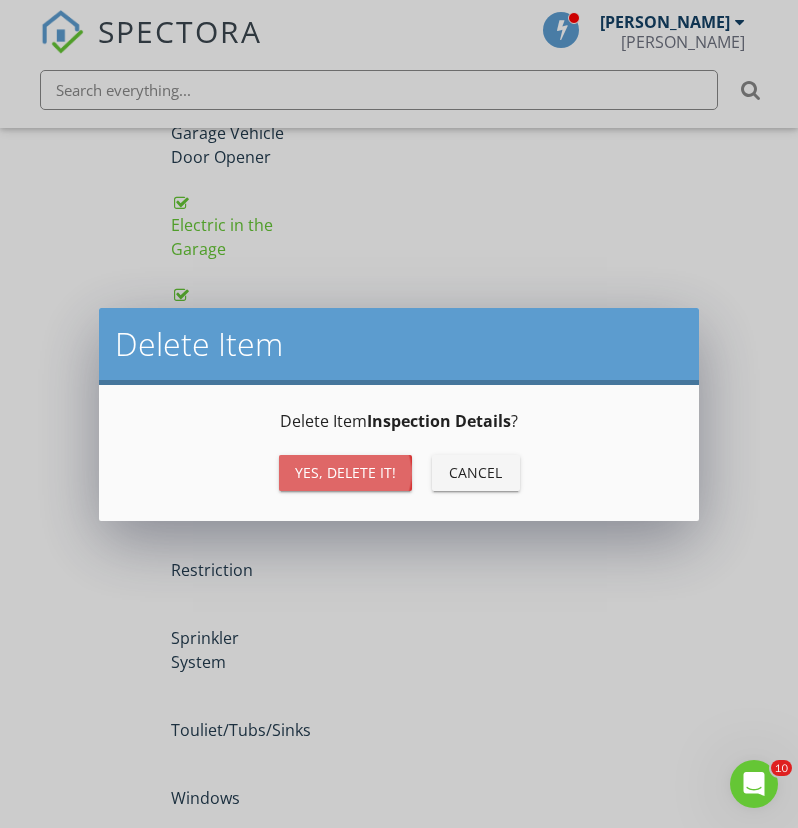 click on "Yes, Delete it!" at bounding box center (345, 472) 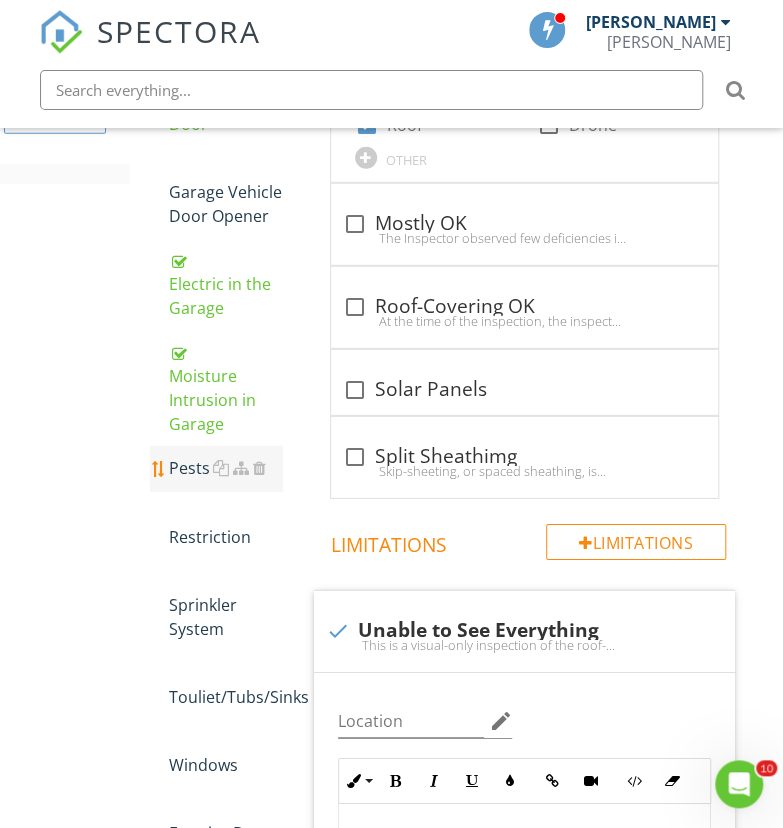 click on "Pests" at bounding box center (224, 468) 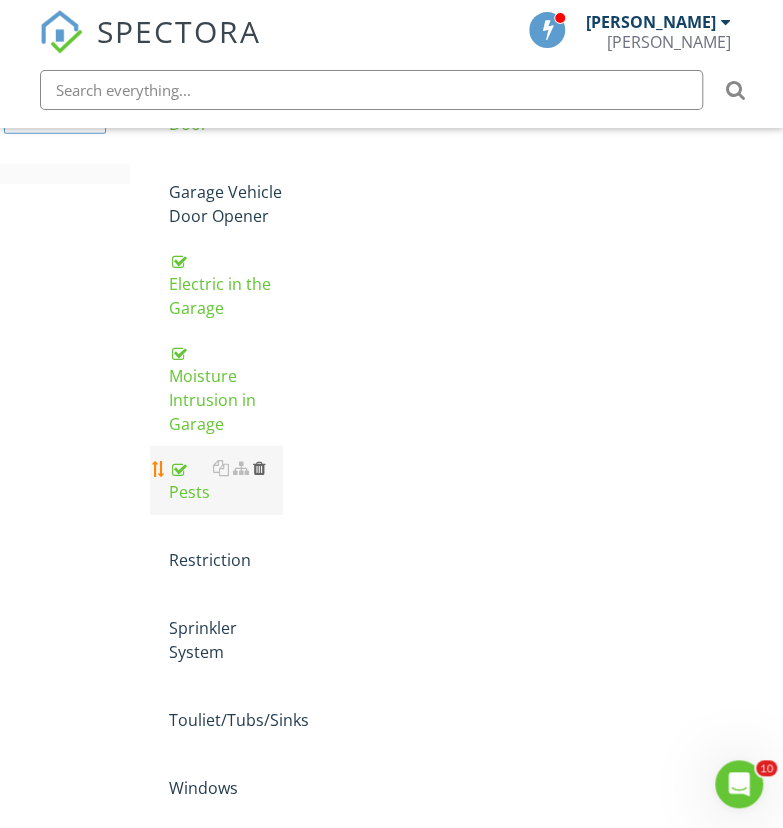 click at bounding box center (259, 468) 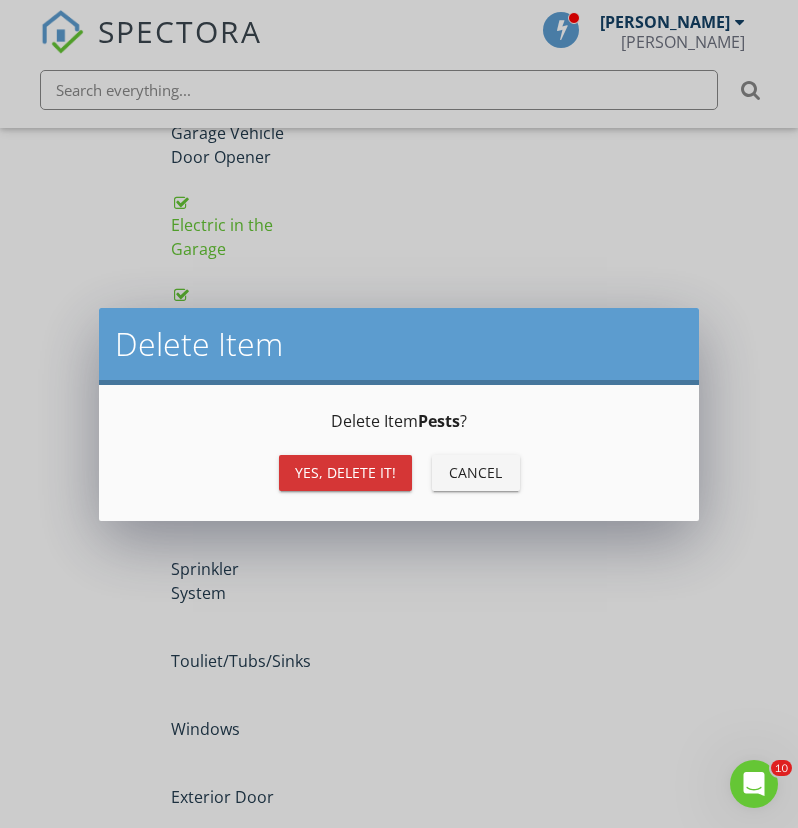 click on "Yes, Delete it!" at bounding box center (345, 472) 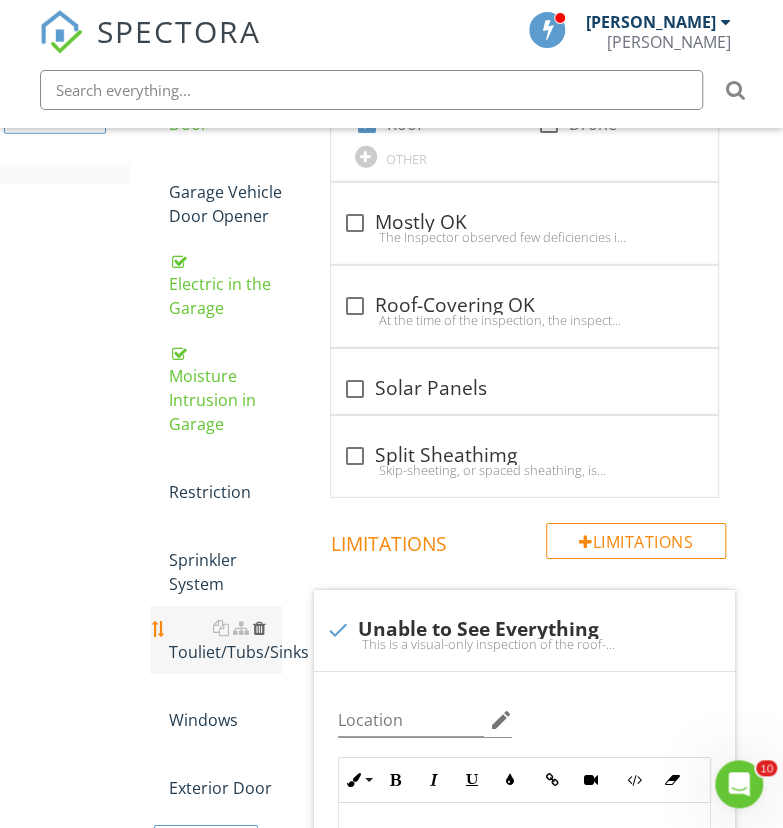 click at bounding box center (259, 628) 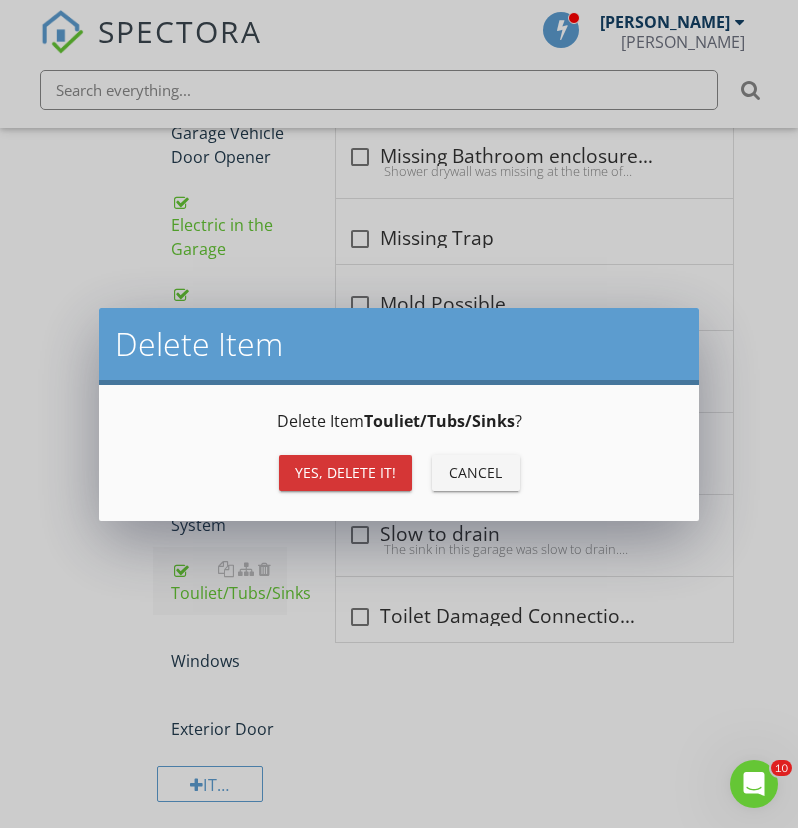 scroll, scrollTop: 1579, scrollLeft: 0, axis: vertical 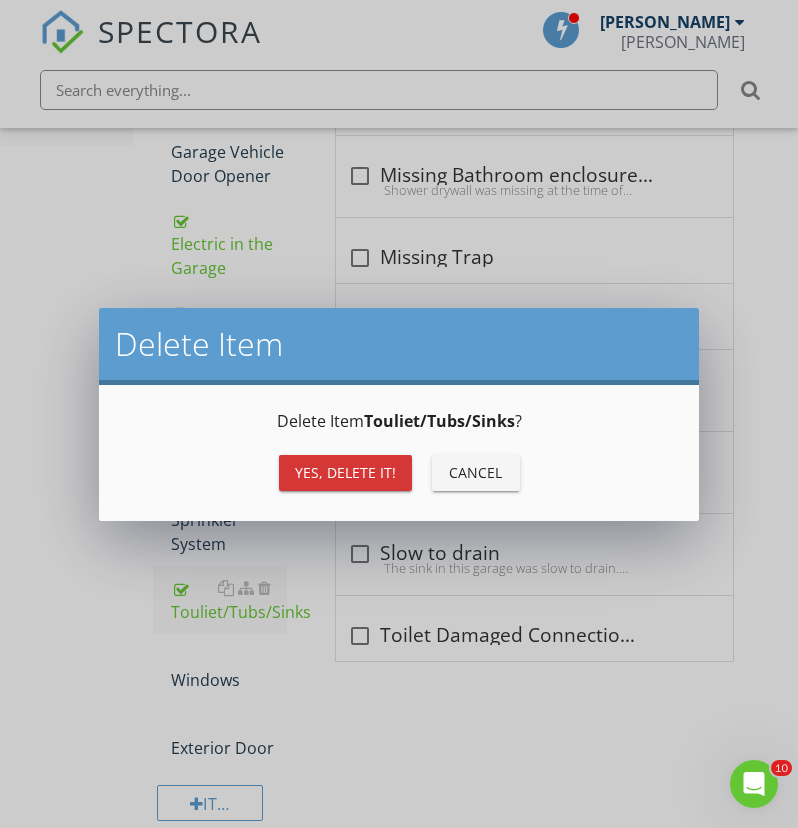 click on "Yes, Delete it!" at bounding box center (345, 473) 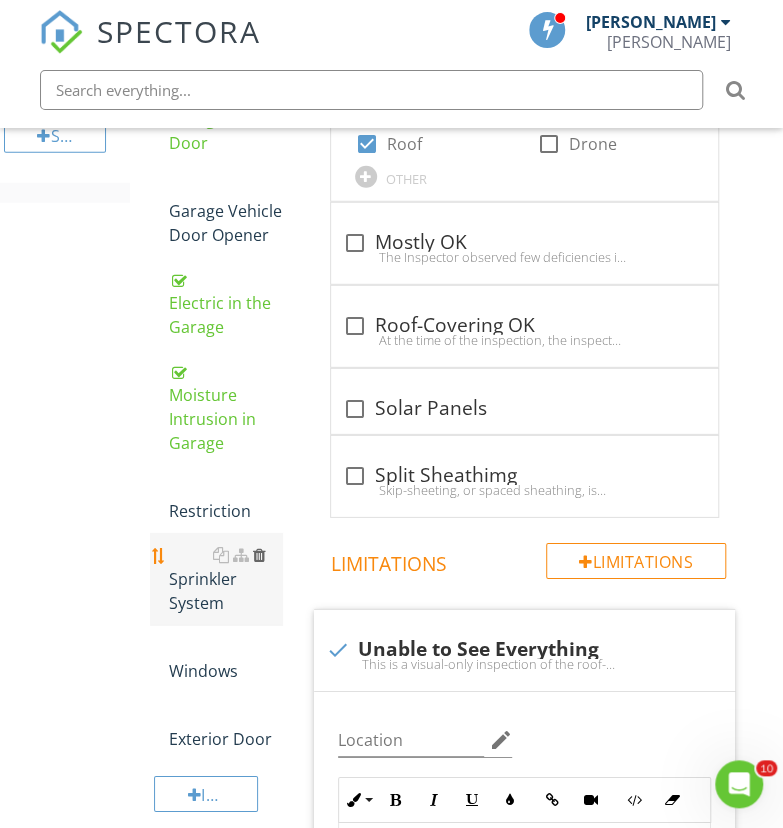 click at bounding box center [259, 555] 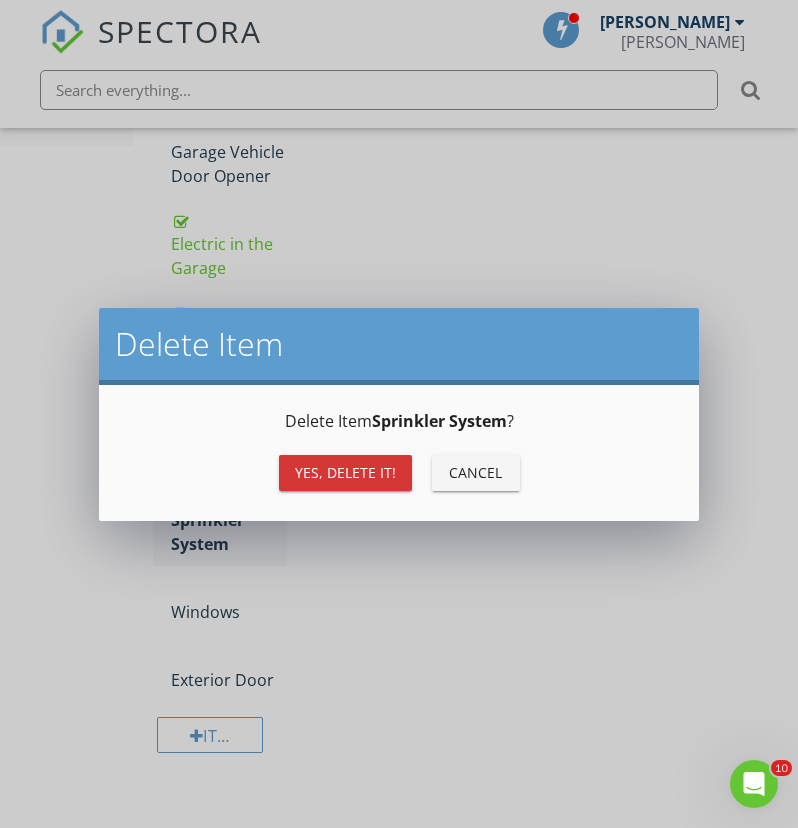 scroll, scrollTop: 1511, scrollLeft: 0, axis: vertical 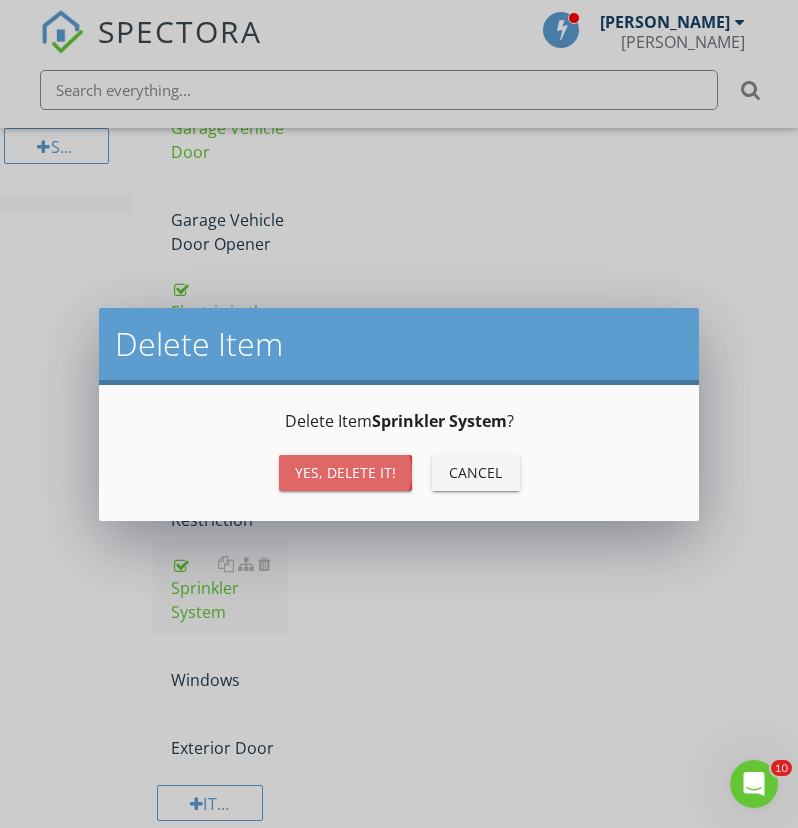 click on "Yes, Delete it!" at bounding box center [345, 472] 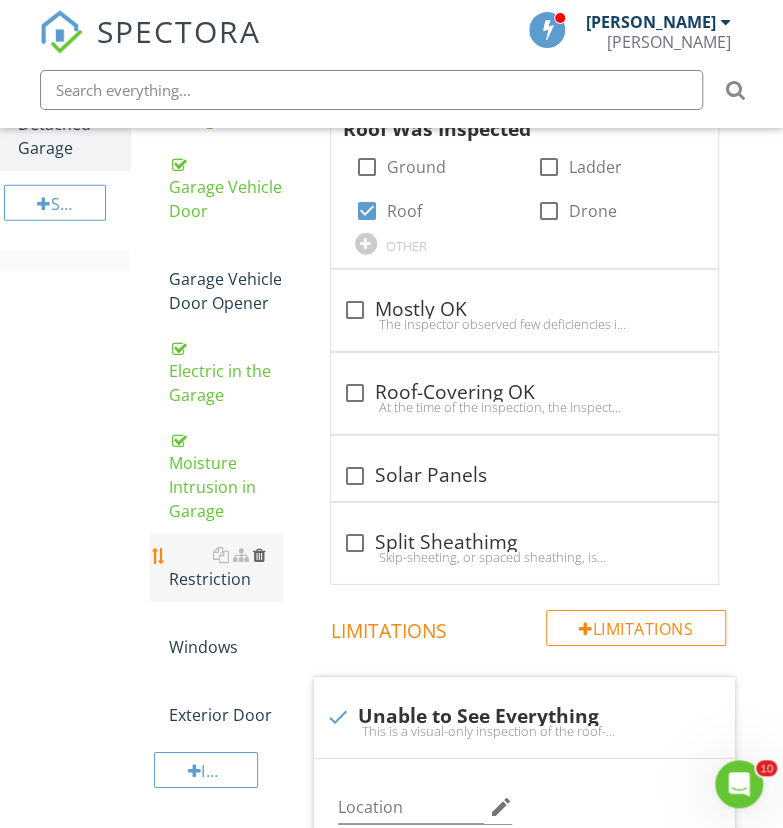 click at bounding box center [259, 555] 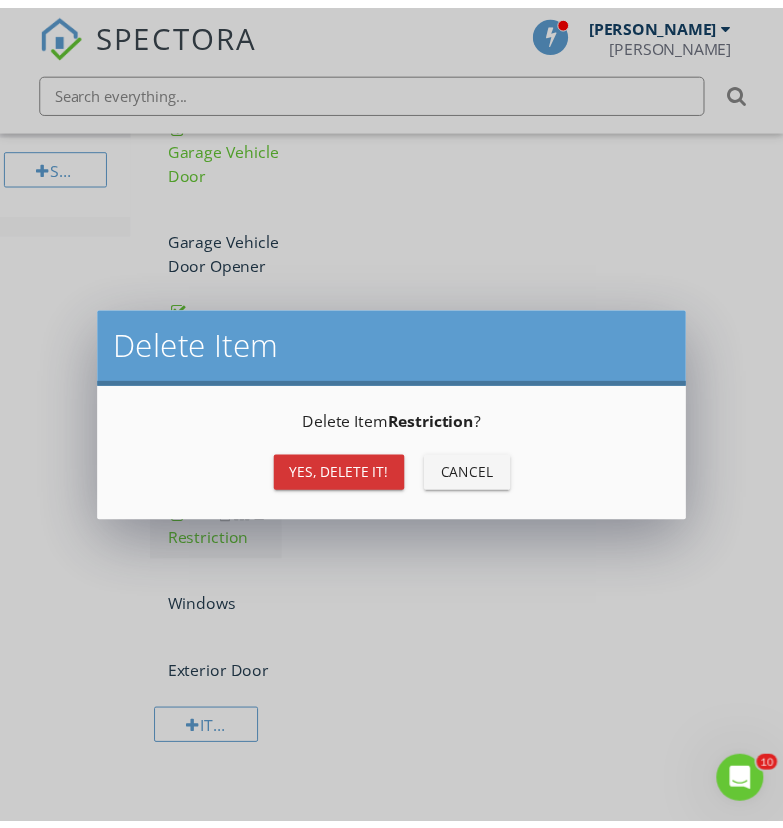 scroll, scrollTop: 1419, scrollLeft: 0, axis: vertical 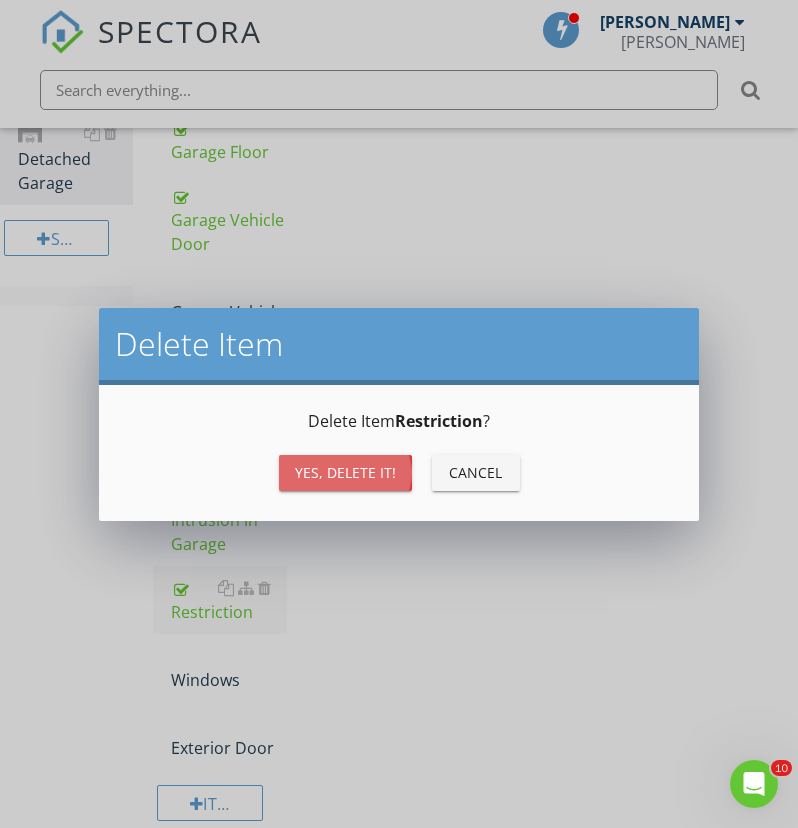 click on "Yes, Delete it!" at bounding box center (345, 472) 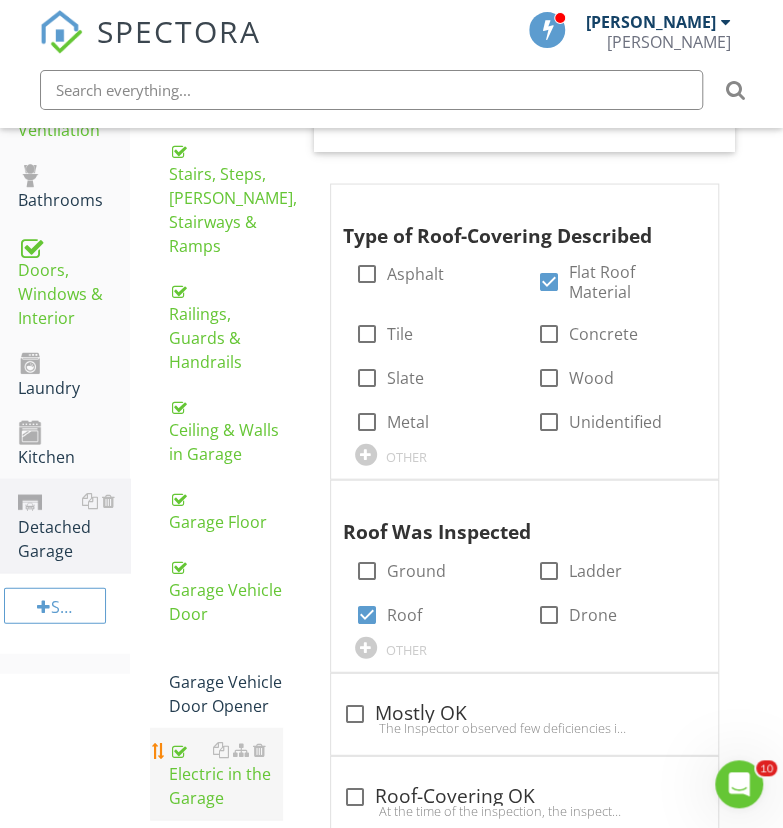 scroll, scrollTop: 1012, scrollLeft: 0, axis: vertical 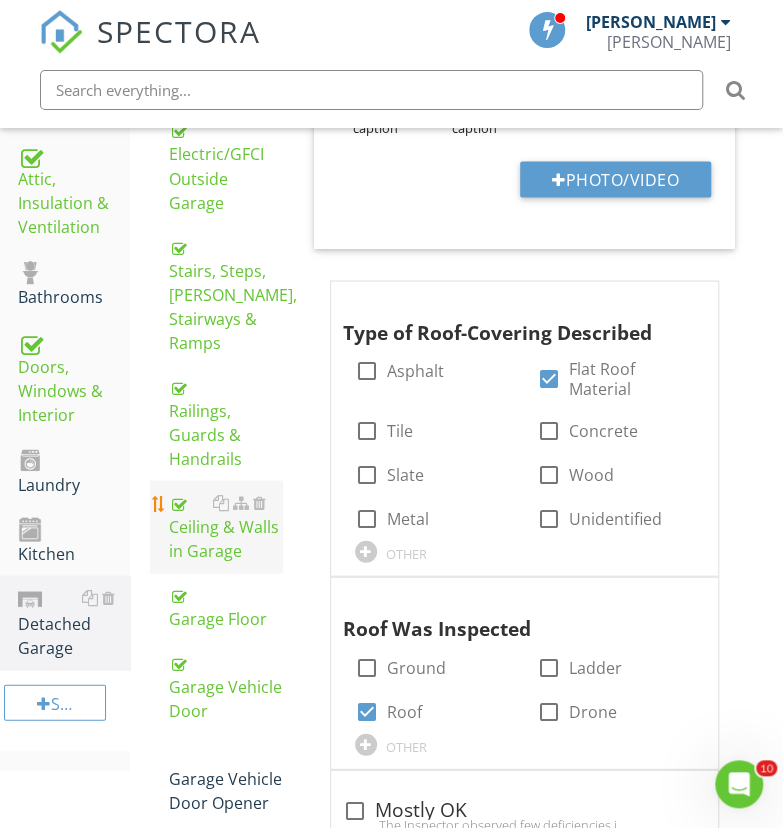 click on "Ceiling & Walls in Garage" at bounding box center (224, 526) 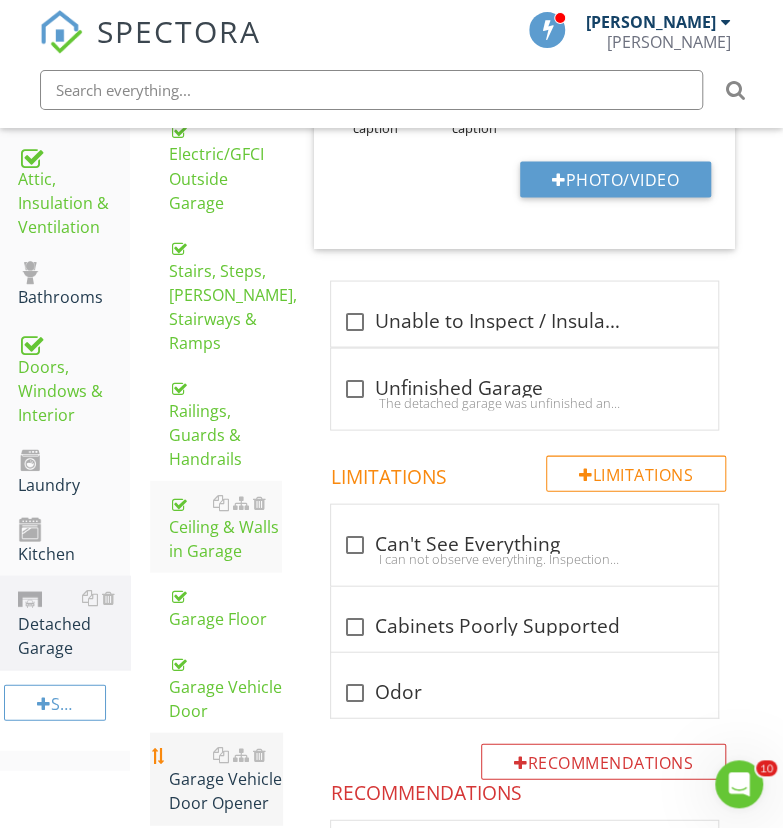 click on "Garage Vehicle Door Opener" at bounding box center [224, 778] 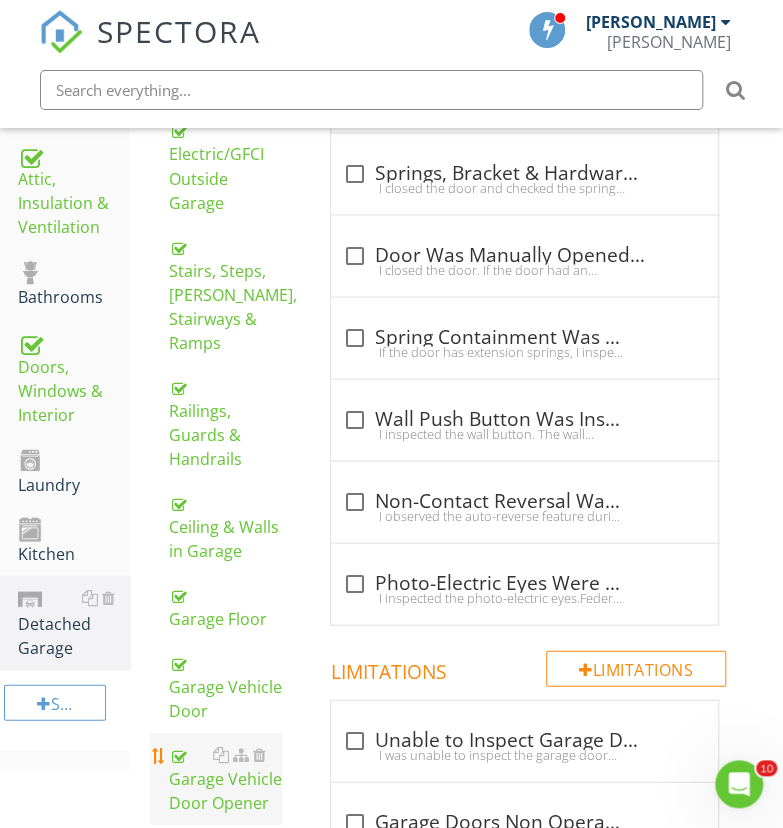 click on "Garage Vehicle Door Opener" at bounding box center [224, 778] 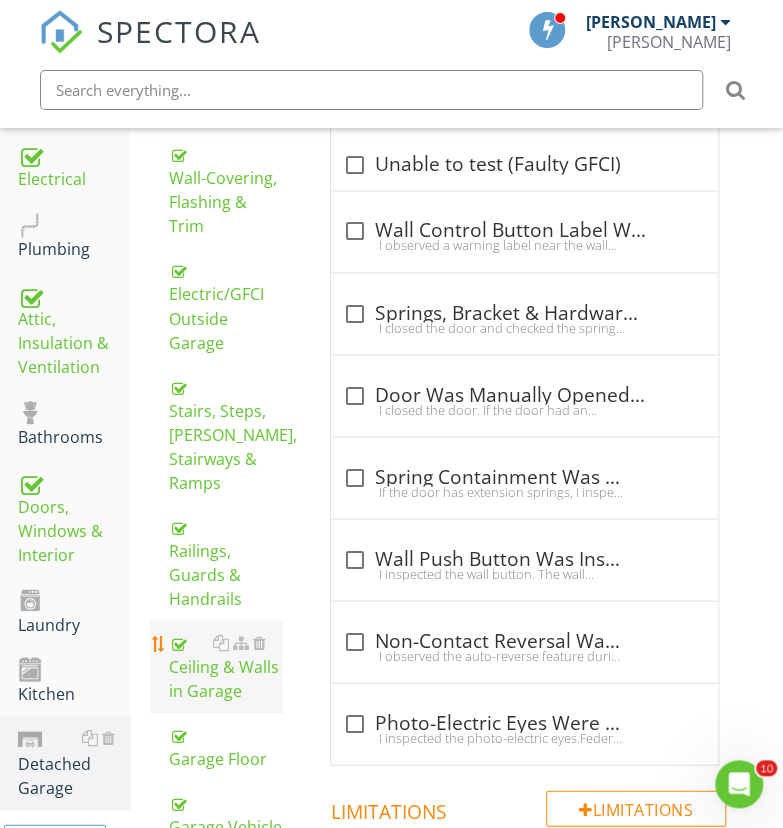 scroll, scrollTop: 779, scrollLeft: 0, axis: vertical 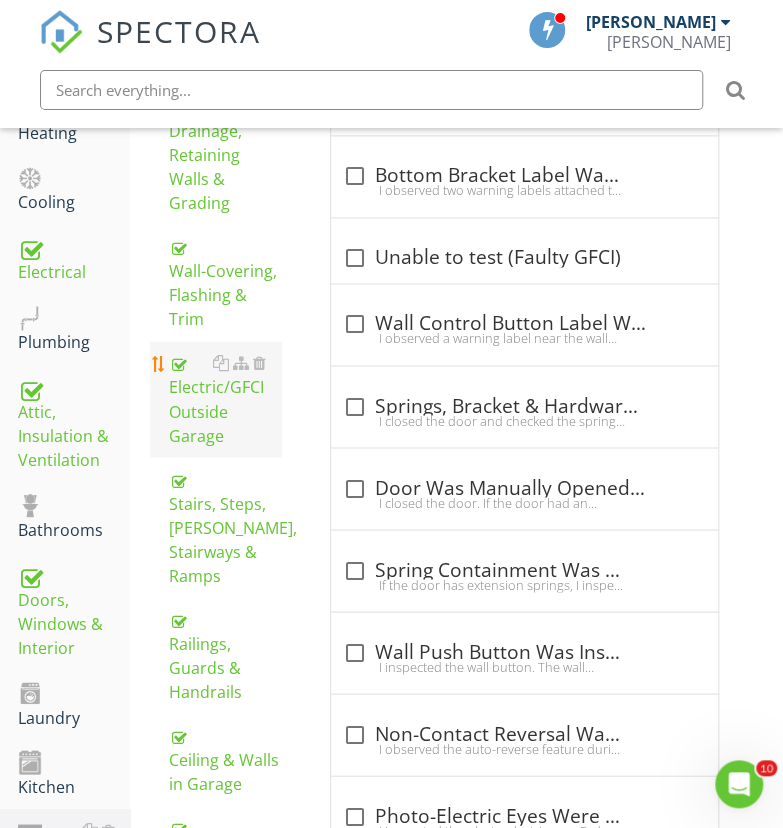 click on "Electric/GFCI Outside Garage" at bounding box center [224, 399] 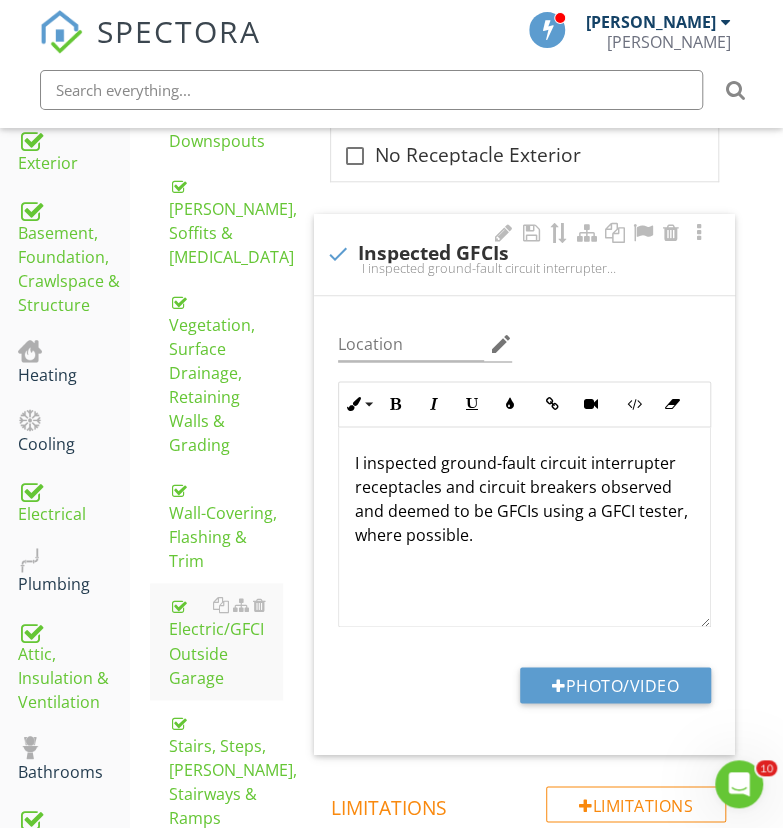 scroll, scrollTop: 535, scrollLeft: 0, axis: vertical 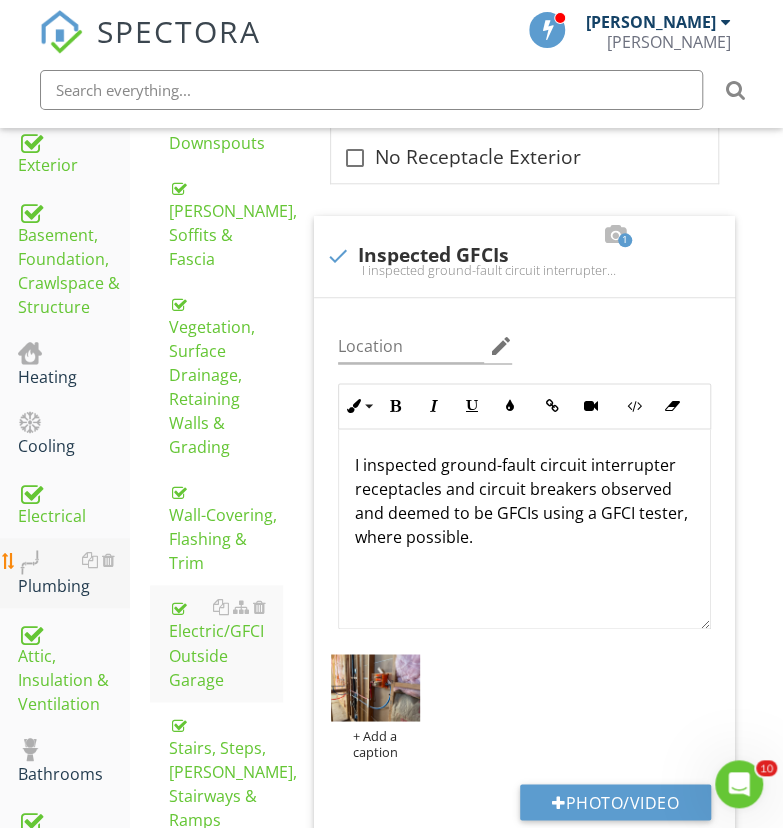 click on "Plumbing" at bounding box center [74, 573] 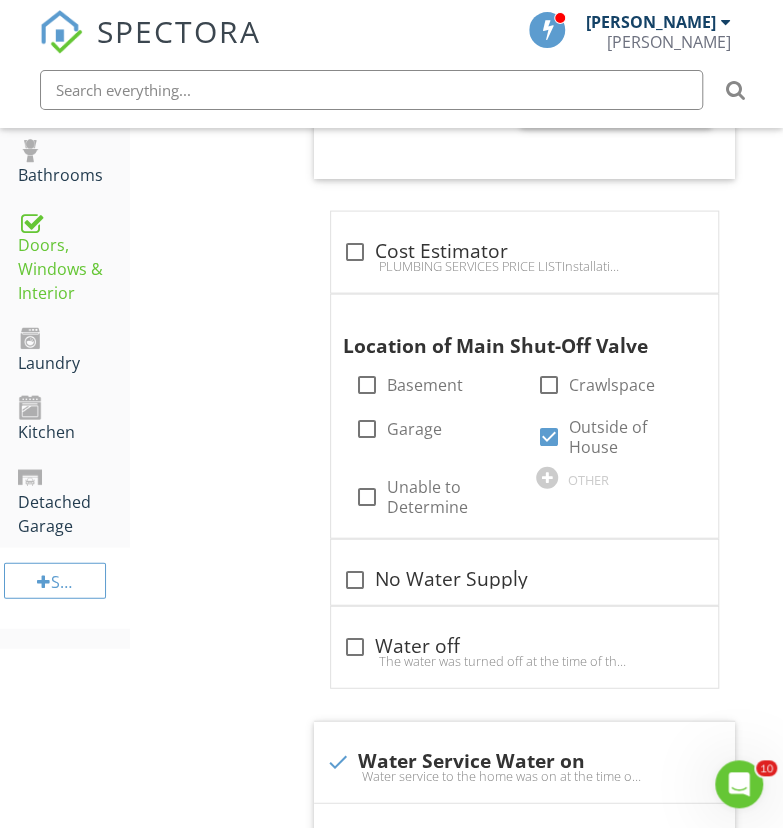 scroll, scrollTop: 1149, scrollLeft: 0, axis: vertical 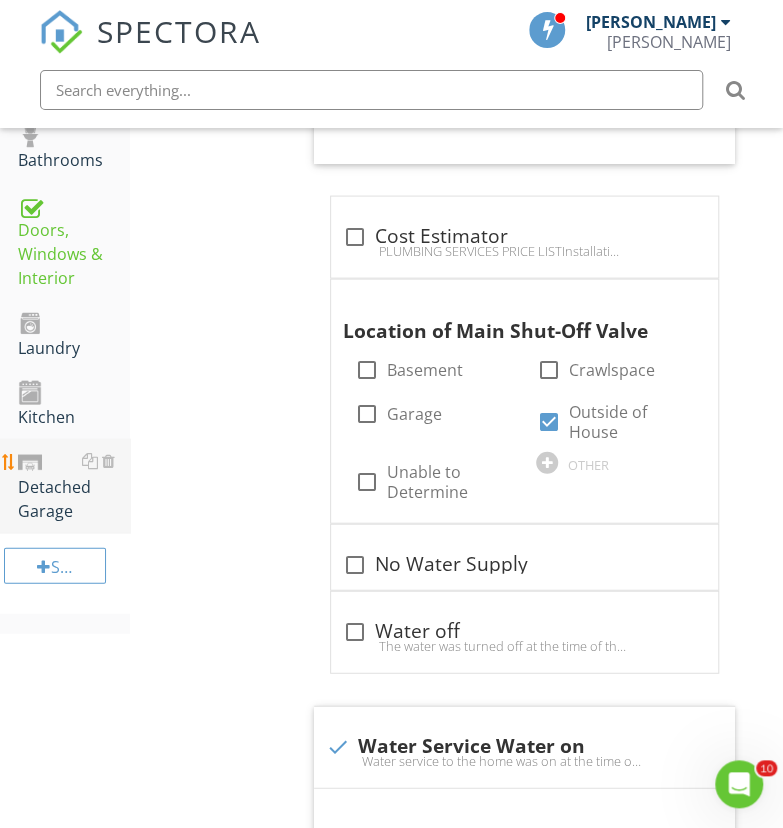 click on "Detached Garage" at bounding box center (74, 485) 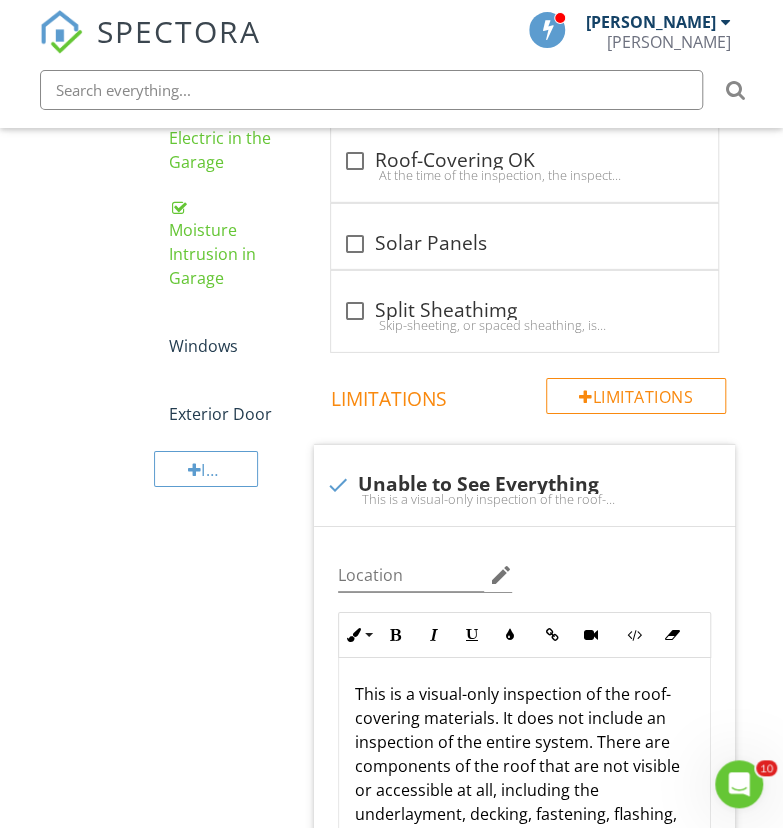 scroll, scrollTop: 1619, scrollLeft: 0, axis: vertical 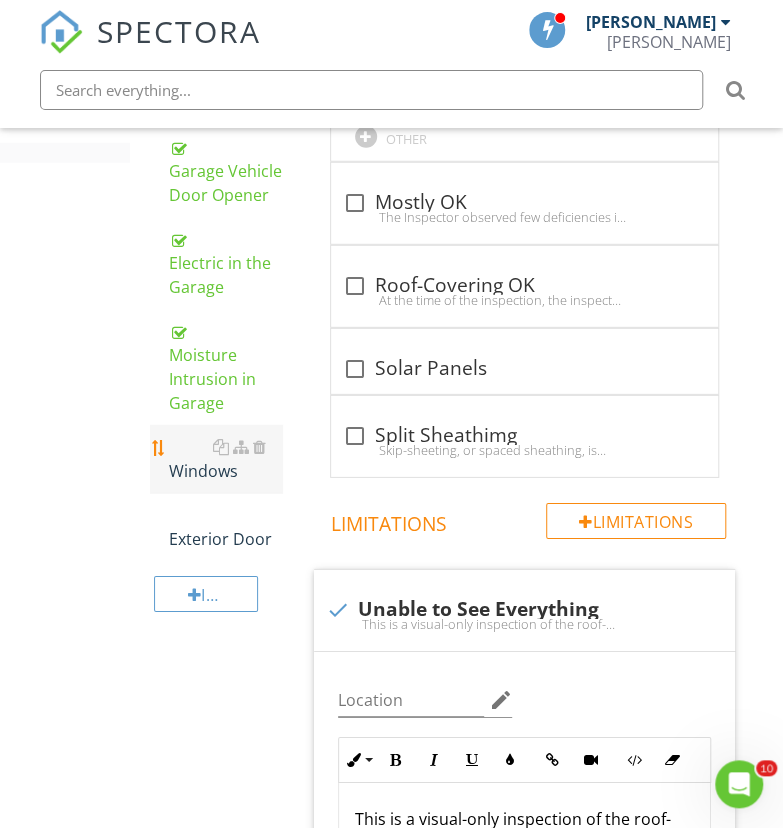 click on "Windows" at bounding box center [224, 459] 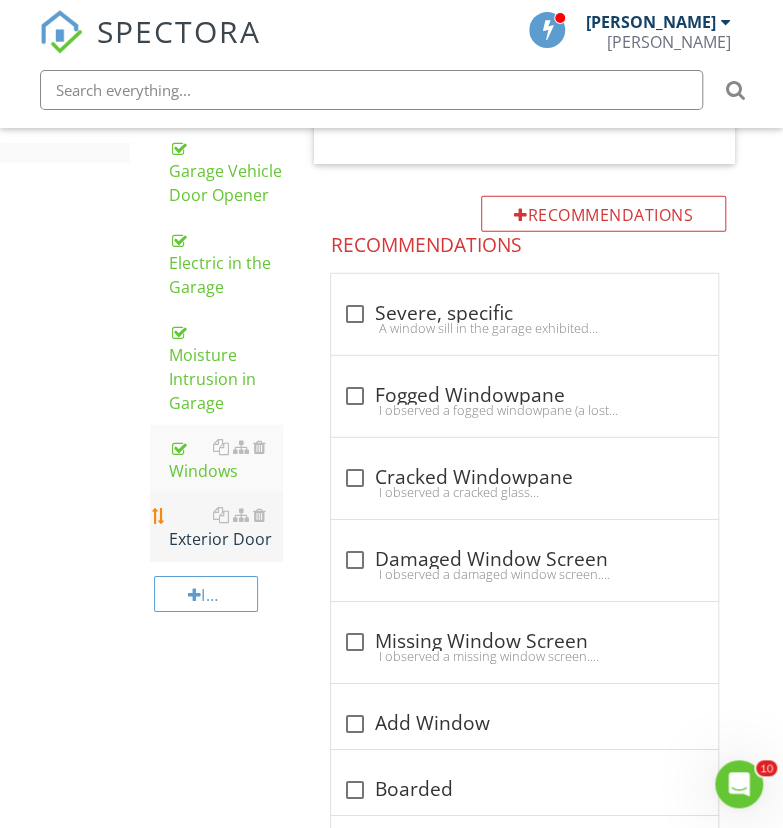 click on "Exterior Door" at bounding box center [224, 527] 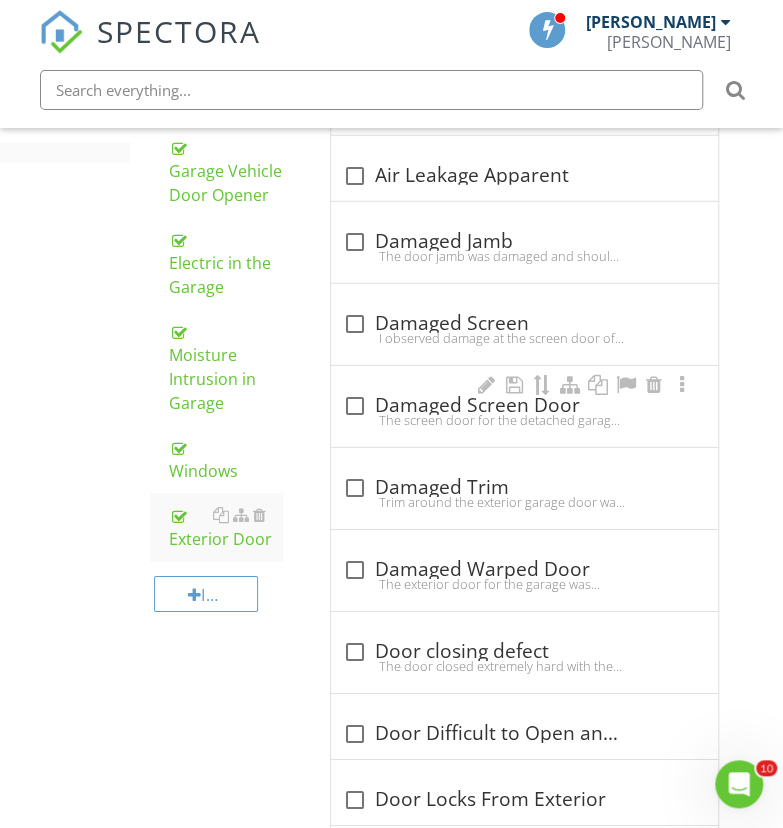 scroll, scrollTop: 1273, scrollLeft: 0, axis: vertical 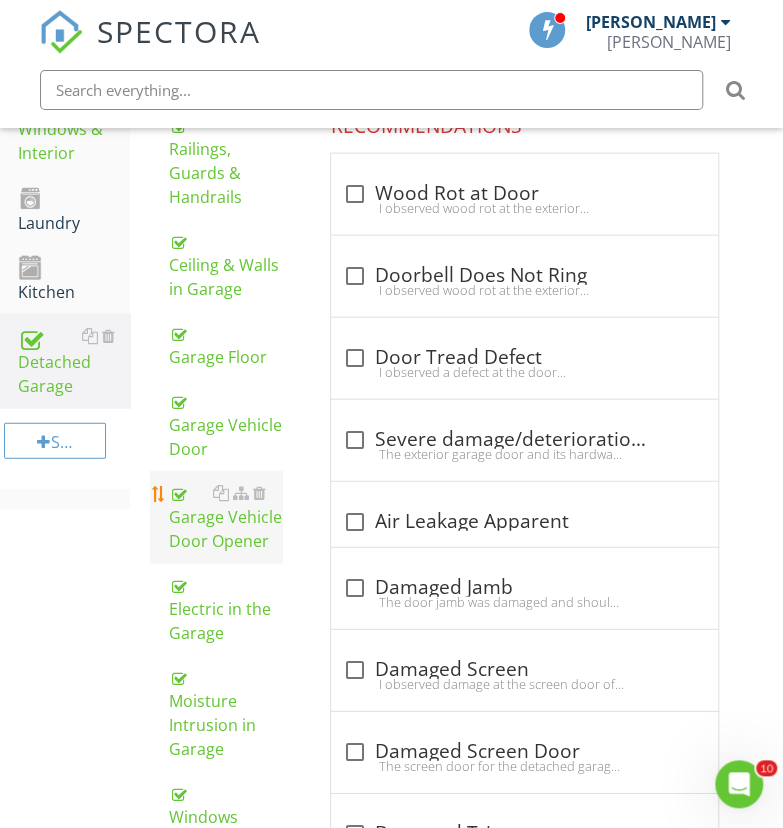 click on "Garage Vehicle Door Opener" at bounding box center (224, 517) 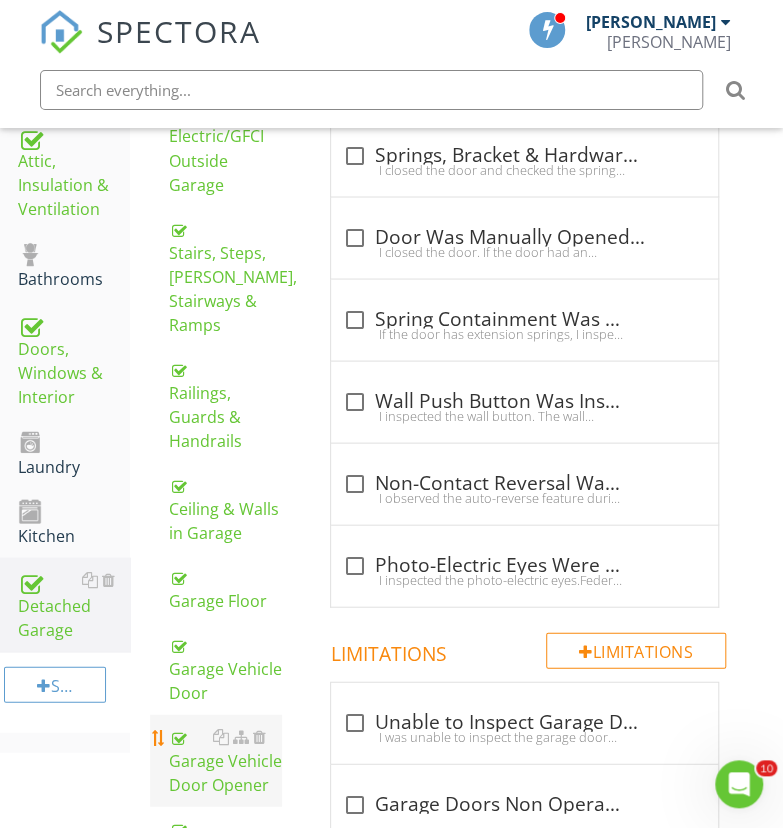 scroll, scrollTop: 1031, scrollLeft: 0, axis: vertical 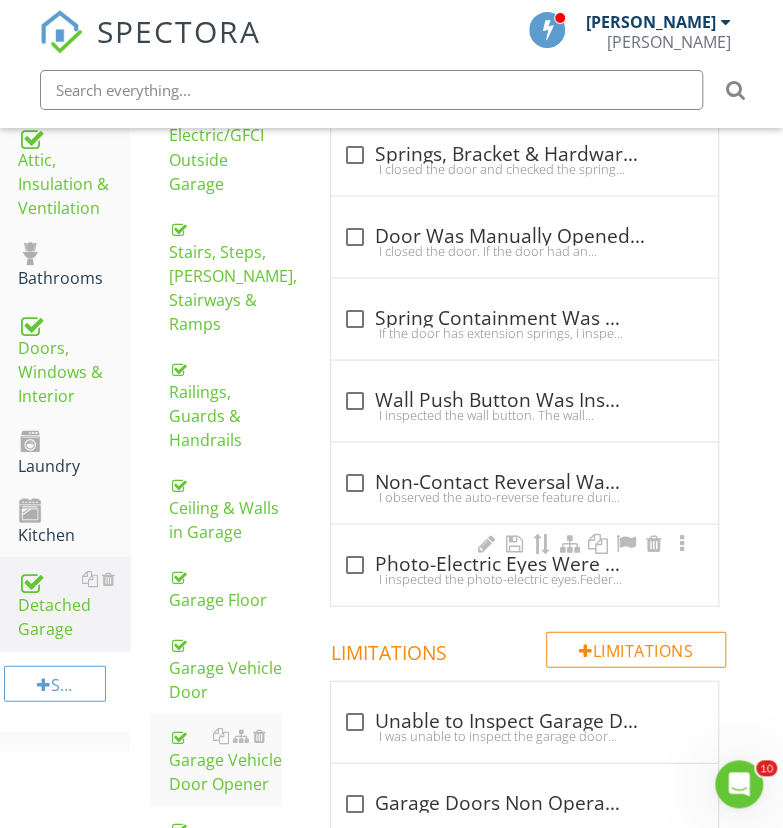 click on "I inspected the photo-electric eyes.Federal law states that residential garage door openers manufactured after 1992 must be equipped with photo-electric eyes or some other safety-reverse feature that meets UL 325 standards.I checked to see if photo-electric eyes are installed. The vertical distance between the photo-eye beam and the floor should be no more than 6 inches." at bounding box center [524, 578] 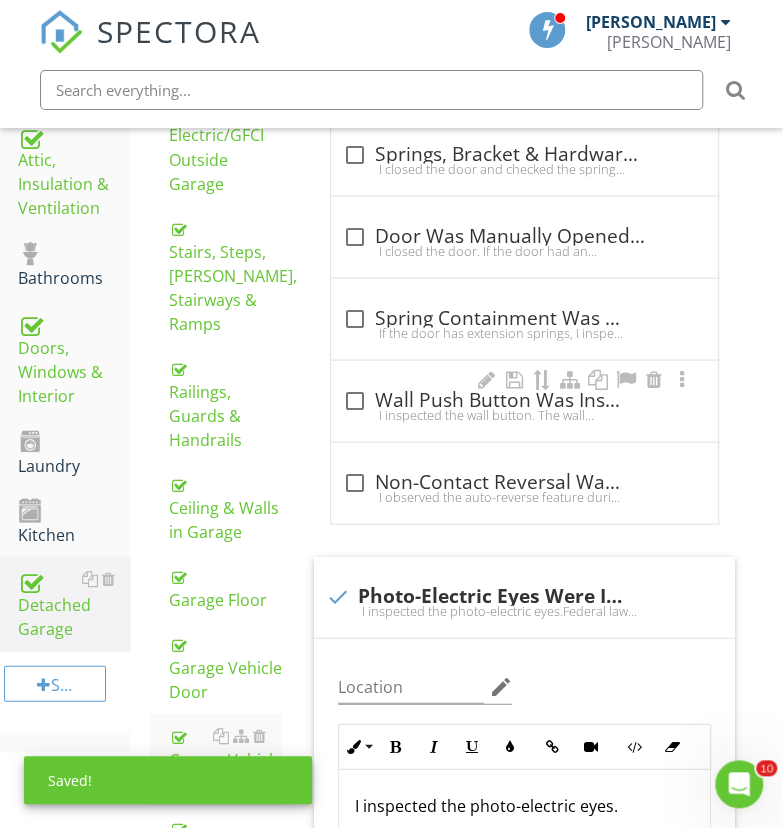 click on "I inspected the wall button. The wall button should be at least 5 feet above the standing surface, and high enough to be out of reach of small children. I pressed the push button to see if it successfully operated the door." at bounding box center (524, 414) 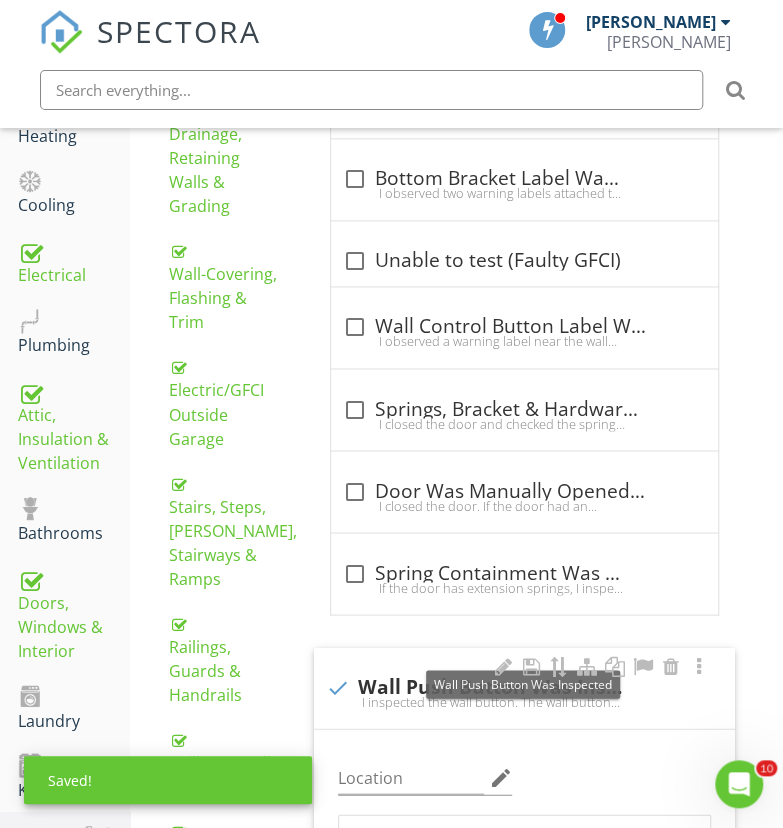 scroll, scrollTop: 774, scrollLeft: 0, axis: vertical 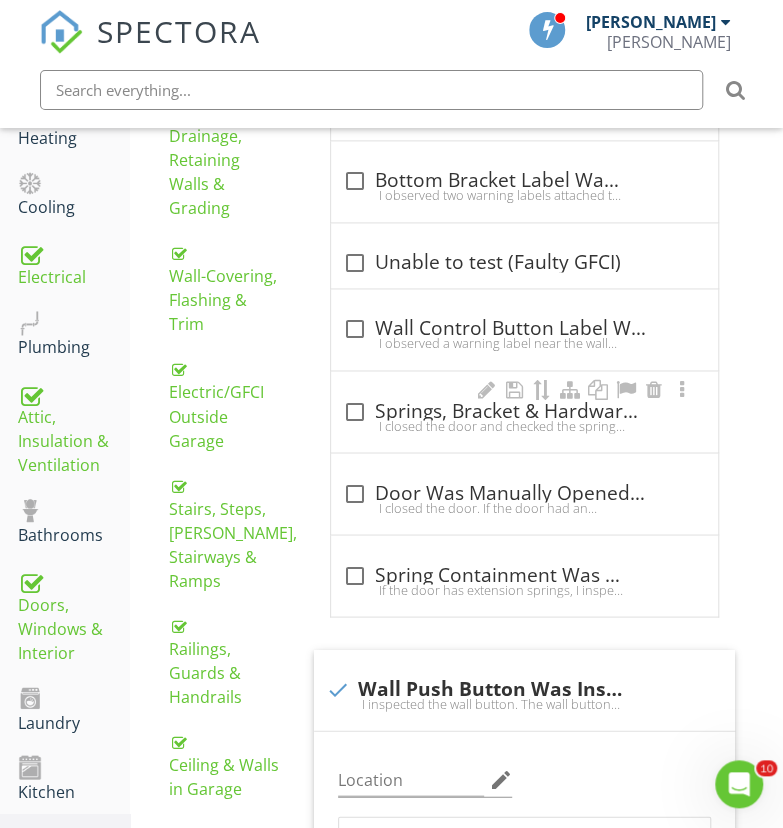 click on "I closed the door and checked the springs for damage. If a spring was broken, operating the door can cause serious injury or death. I would not operate the door if there was damage.I visually checked the doors hinges, brackets and fasteners. If the door had an opener, the door must have an opener-reinforcement bracket that is securely attached to the doors top section. The header bracket of the opener rail must be securely attached to the wall or header using lag bolts or concrete anchors." at bounding box center (524, 425) 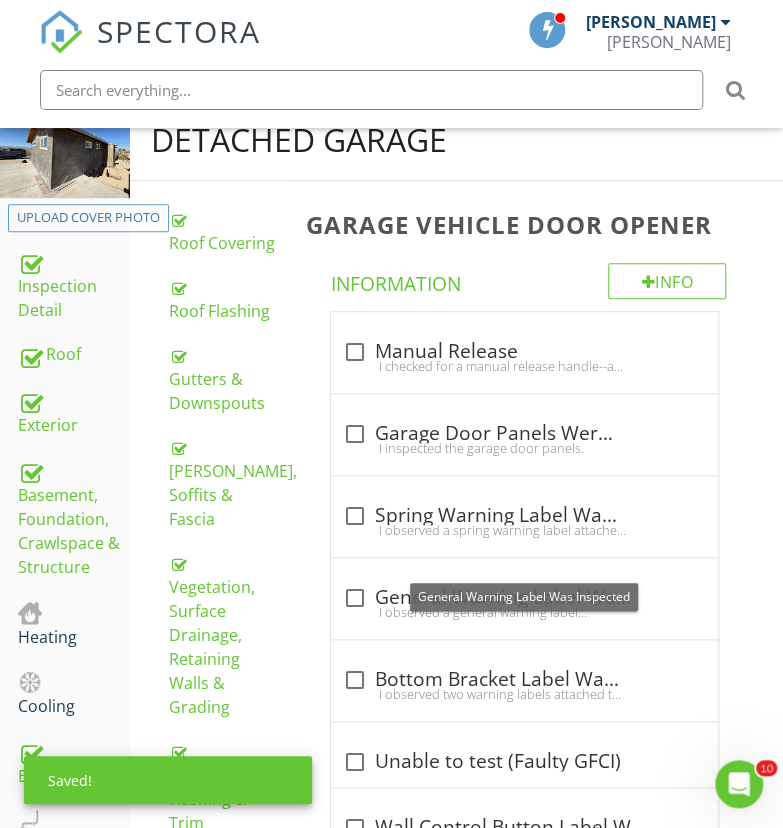 scroll, scrollTop: 268, scrollLeft: 0, axis: vertical 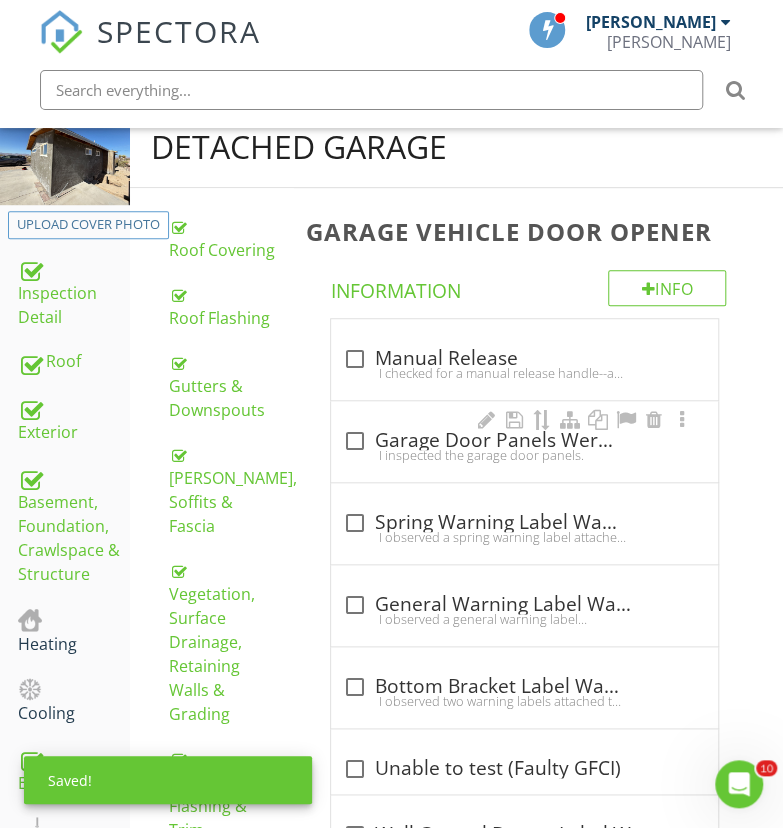click at bounding box center [355, 441] 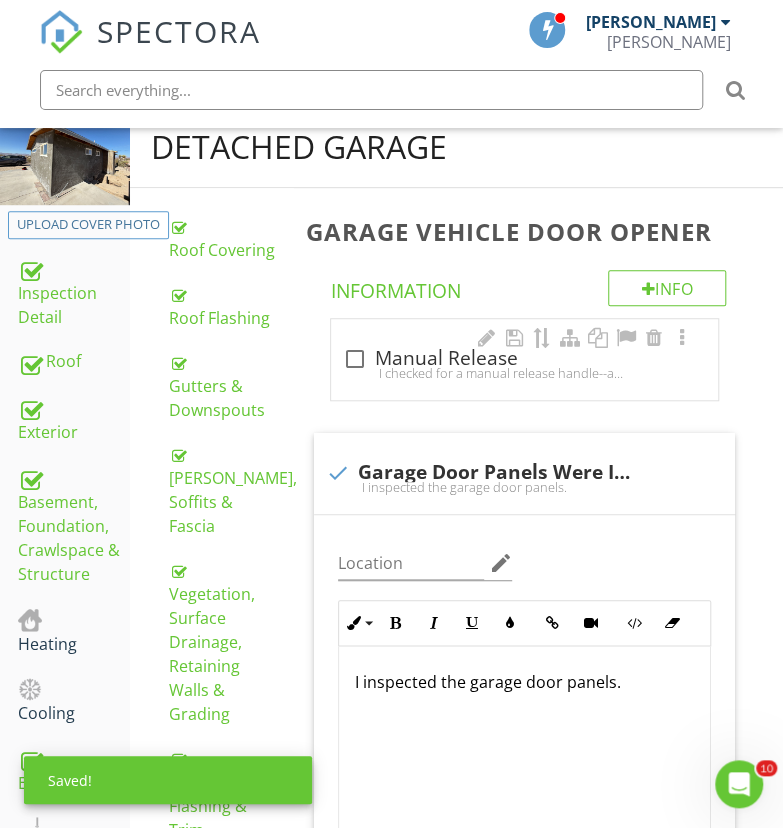 click on "I checked for a manual release handle--a means of manually detaching the door from the door opener.The handle should be colored red so that it can be seen easily. The handle should be easily accessible and no more than 6 feet above the garage floor. The handle should not be in contact with the top of a vehicles." at bounding box center [524, 373] 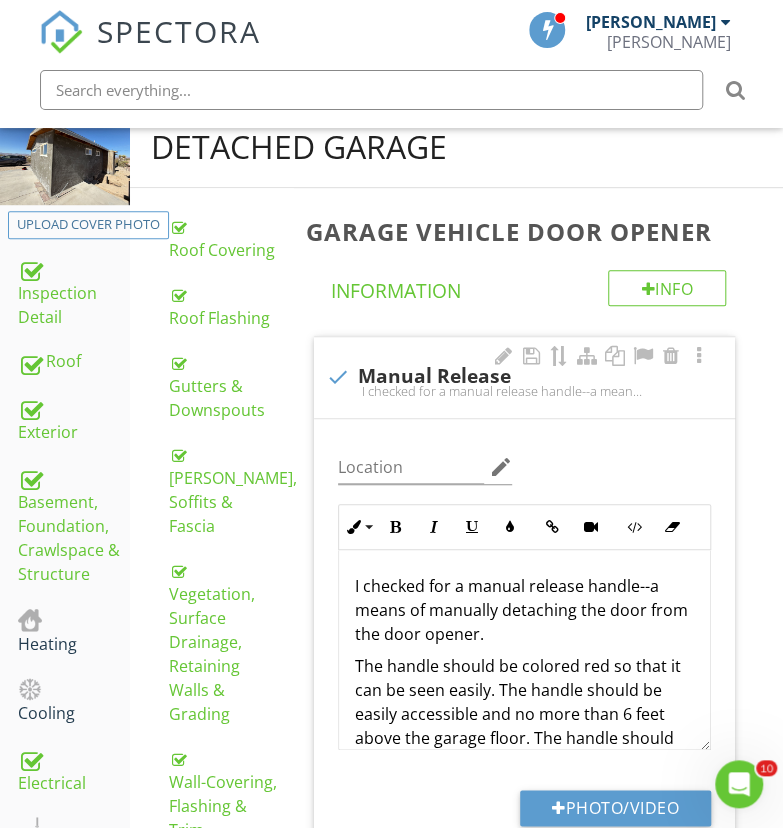 scroll, scrollTop: 48, scrollLeft: 0, axis: vertical 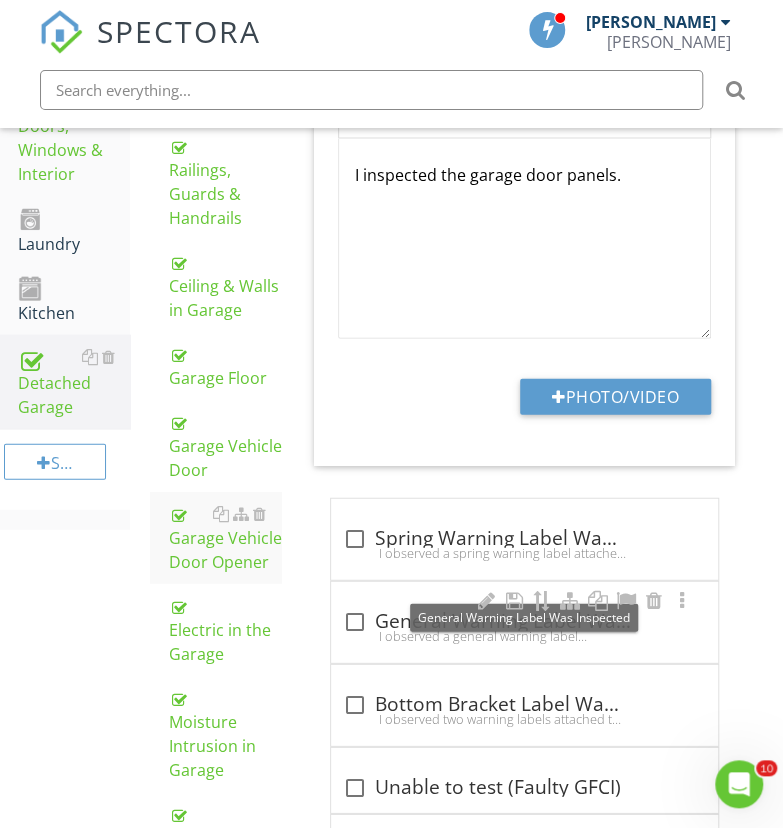 click on "check_box_outline_blank
General Warning Label Was Inspected" at bounding box center (524, 622) 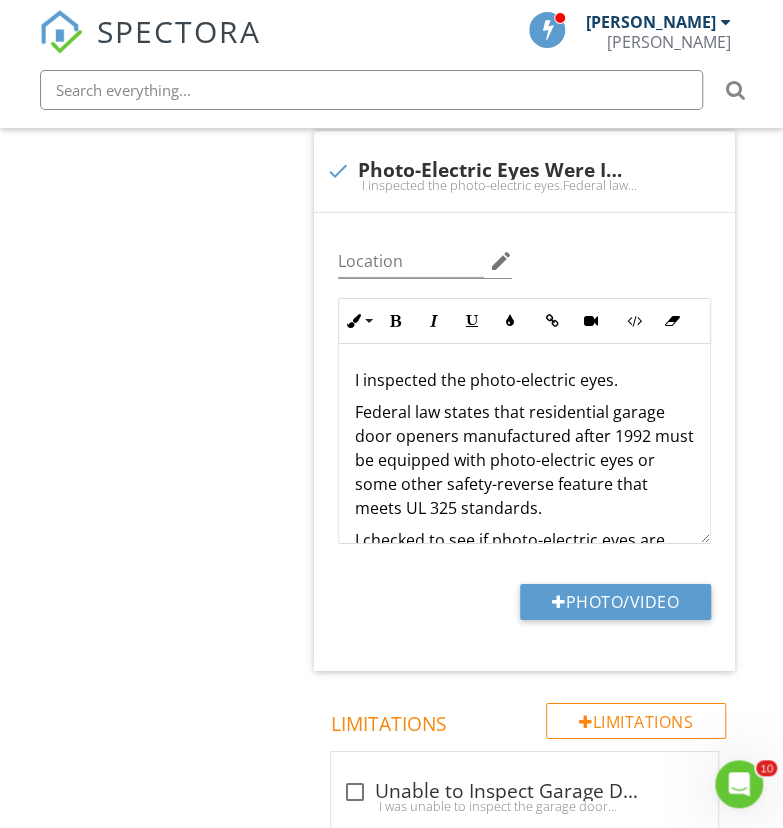 scroll, scrollTop: 4156, scrollLeft: 0, axis: vertical 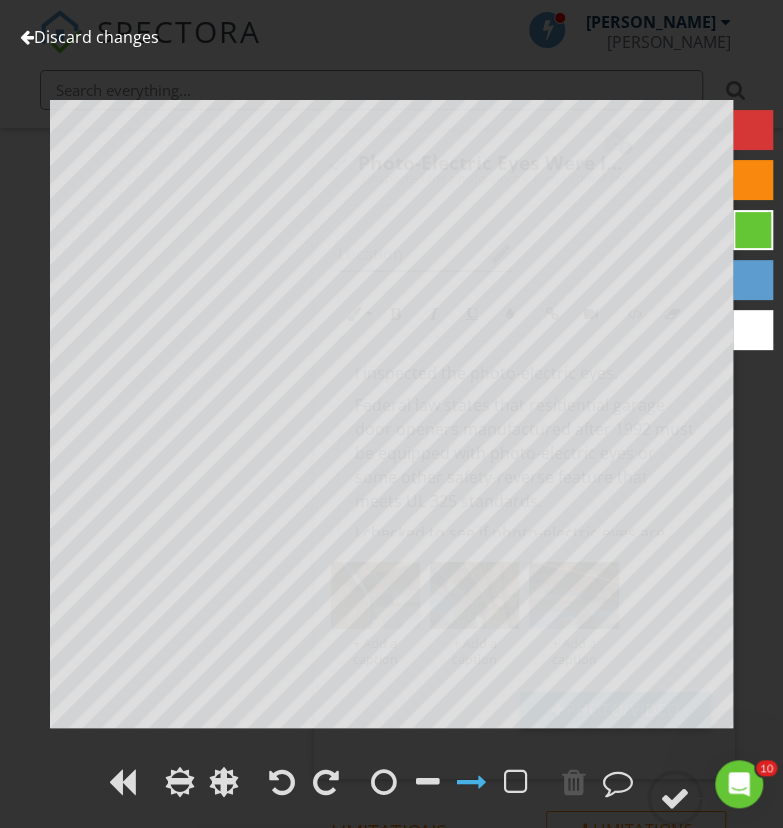 click on "Discard changes" at bounding box center [89, 37] 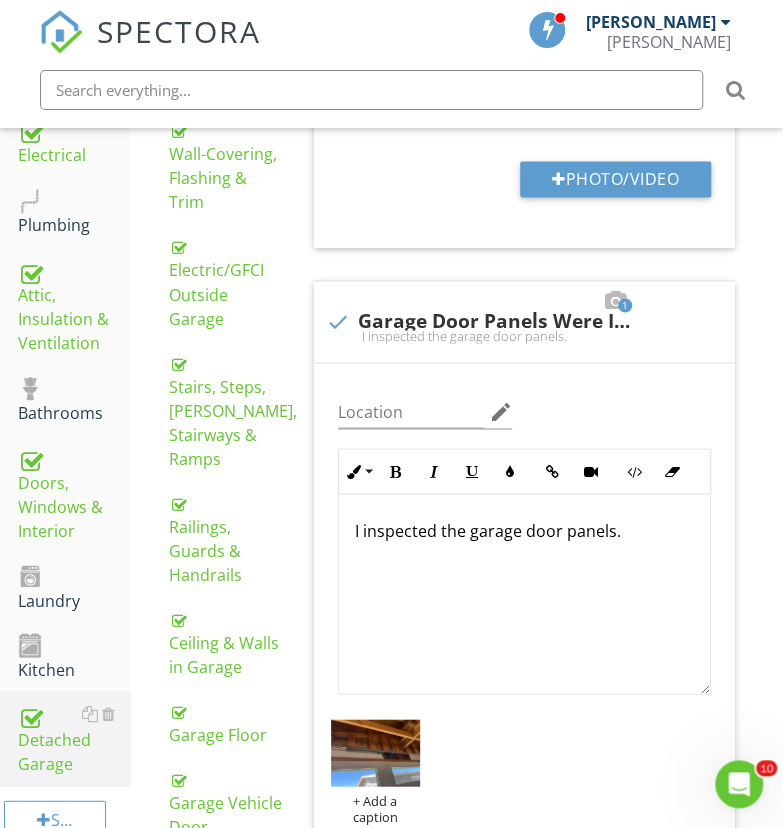 scroll, scrollTop: 878, scrollLeft: 0, axis: vertical 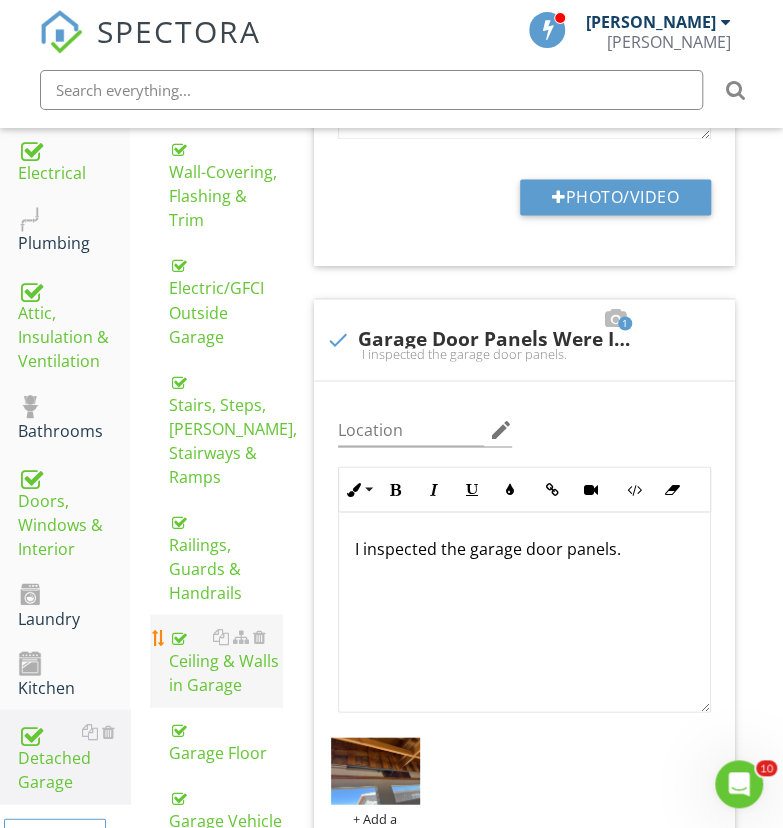 click on "Ceiling & Walls in Garage" at bounding box center (224, 660) 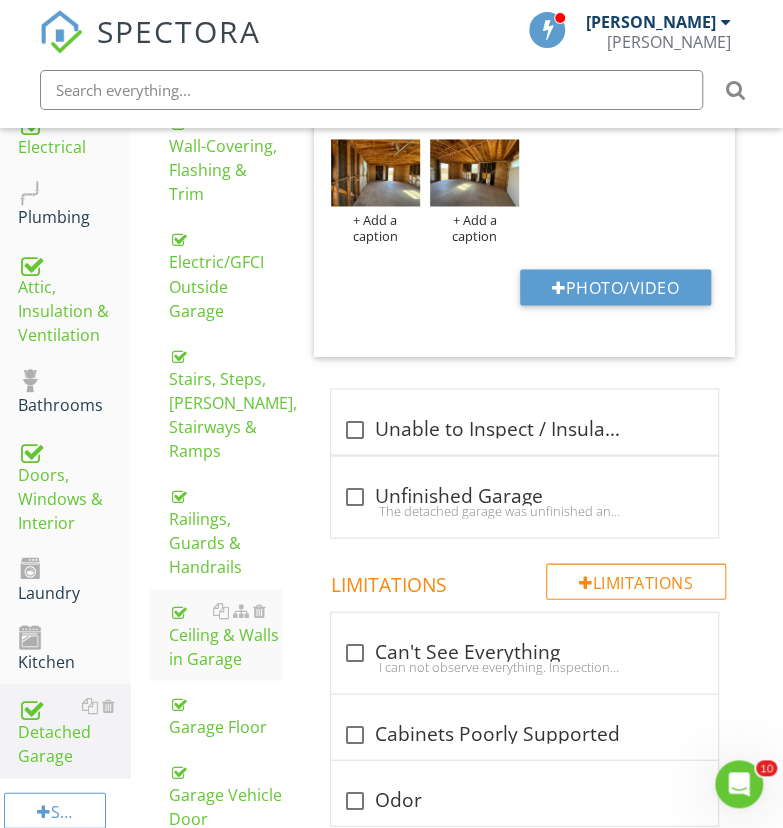 scroll, scrollTop: 1078, scrollLeft: 0, axis: vertical 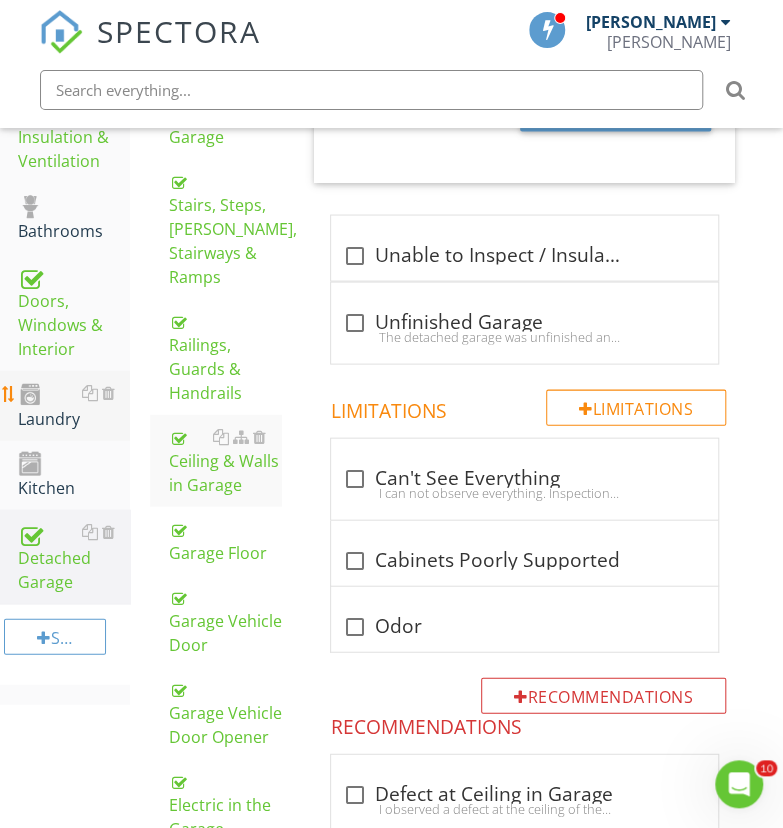 click on "Laundry" at bounding box center [74, 405] 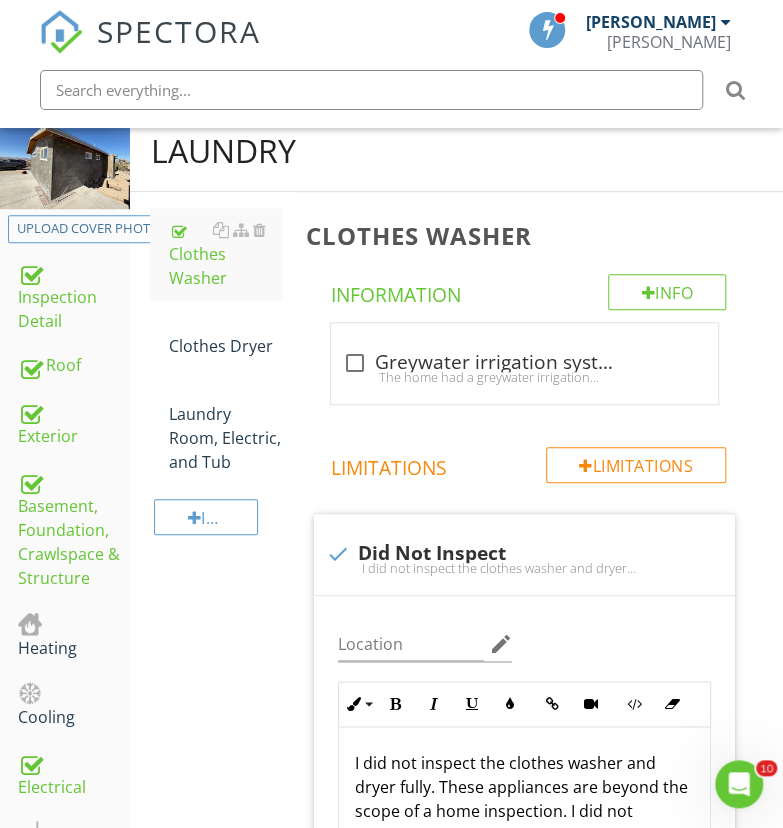 scroll, scrollTop: 260, scrollLeft: 0, axis: vertical 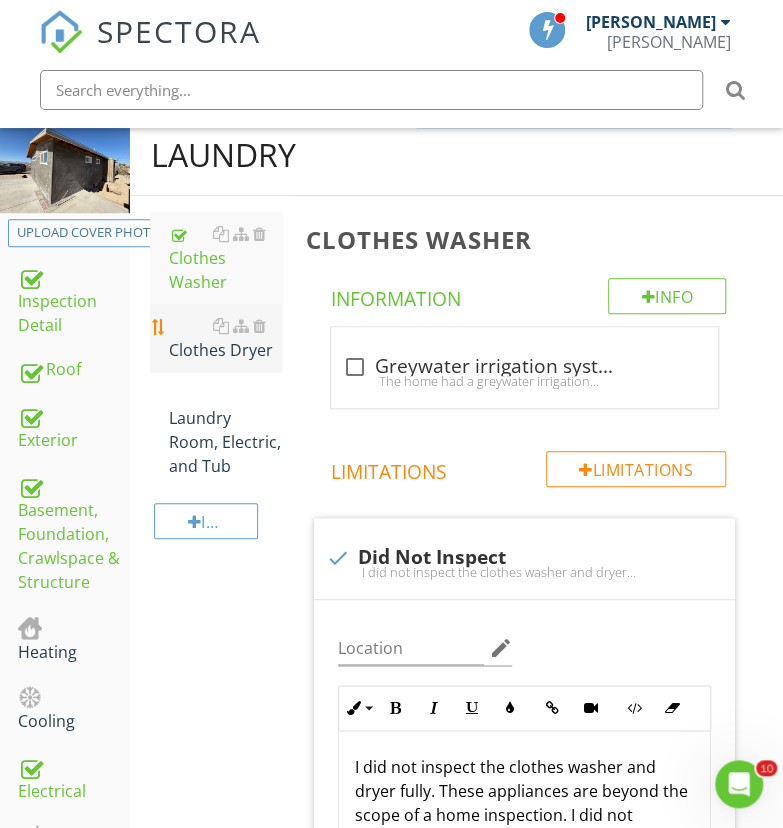 click on "Laundry Room, Electric, and Tub" at bounding box center (224, 430) 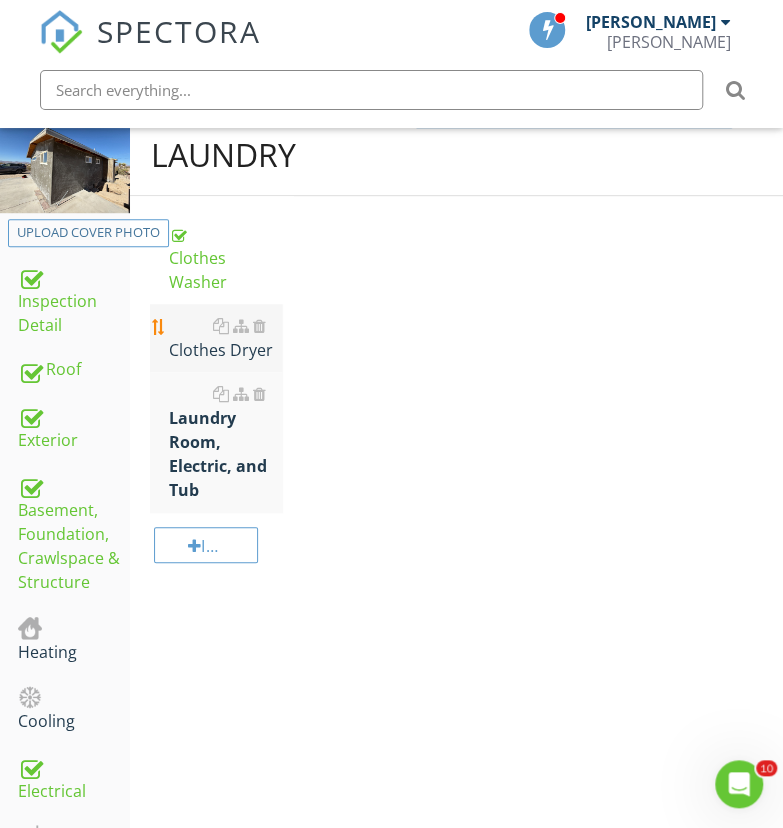 click on "Clothes Dryer" at bounding box center [224, 338] 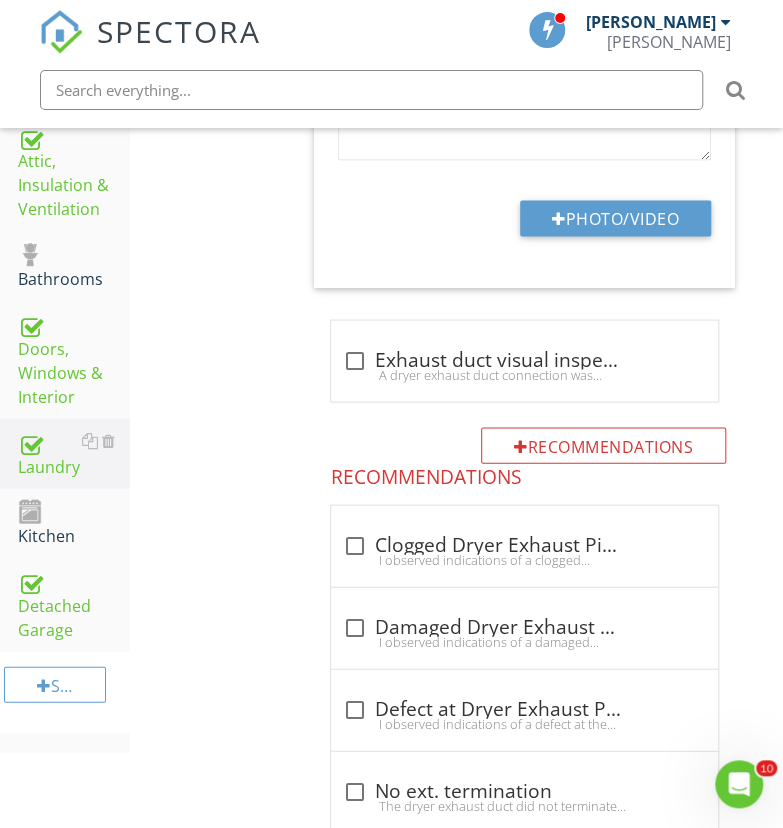 scroll, scrollTop: 1034, scrollLeft: 0, axis: vertical 